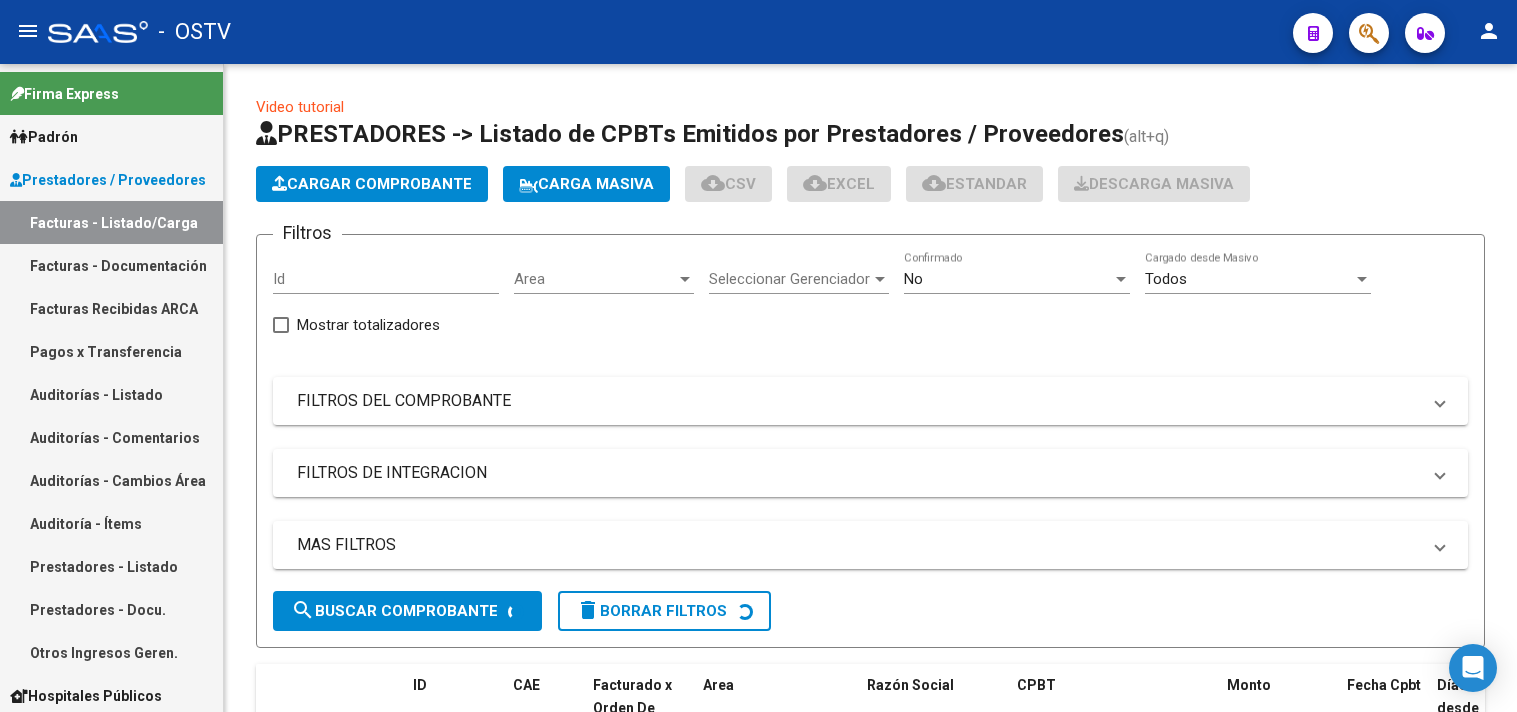 scroll, scrollTop: 0, scrollLeft: 0, axis: both 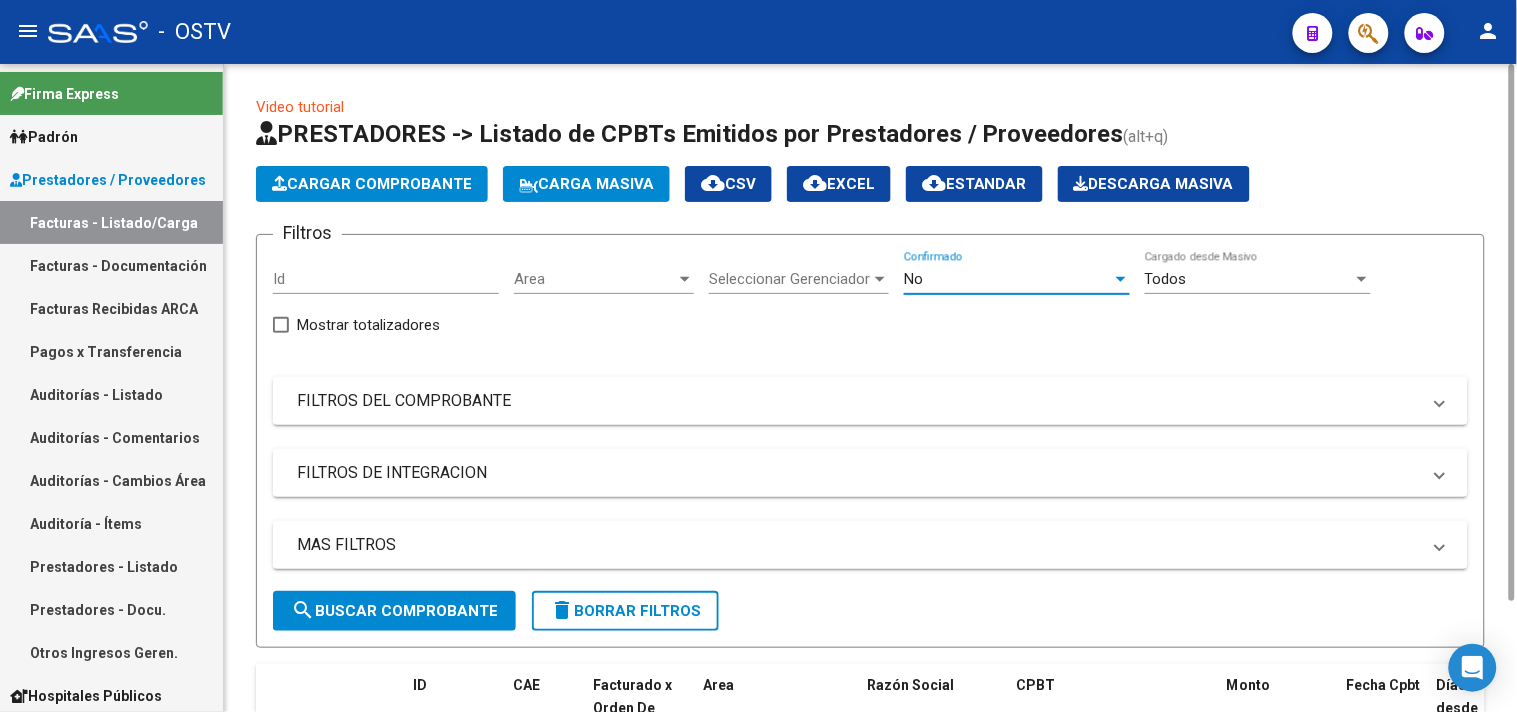 click on "No" at bounding box center (1008, 279) 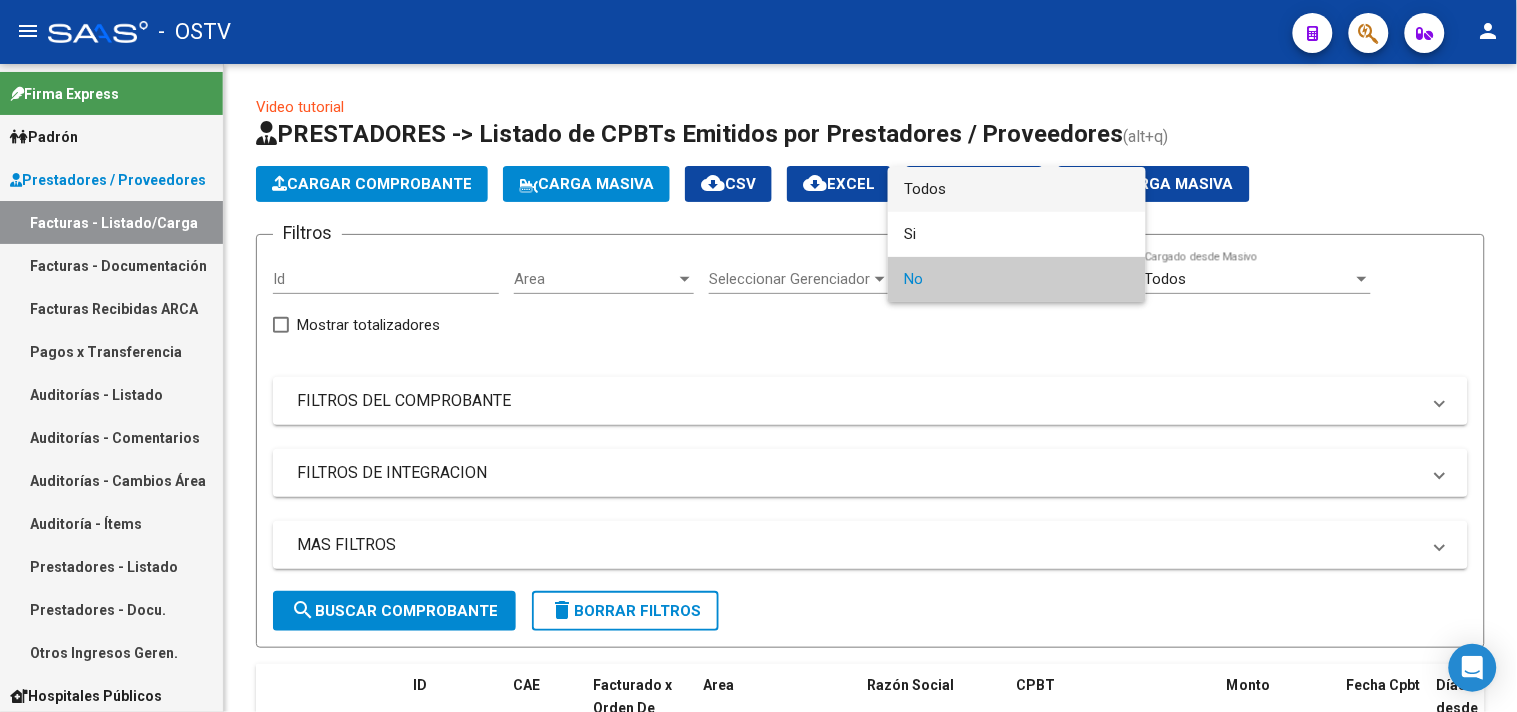 click on "Todos" at bounding box center [1017, 189] 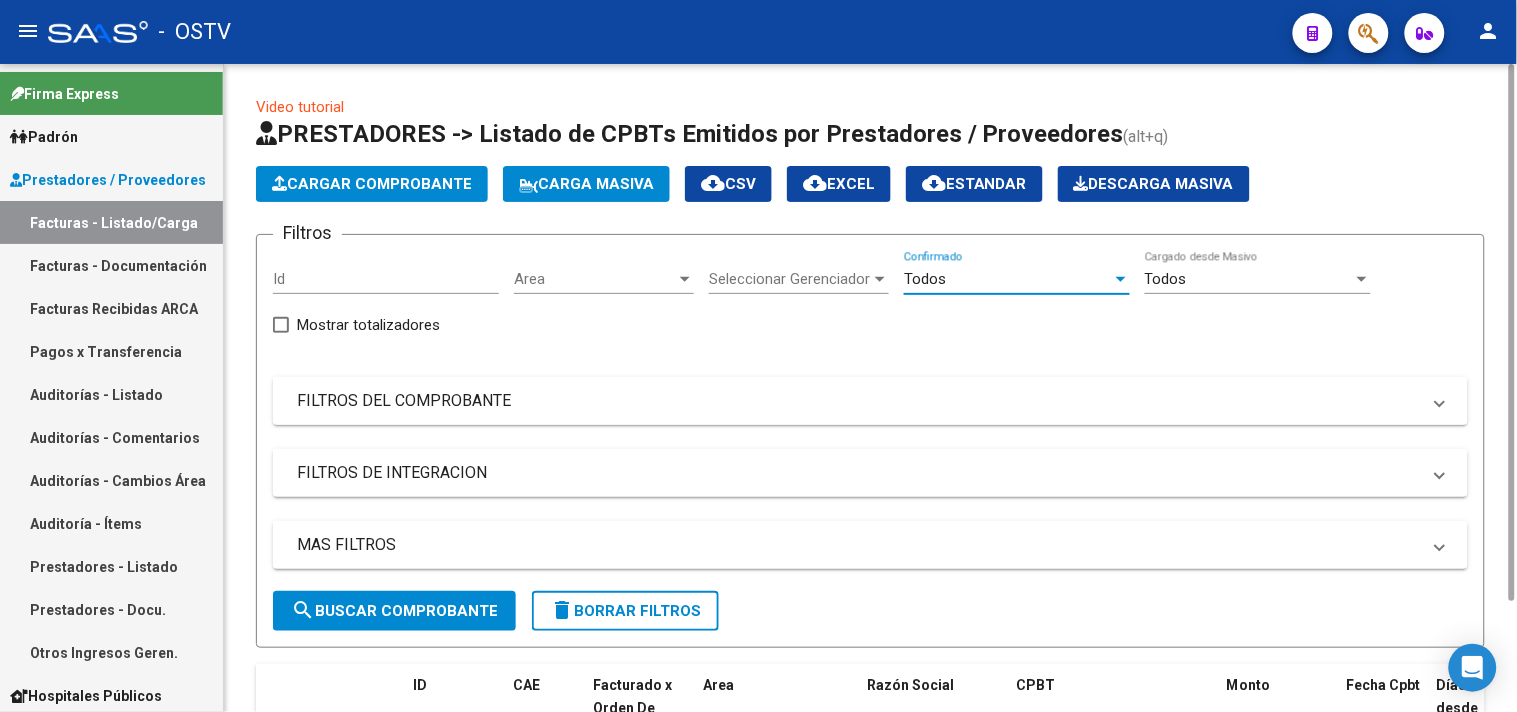click on "FILTROS DEL COMPROBANTE" at bounding box center [858, 401] 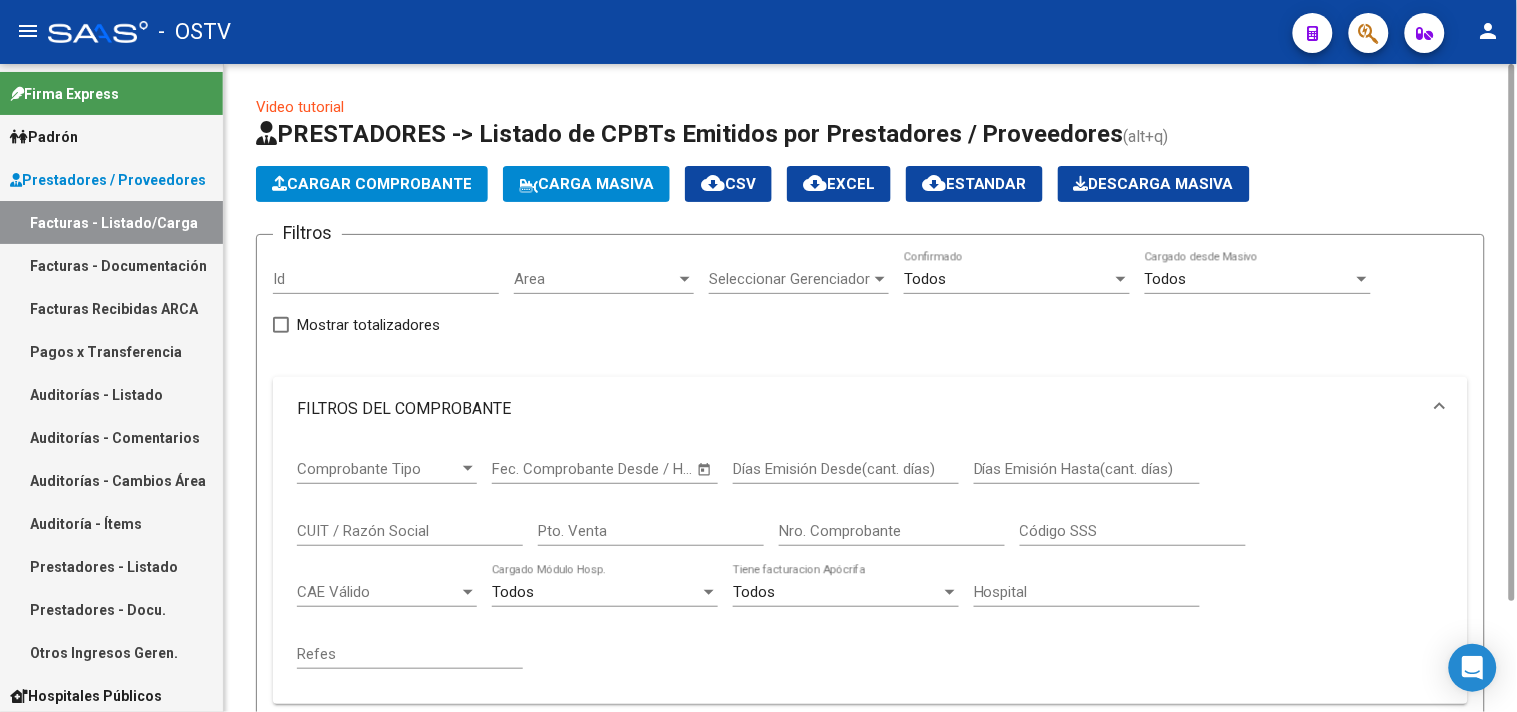 click on "Nro. Comprobante" at bounding box center [892, 531] 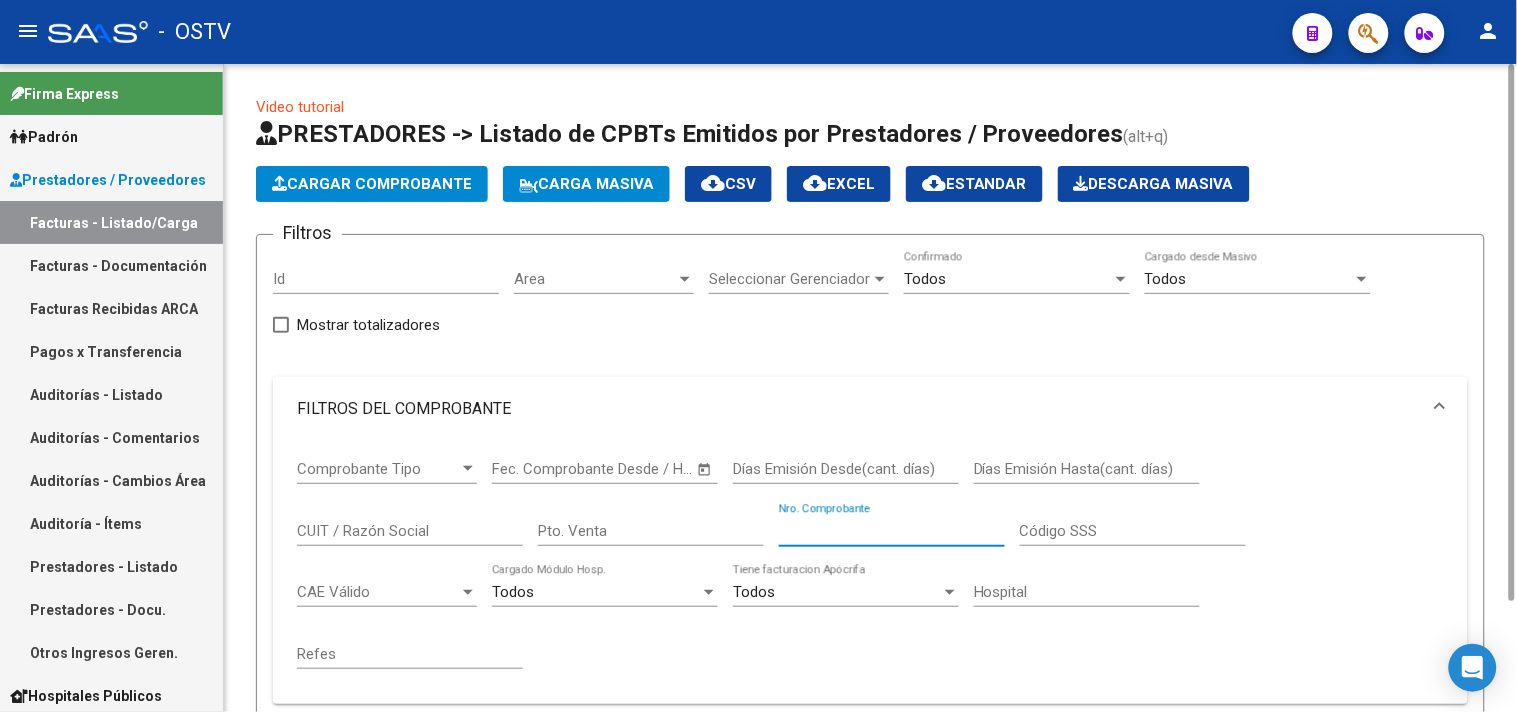 scroll, scrollTop: 444, scrollLeft: 0, axis: vertical 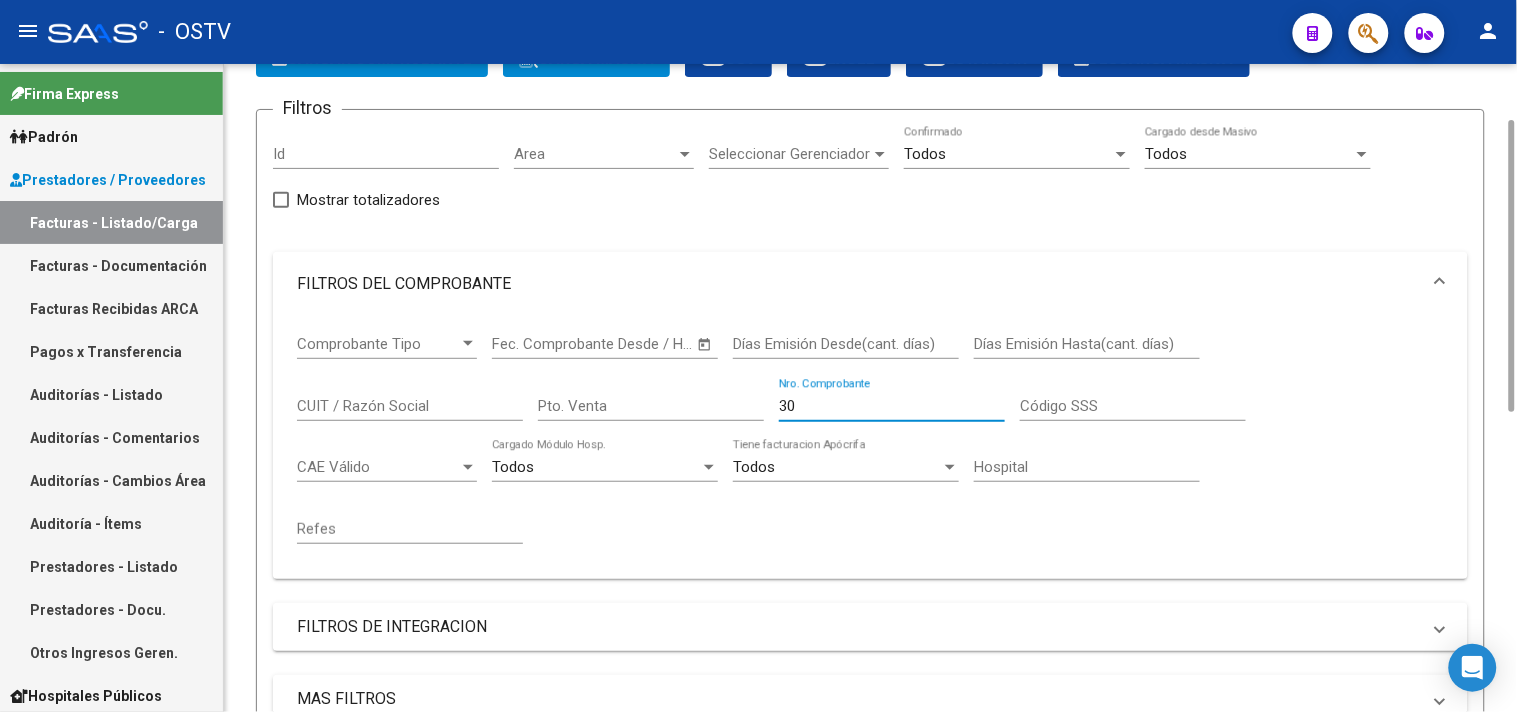type on "3" 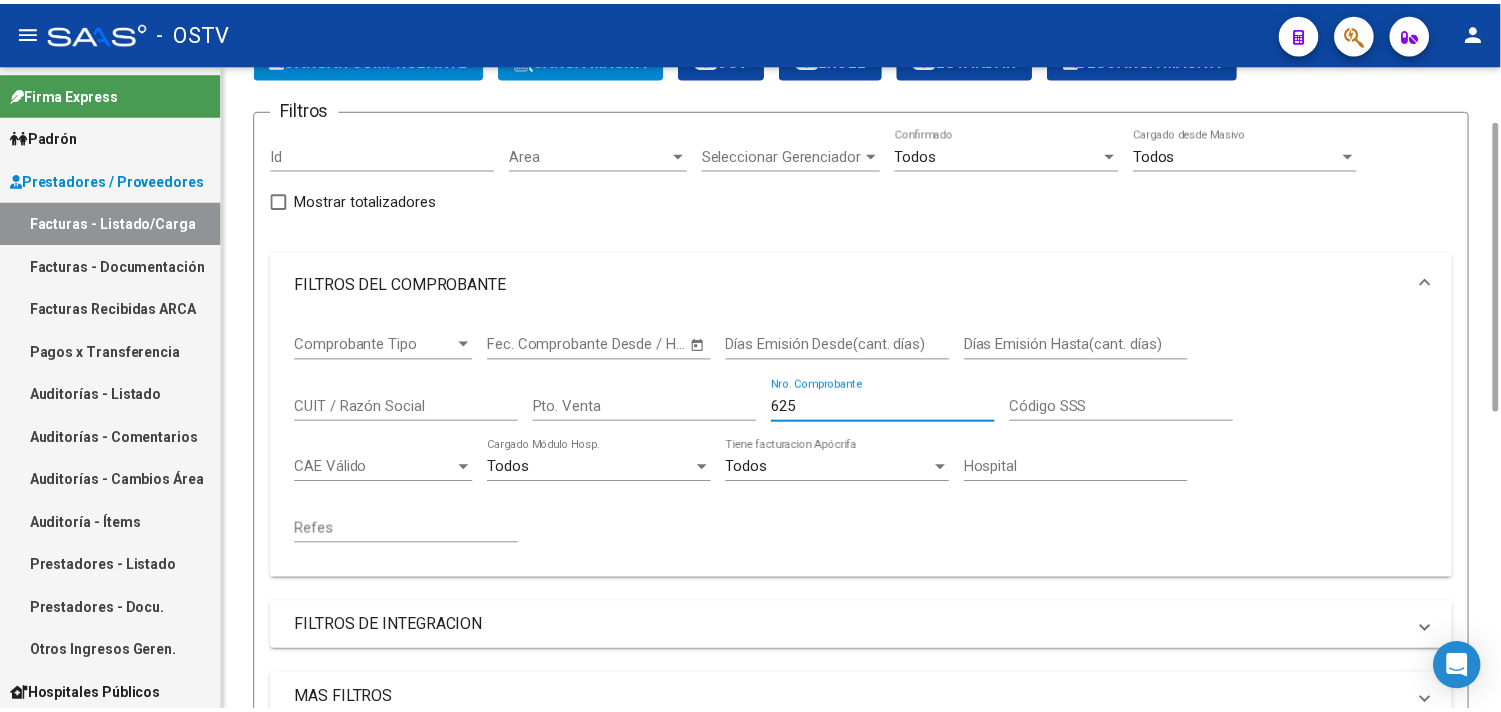 scroll, scrollTop: 570, scrollLeft: 0, axis: vertical 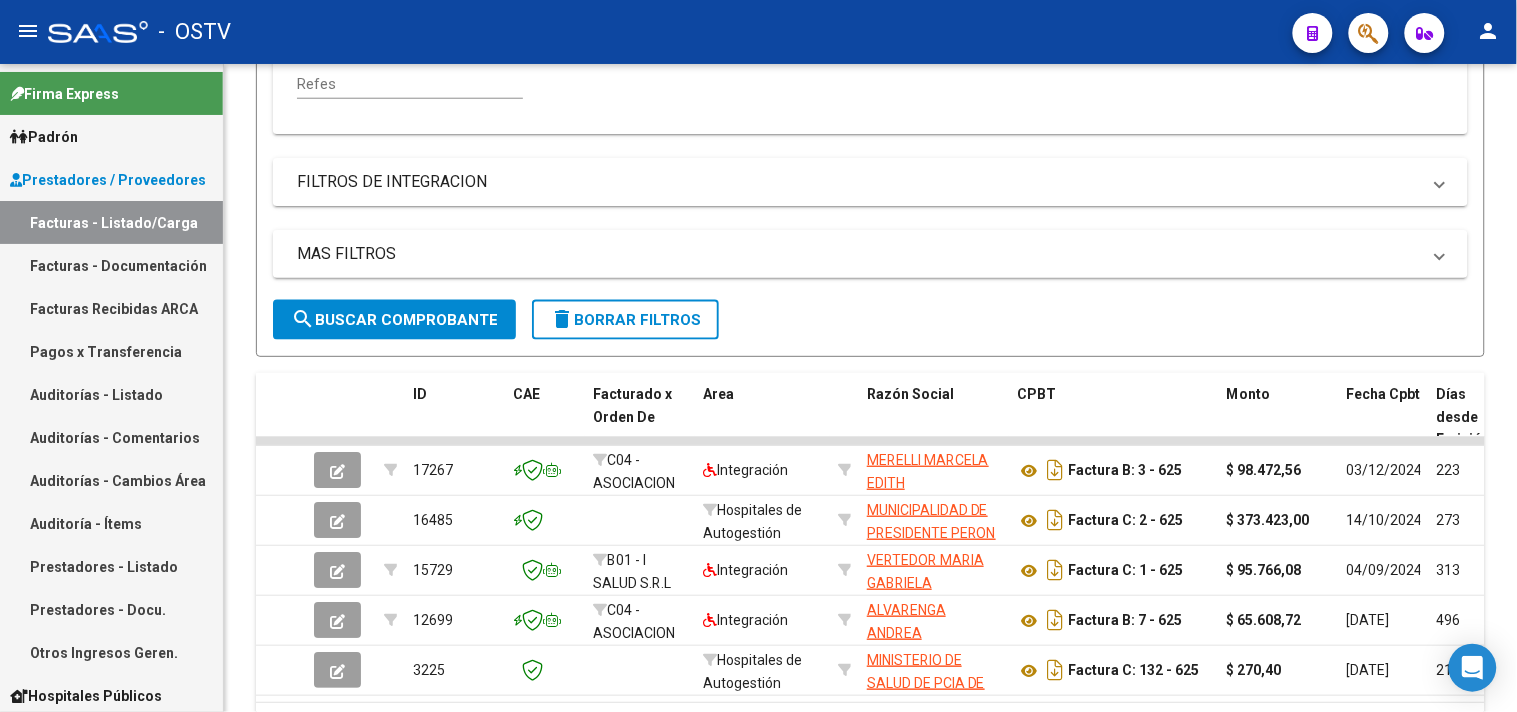 type on "625" 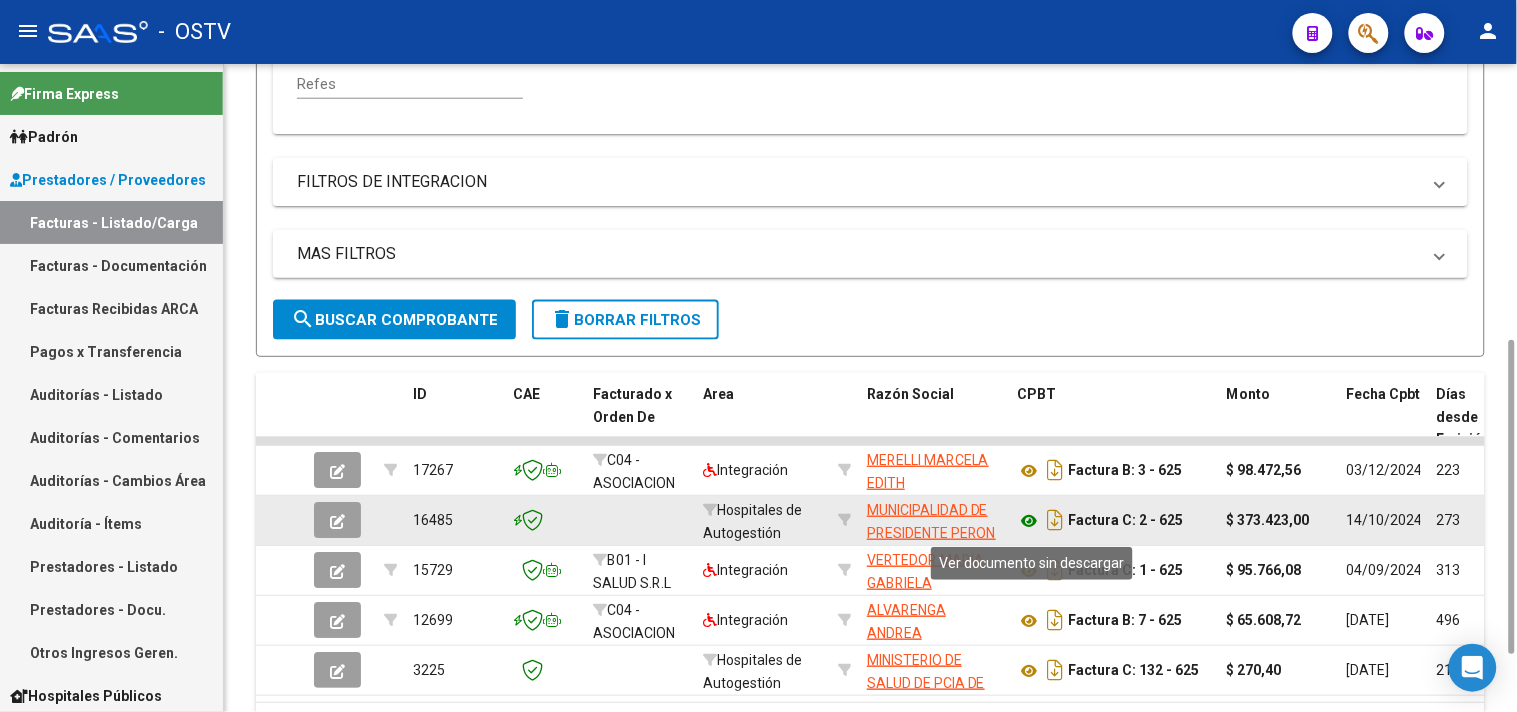 click 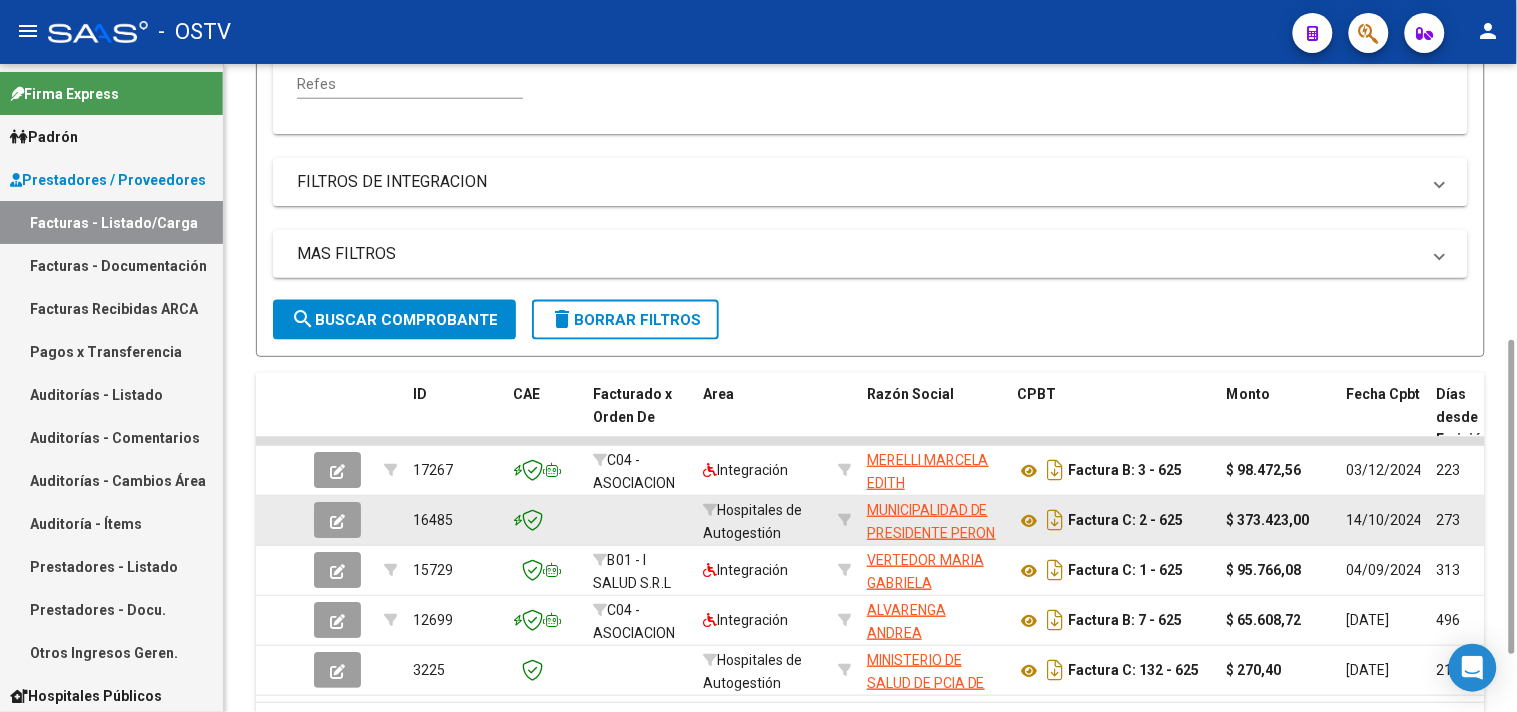 click 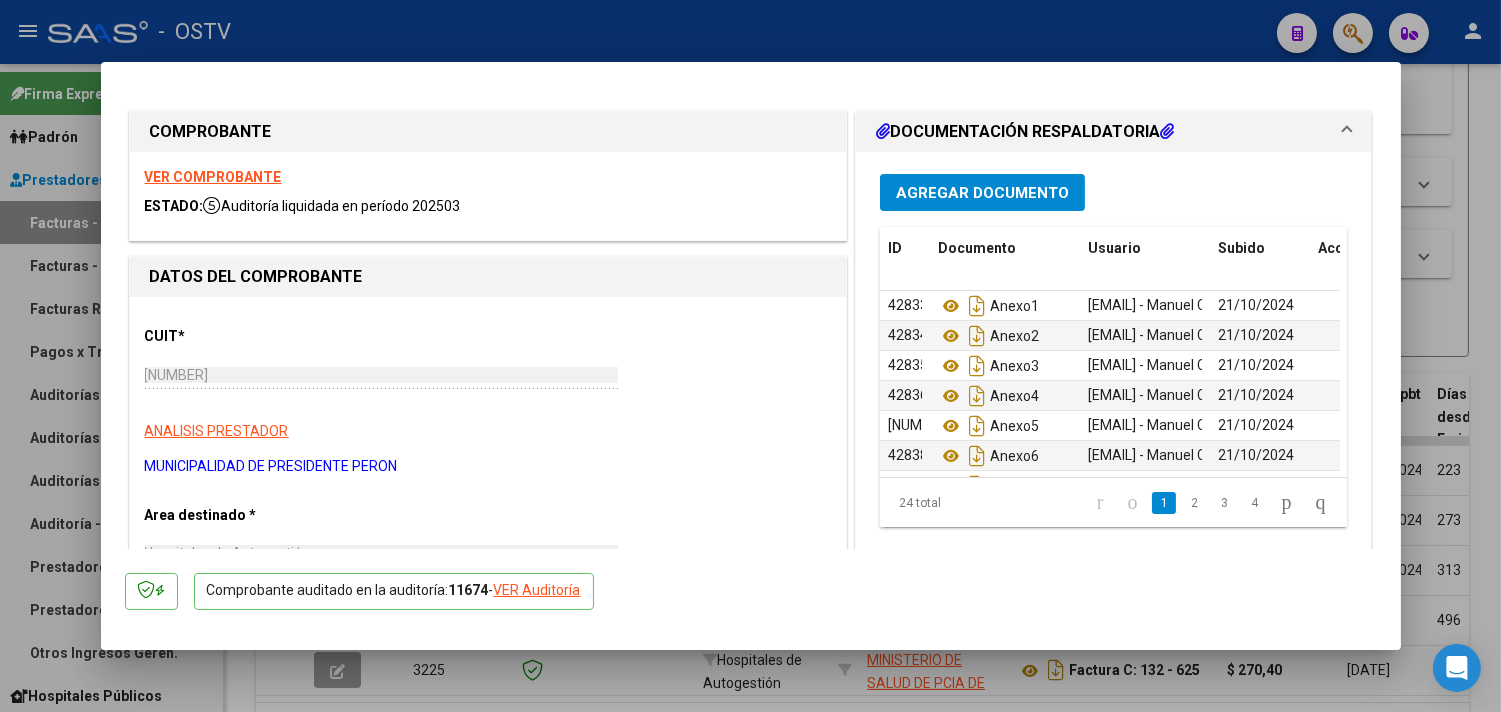 click on "Agregar Documento" at bounding box center [982, 192] 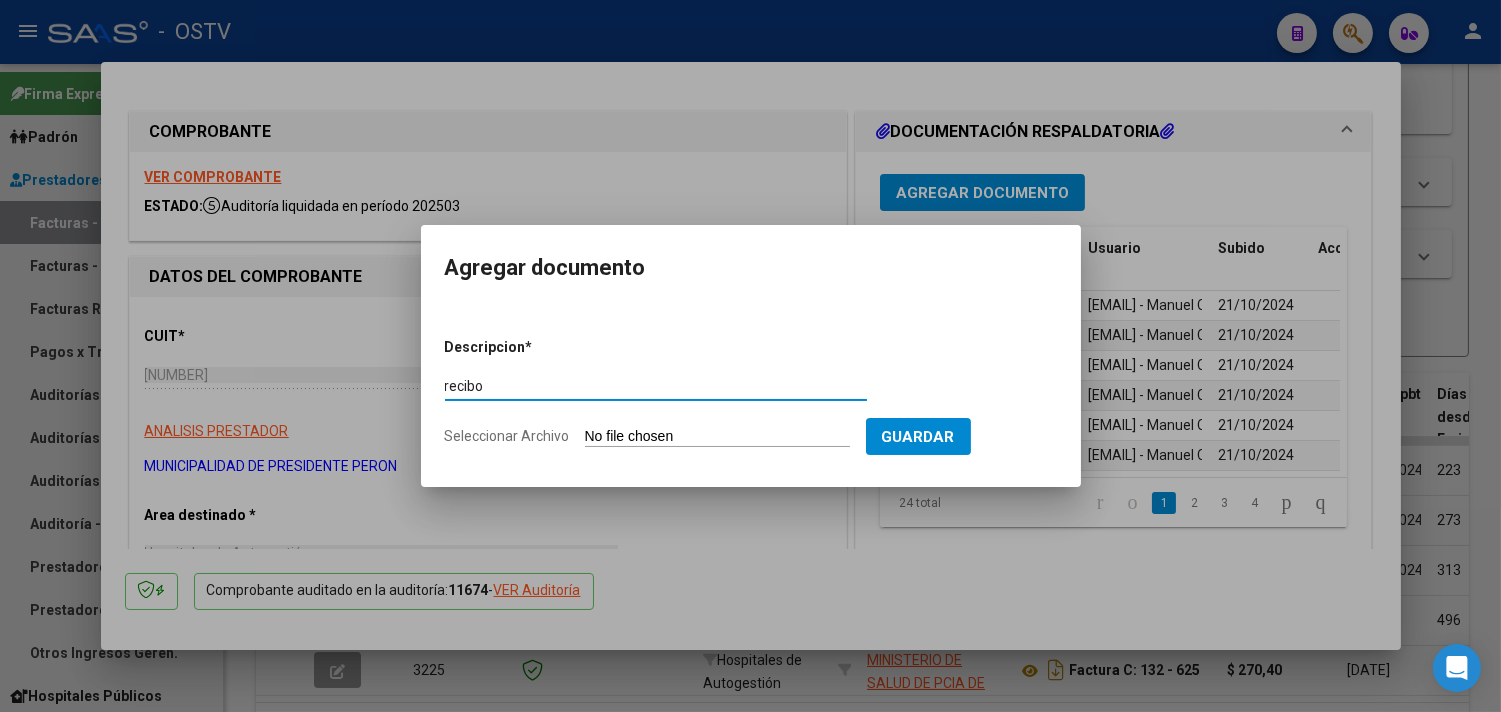 type on "recibo" 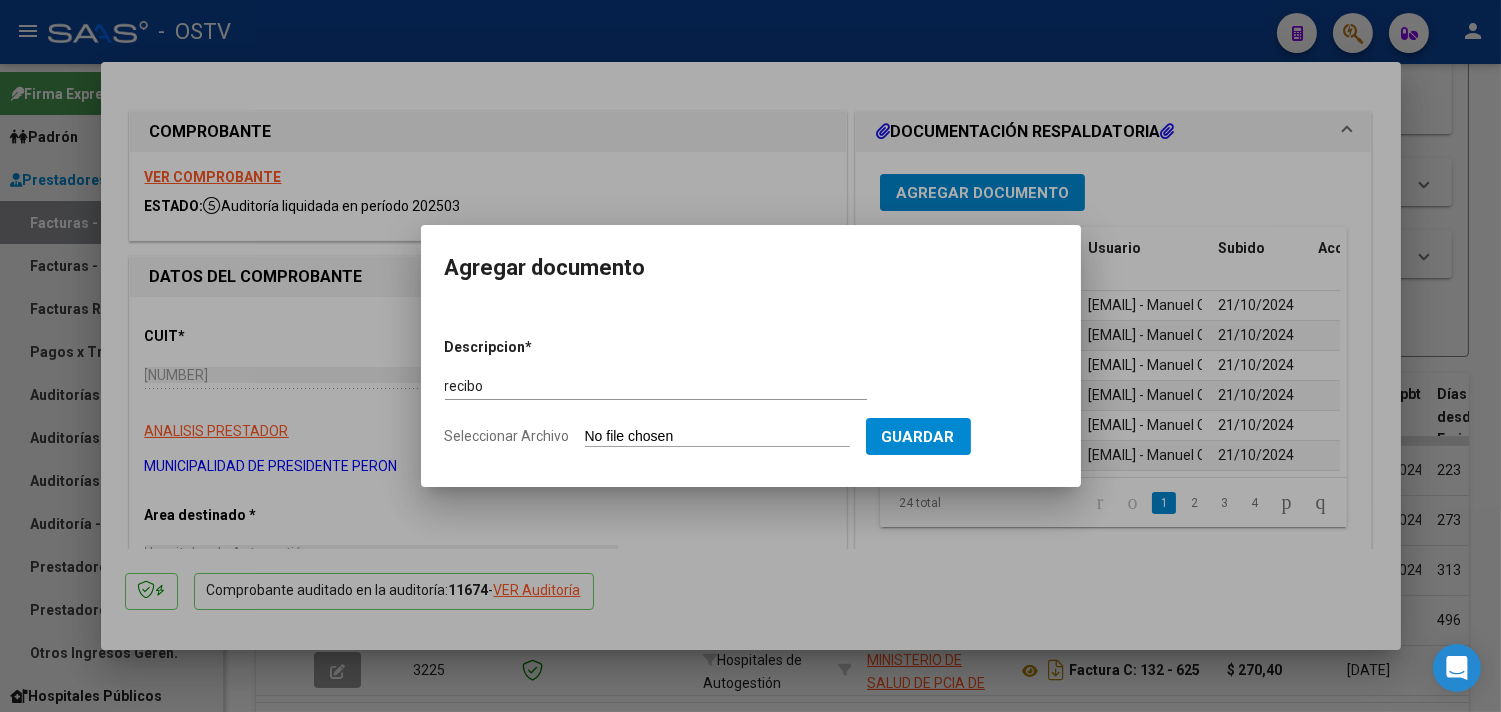 click on "Seleccionar Archivo" at bounding box center (717, 437) 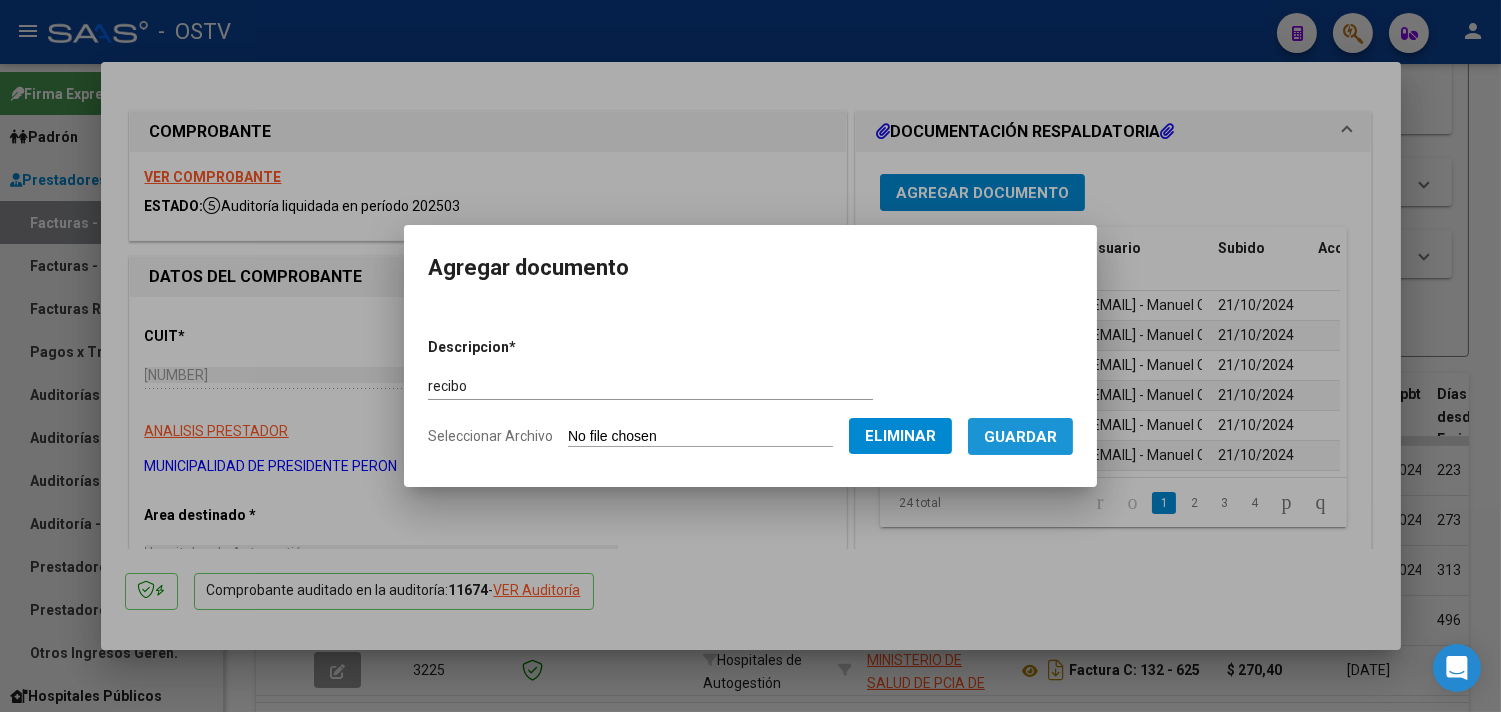 click on "Guardar" at bounding box center (1020, 436) 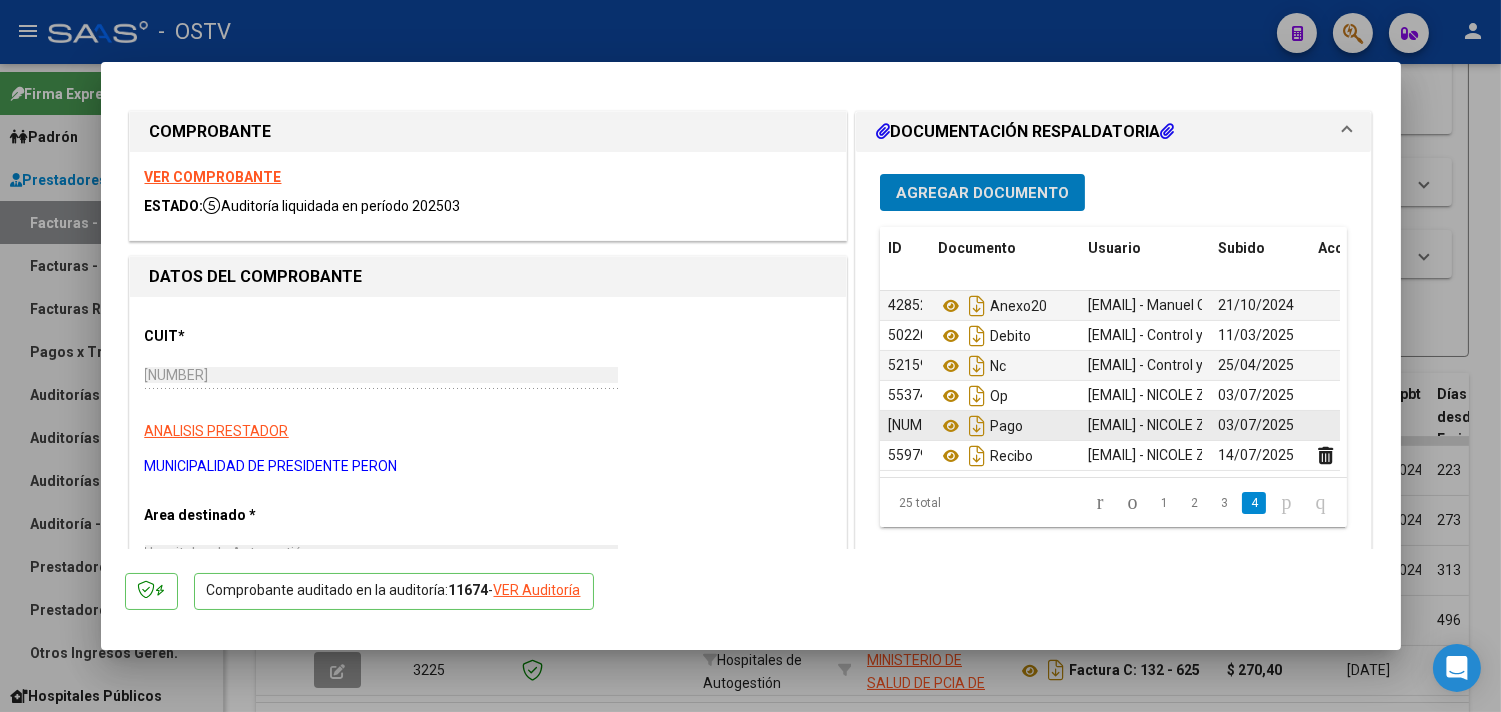 scroll, scrollTop: 586, scrollLeft: 0, axis: vertical 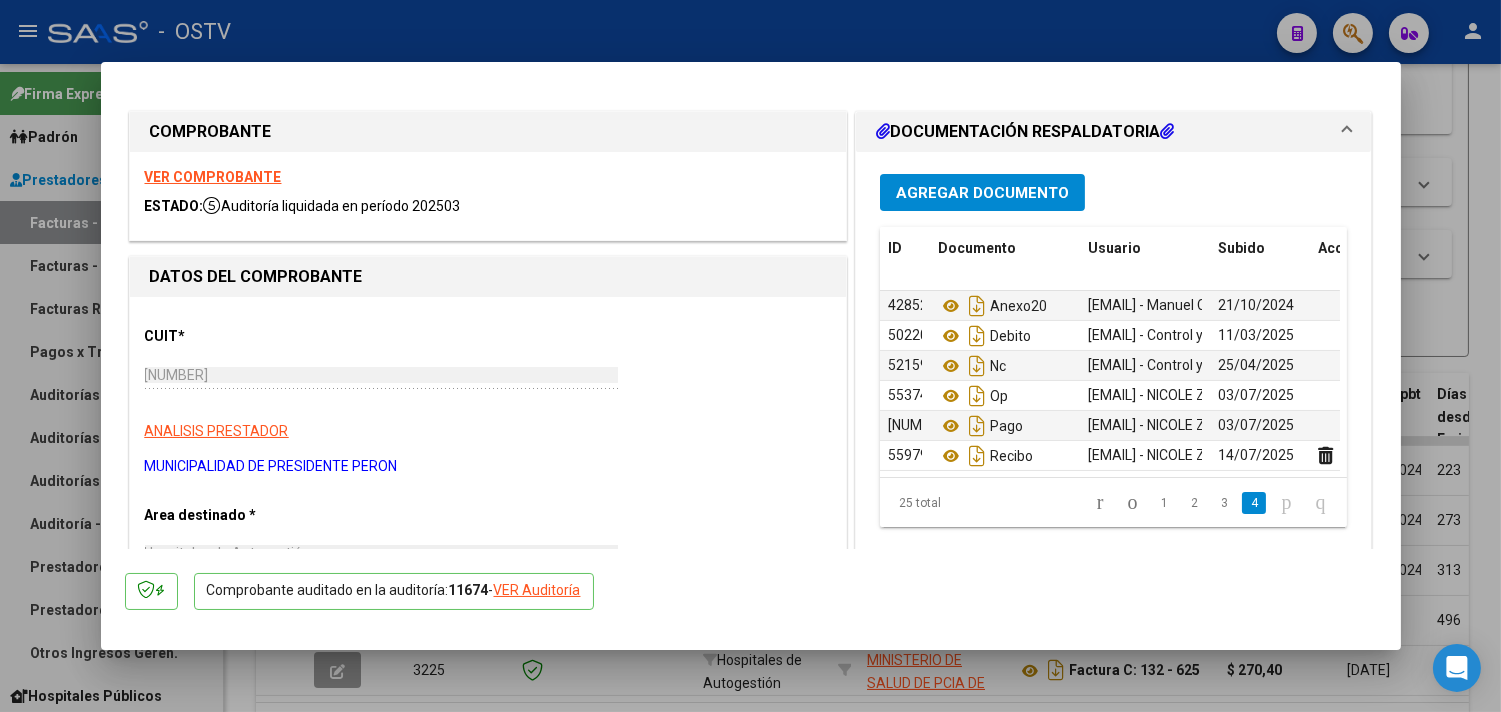 click at bounding box center [750, 356] 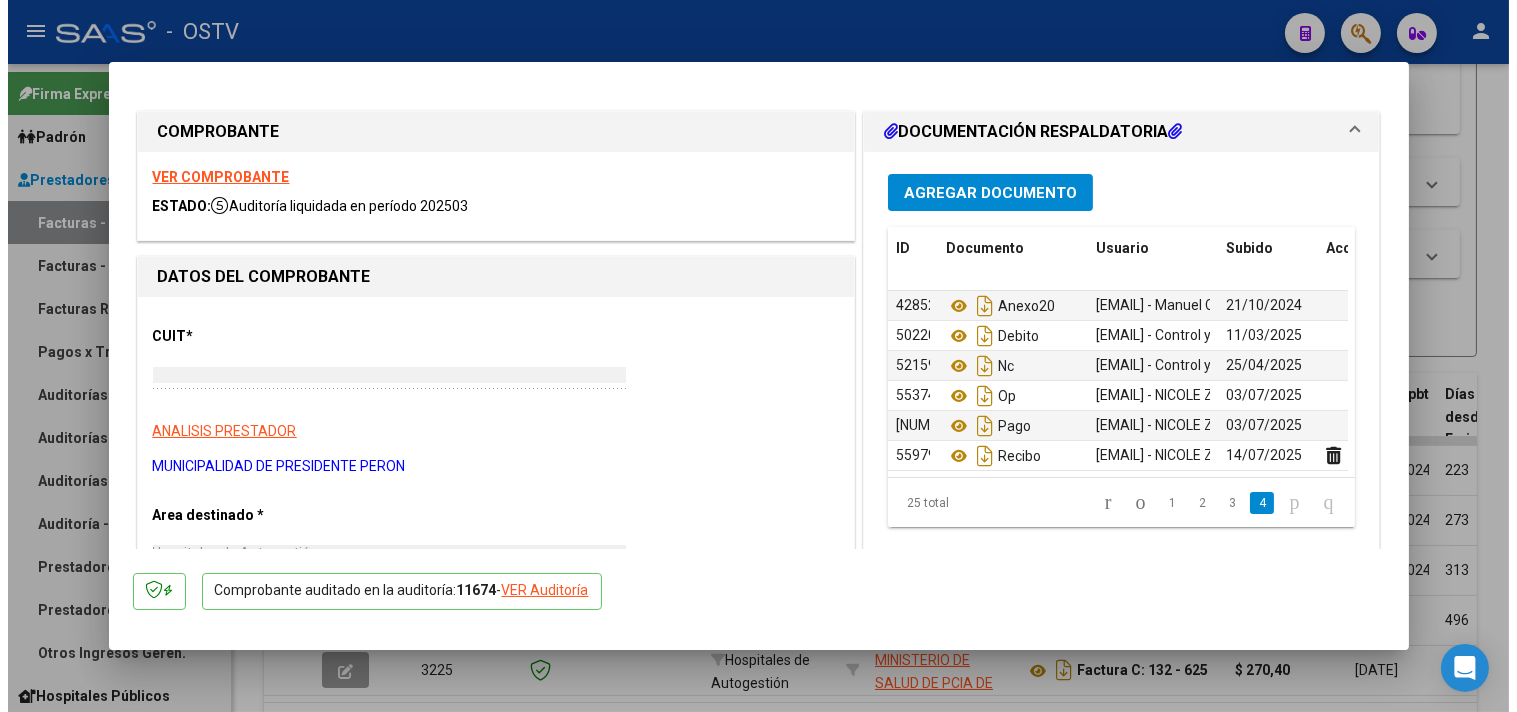 scroll, scrollTop: 0, scrollLeft: 0, axis: both 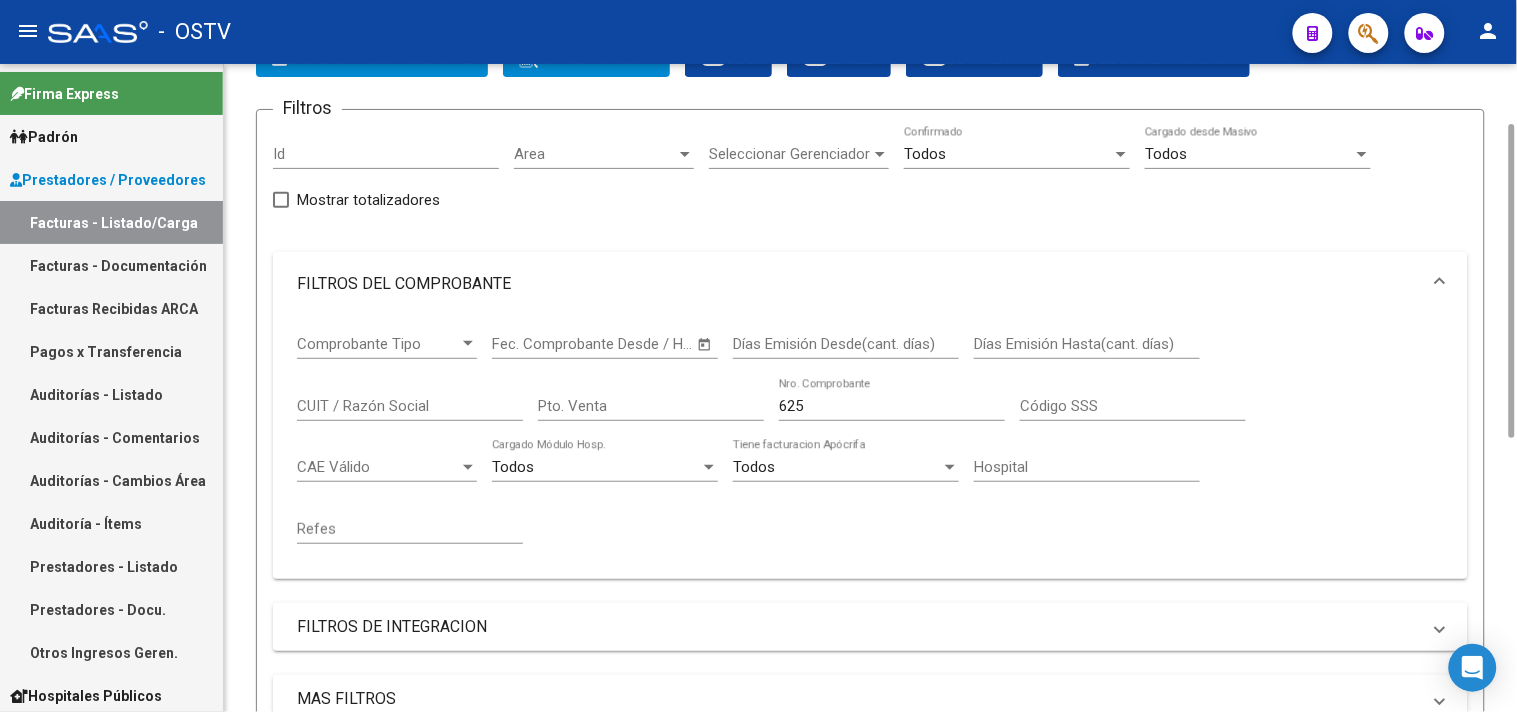 click on "625 Nro. Comprobante" 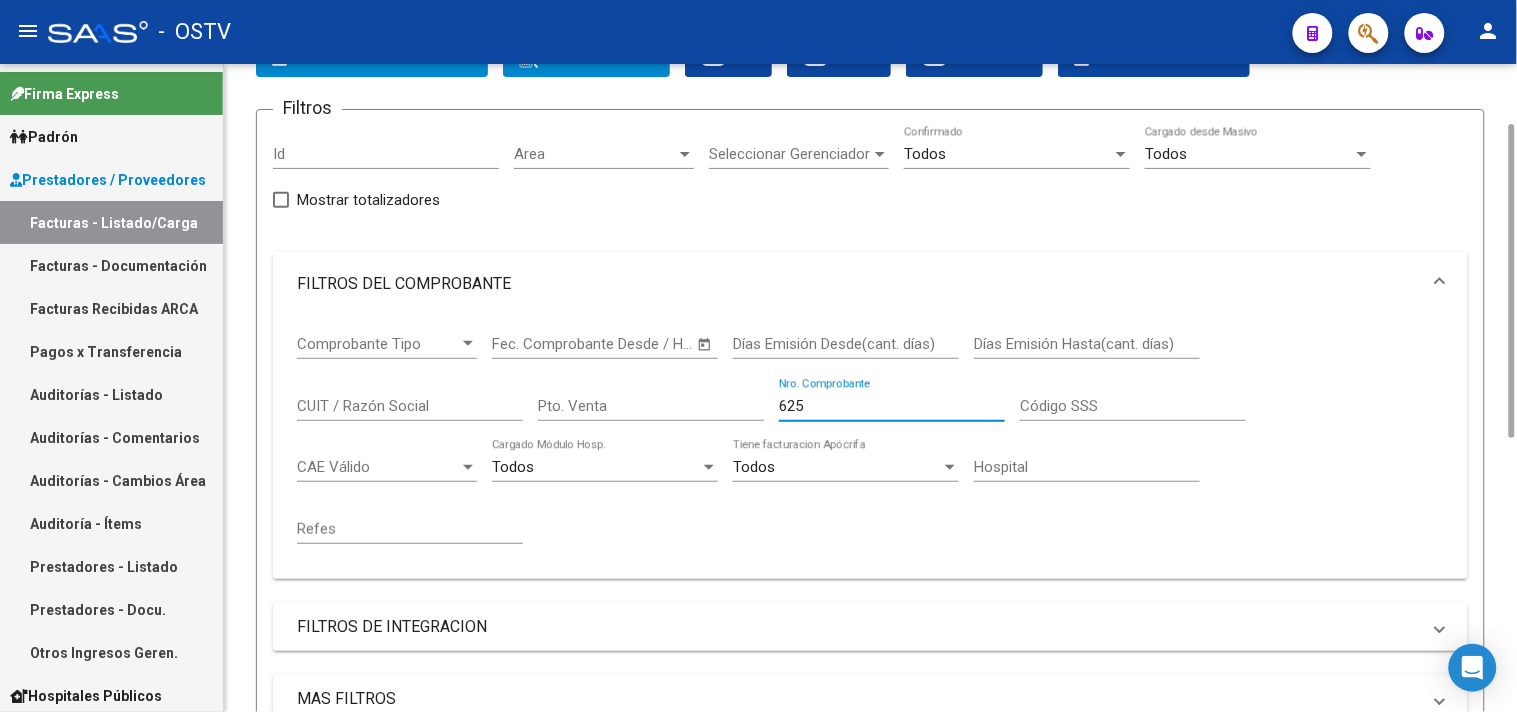 click on "625" at bounding box center [892, 406] 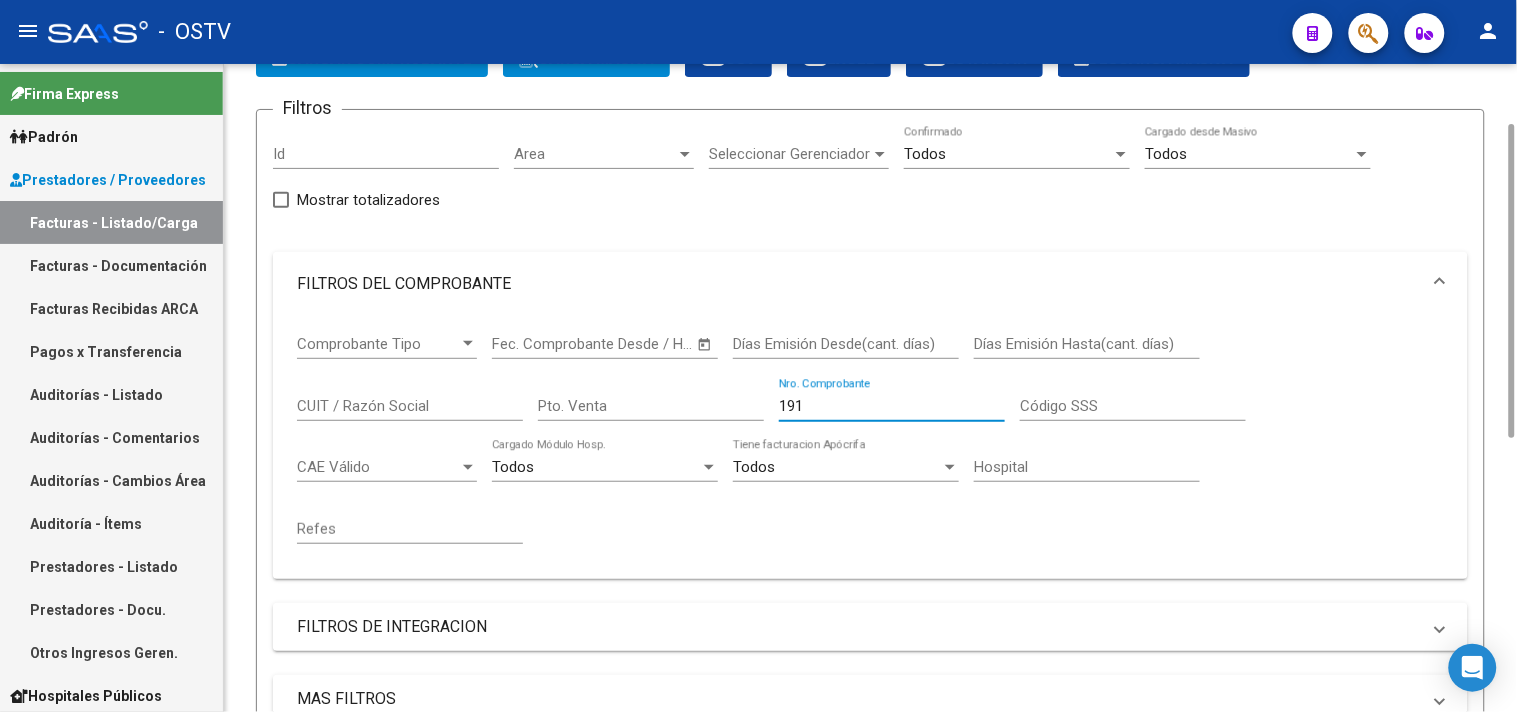 scroll, scrollTop: 692, scrollLeft: 0, axis: vertical 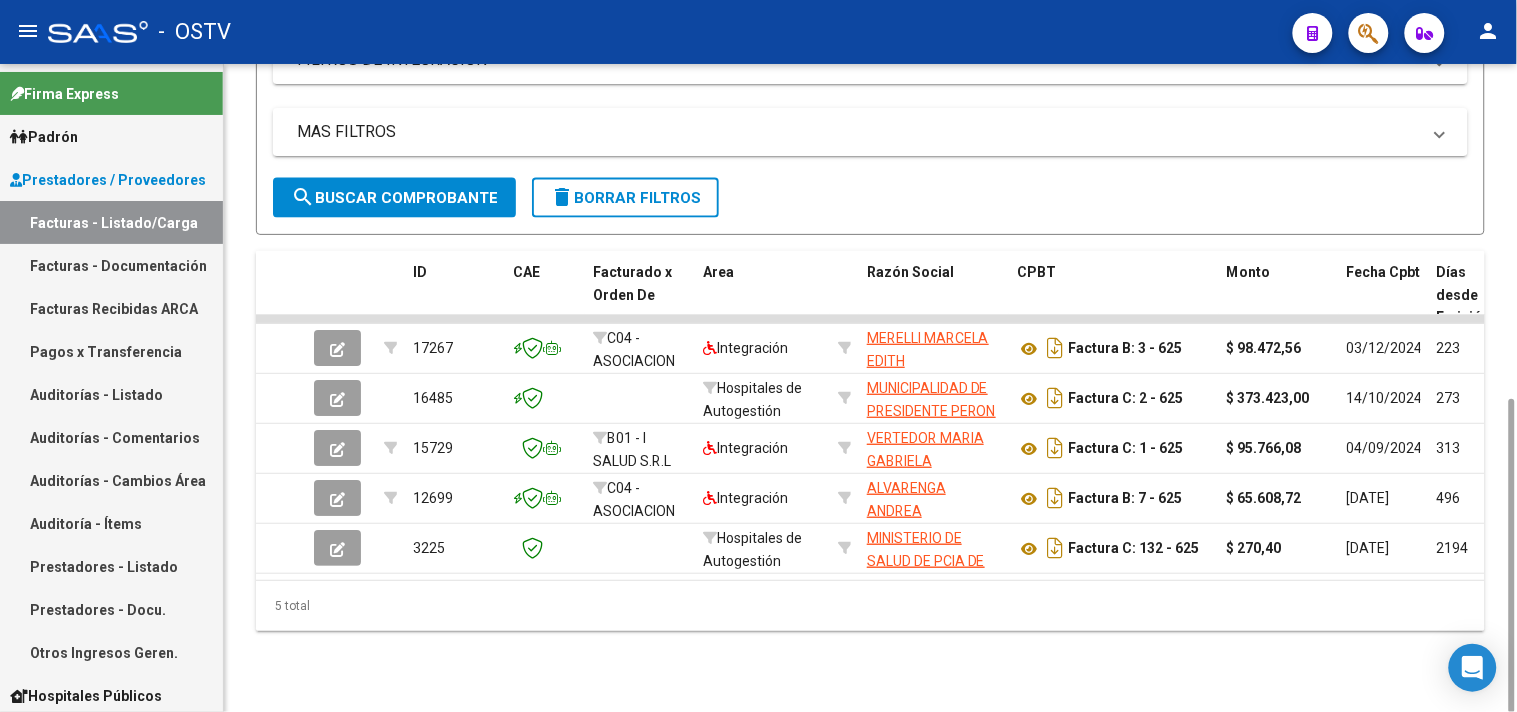 type on "191" 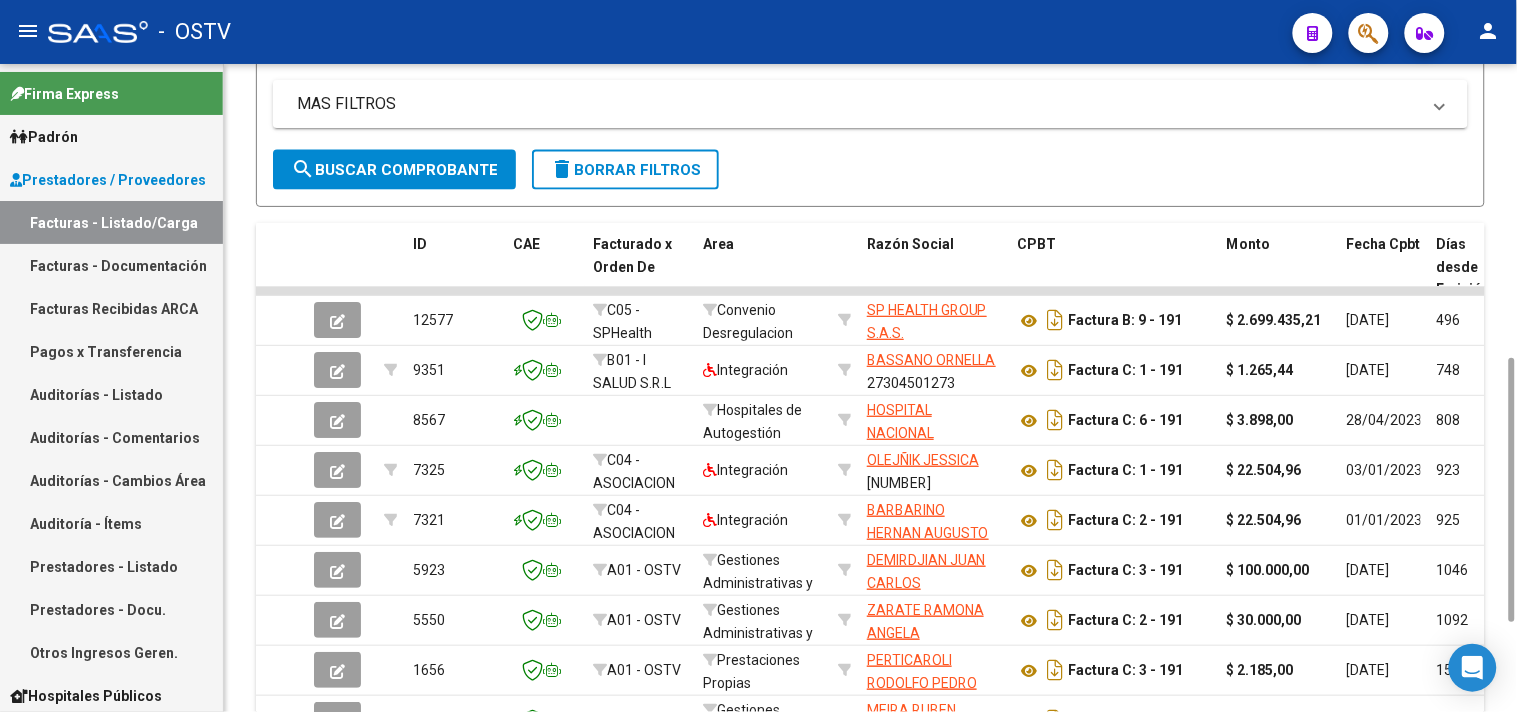 scroll, scrollTop: 944, scrollLeft: 0, axis: vertical 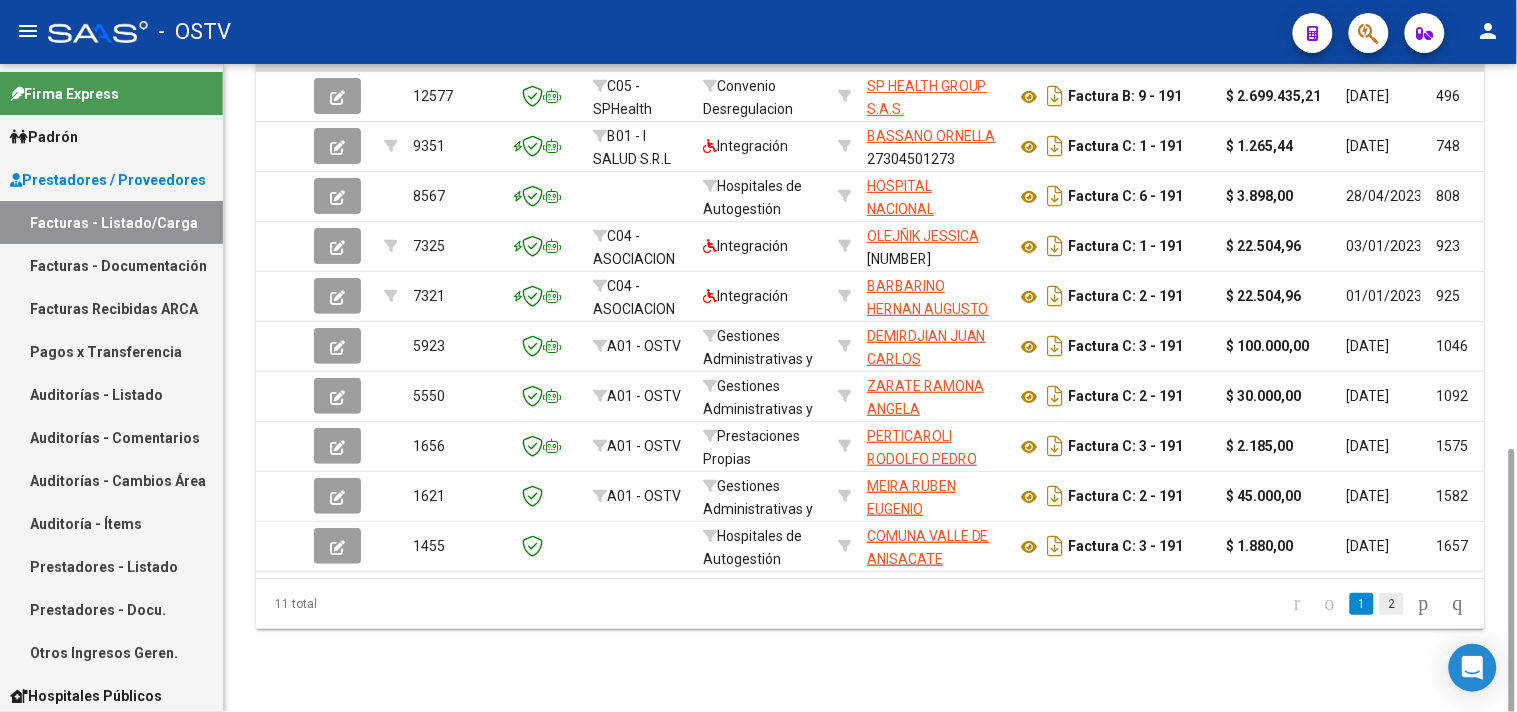click on "2" 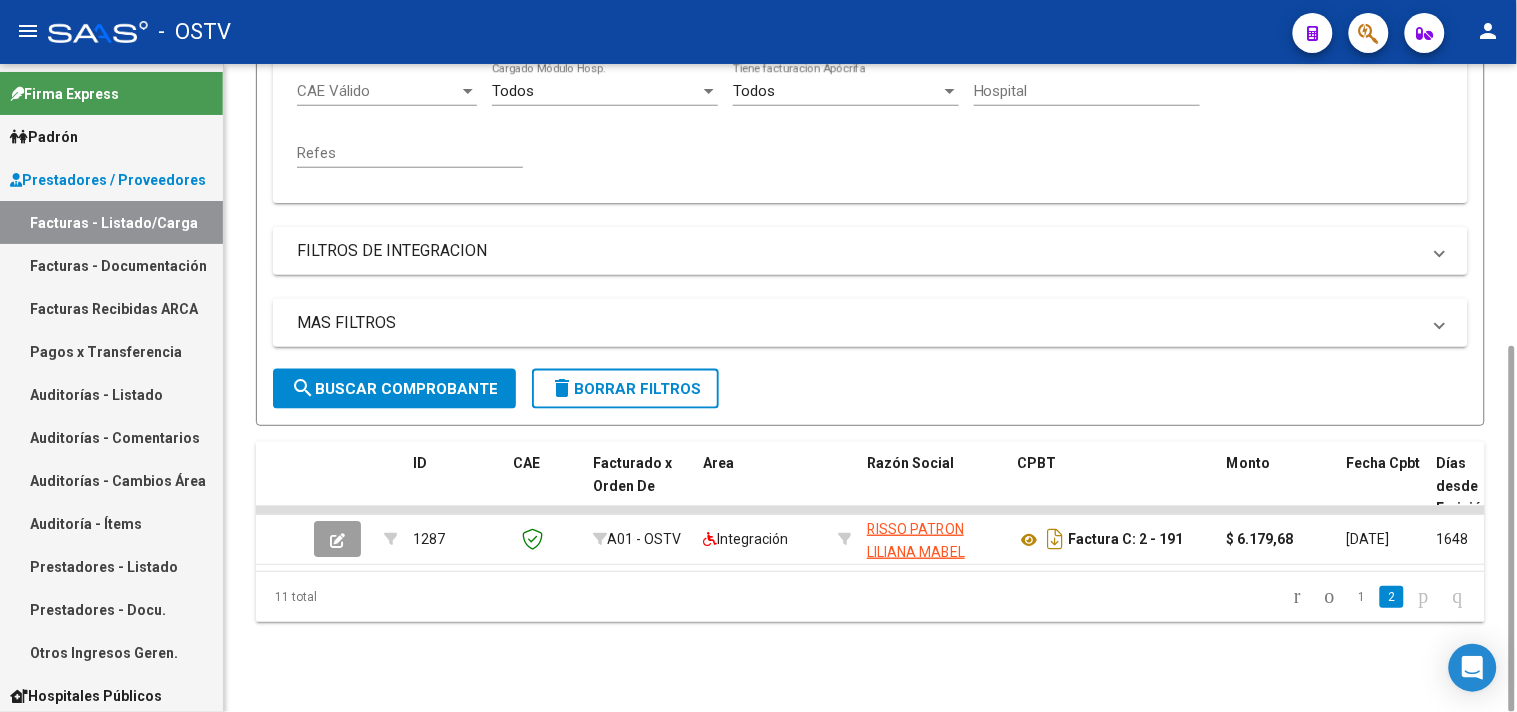 scroll, scrollTop: 500, scrollLeft: 0, axis: vertical 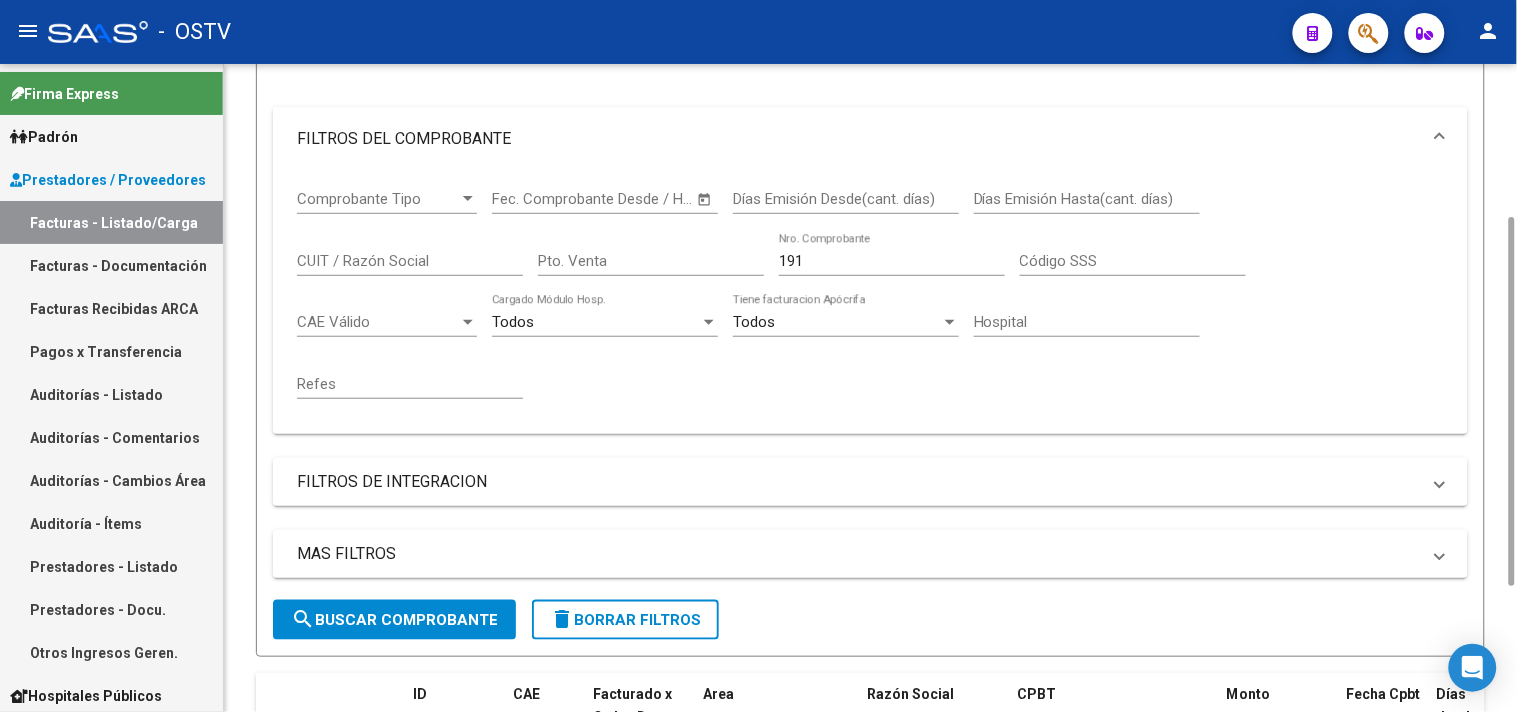 click on "191" at bounding box center (892, 261) 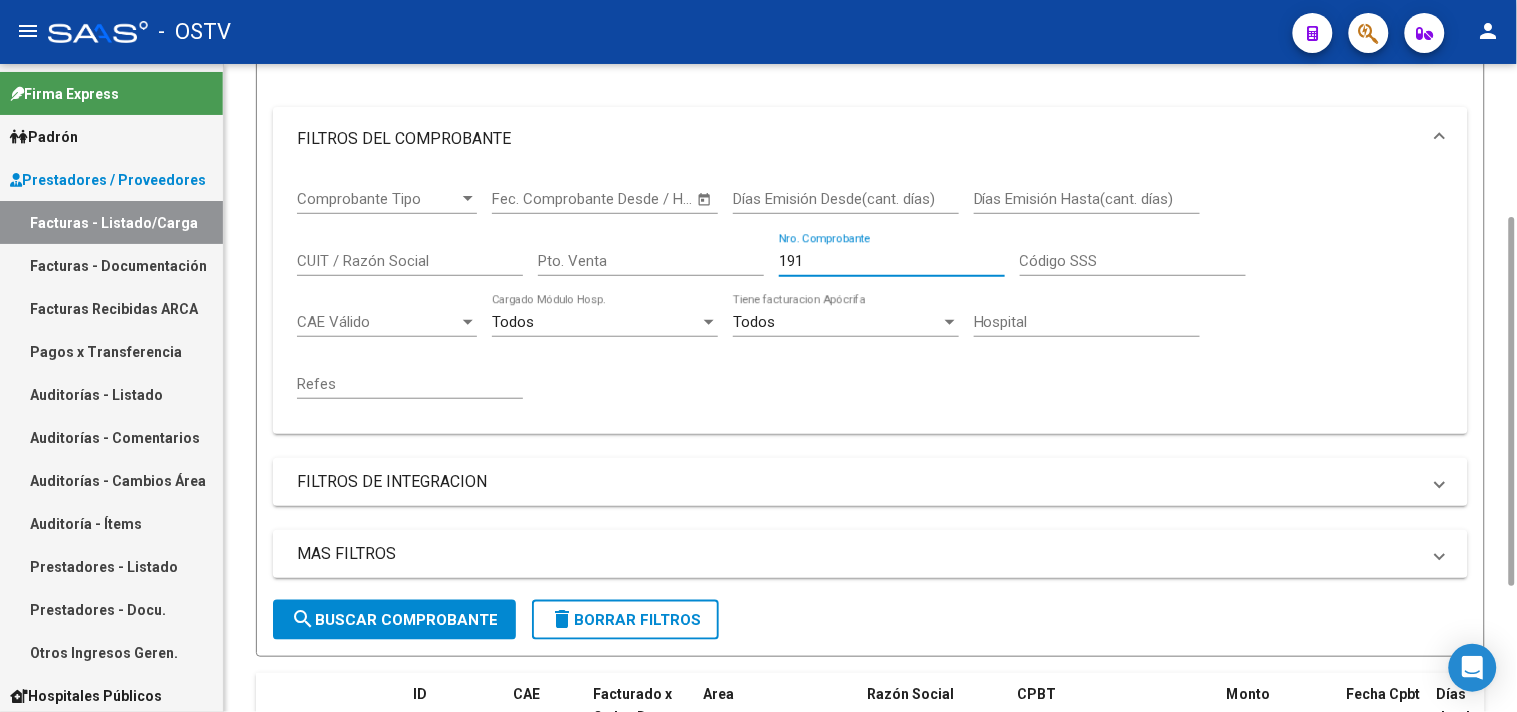 click on "191" at bounding box center [892, 261] 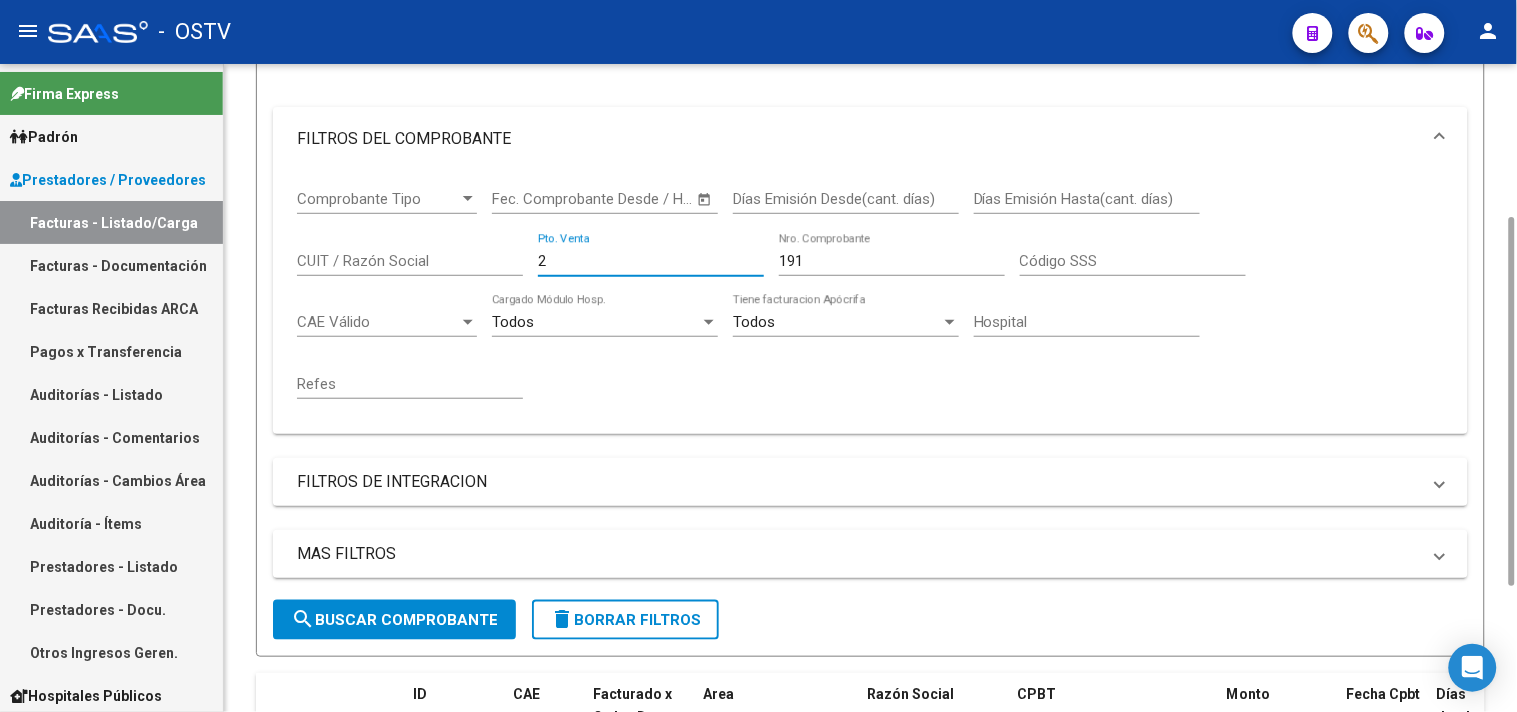 type on "2" 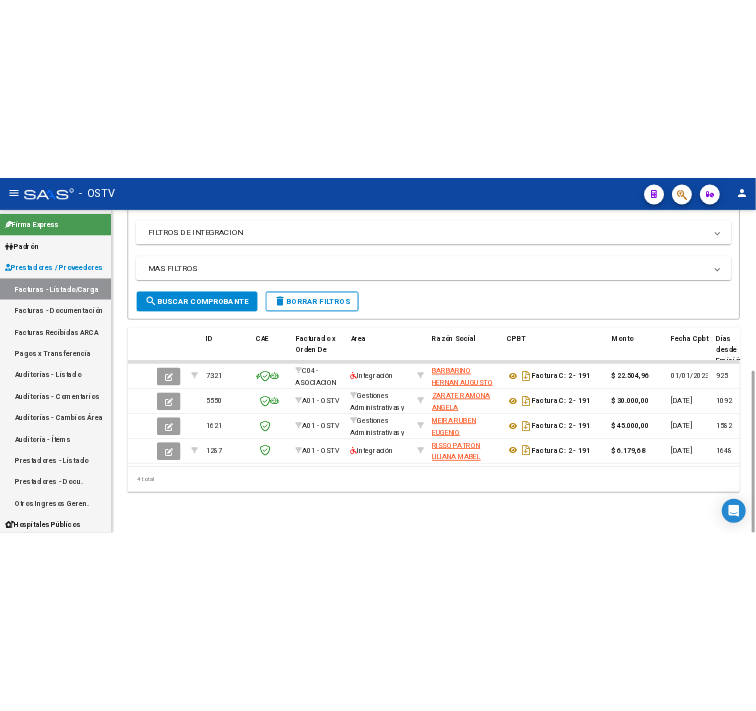 scroll, scrollTop: 0, scrollLeft: 0, axis: both 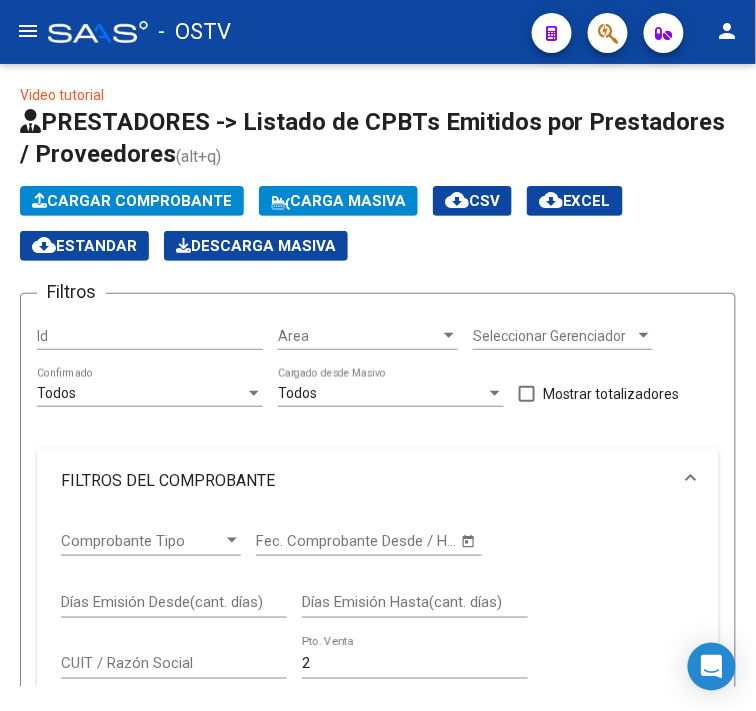 click on "2" at bounding box center [415, 664] 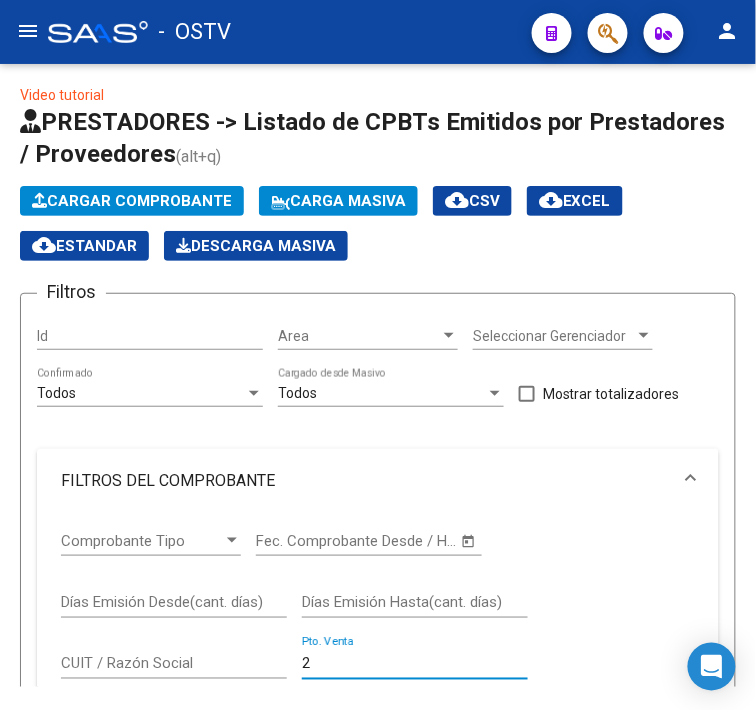 click on "2" at bounding box center [415, 664] 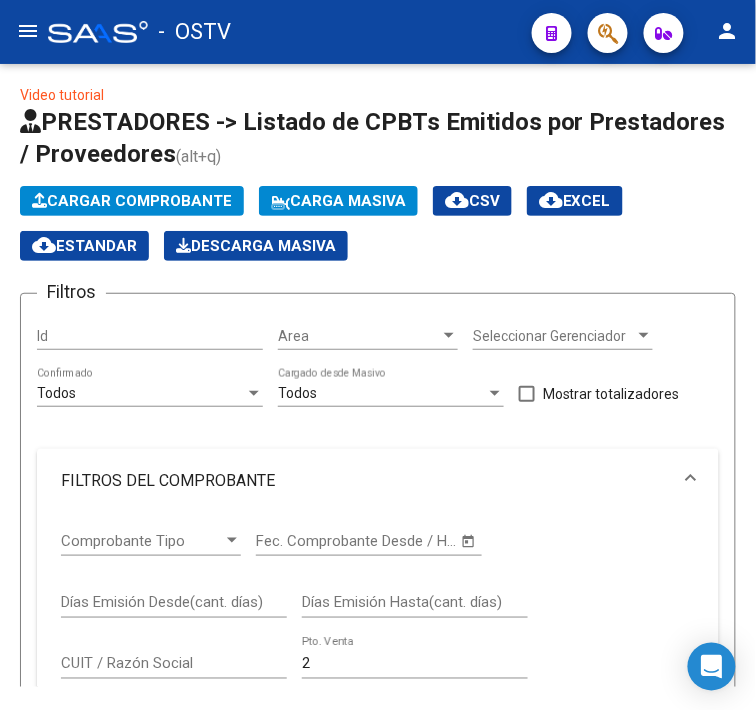 click on "menu -   OSTV  person    Firma Express     Padrón Afiliados Empadronados Movimientos de Afiliados Padrón Ágil Análisis Afiliado Categorías Último Aporte MT/PD    Prestadores / Proveedores Facturas - Listado/Carga Facturas - Documentación Facturas Recibidas ARCA Pagos x Transferencia Auditorías - Listado Auditorías - Comentarios Auditorías - Cambios Área Auditoría - Ítems Prestadores - Listado Prestadores - Docu. Otros Ingresos Geren.    Hospitales Públicos Notificaciones Internación    ANMAT - Trazabilidad    Explorador de Archivos SUR Expedientes Cobrados Expedientes en Análisis Solicitudes en Análisis Tutelaje en Análisis Solicitudes Observadas ANSES Desempleo Sistemas Externos Inserciones Manuales de Padrón Ágil SSS Traspasos Res. 01/2025 y Revs. Opciones Diarias (+) RG - Altas ONLINE (+) RG - Bajas ONLINE (+) MT - Altas ONLINE (+) MT - Bajas ONLINE (+) MT - Adhesiones (+) Padrón Completo SSS MT - Bajas Directas Novedades Recibidas Novedades Aceptadas Novedades Rechazadas" at bounding box center (378, 355) 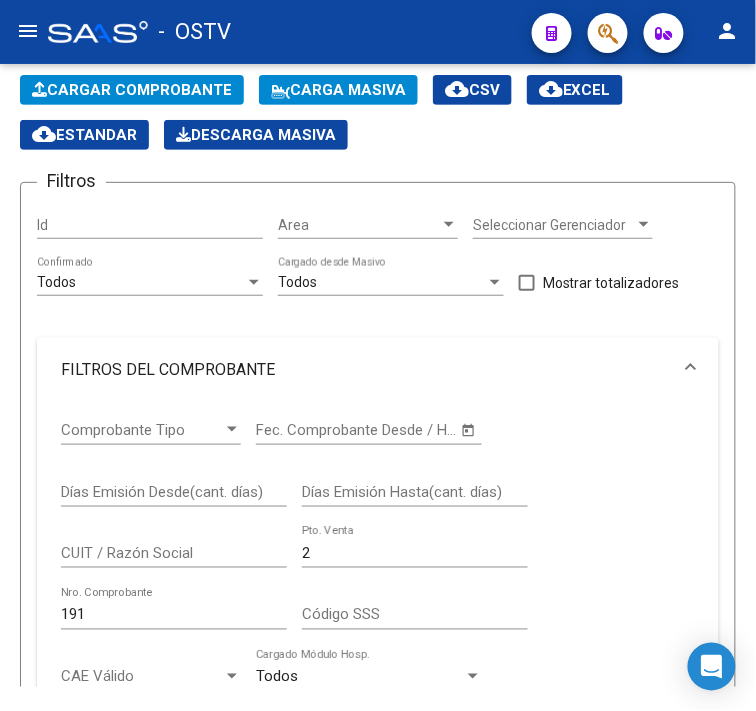 click on "Todos  Cargado Módulo Hosp." 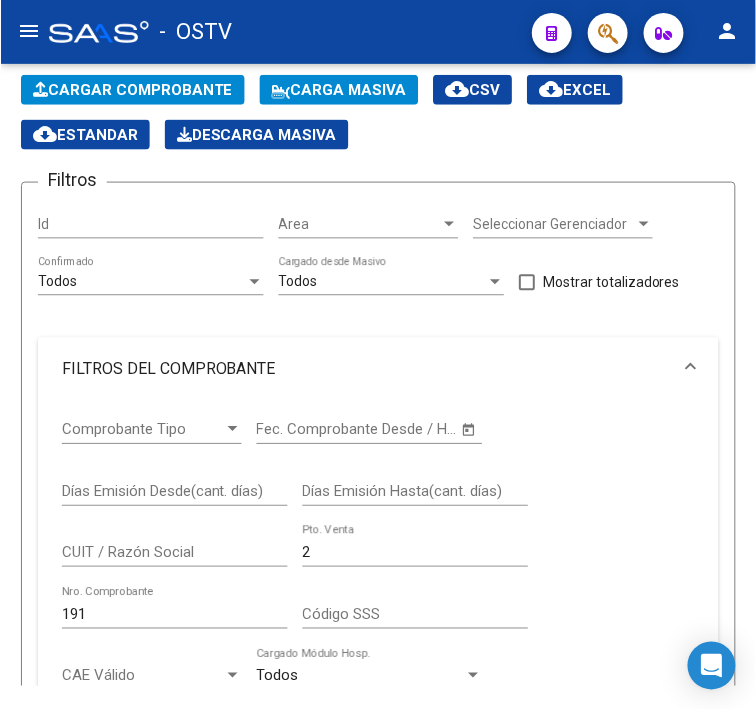 scroll, scrollTop: 112, scrollLeft: 0, axis: vertical 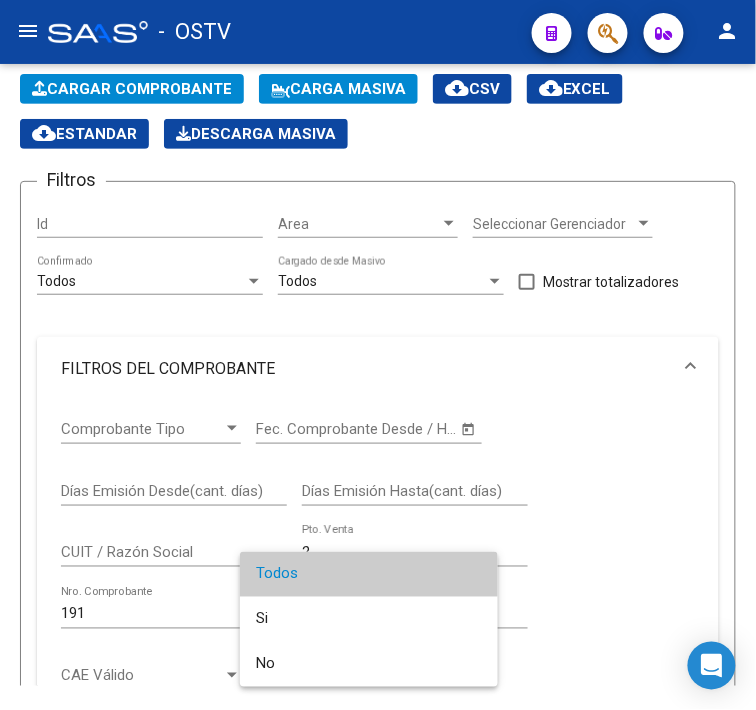 click at bounding box center (378, 355) 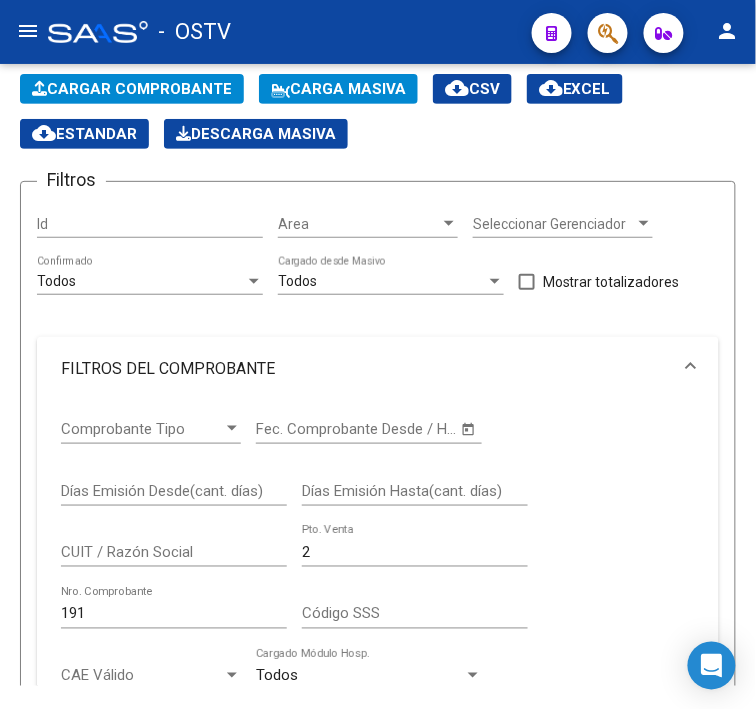 click on "2 Pto. Venta" 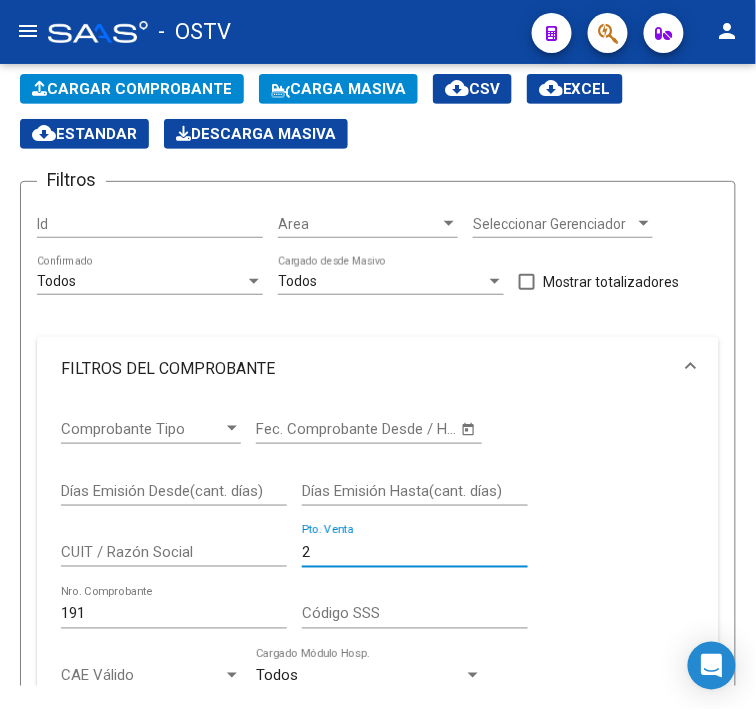 click on "2" at bounding box center (415, 552) 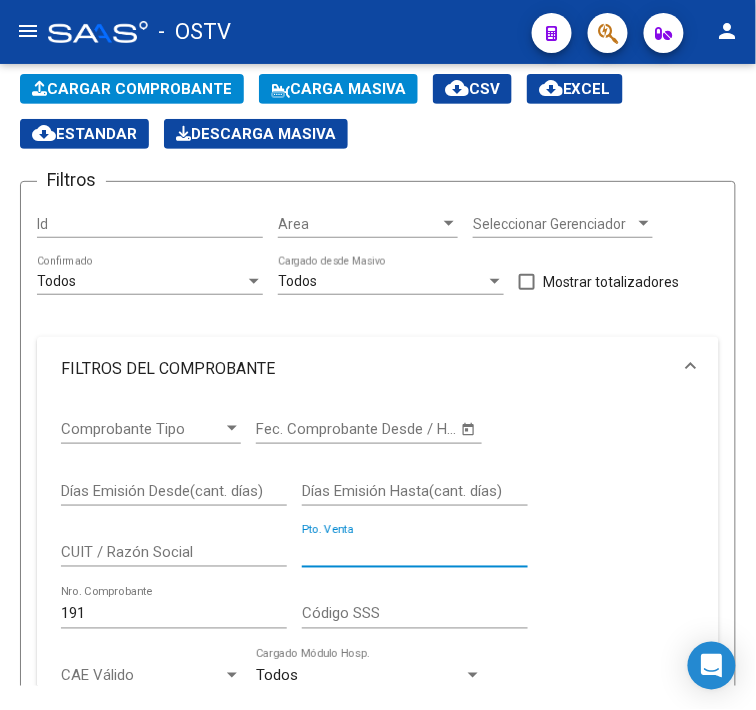 type 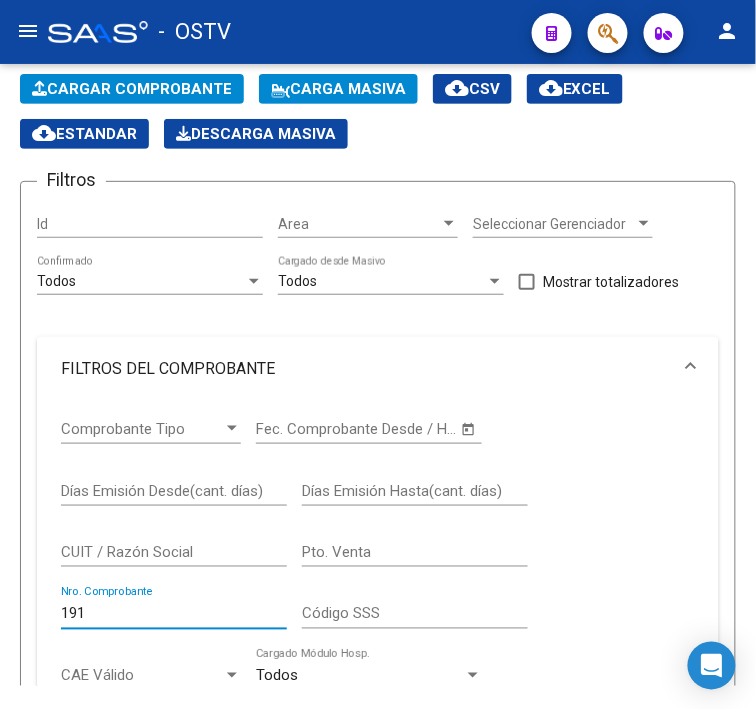 click on "191" at bounding box center [174, 614] 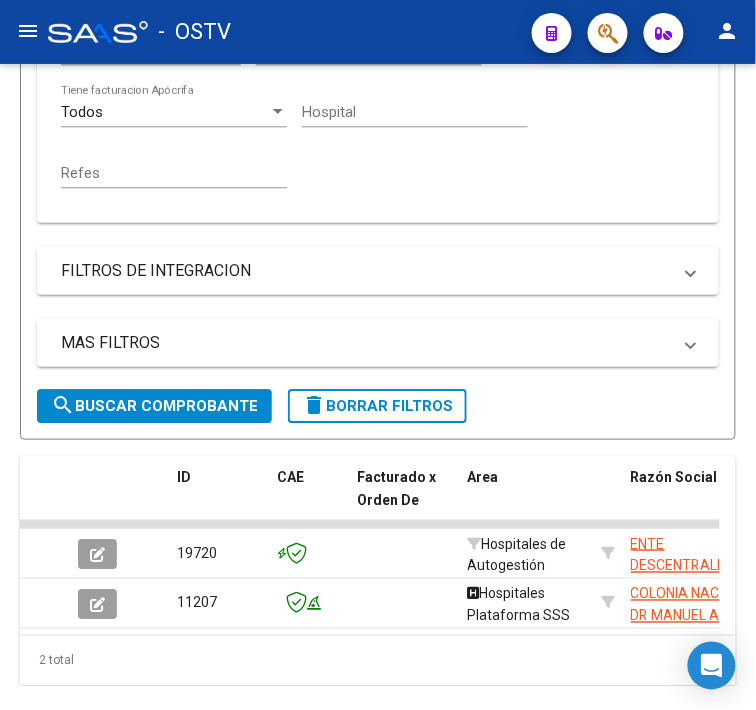 scroll, scrollTop: 824, scrollLeft: 0, axis: vertical 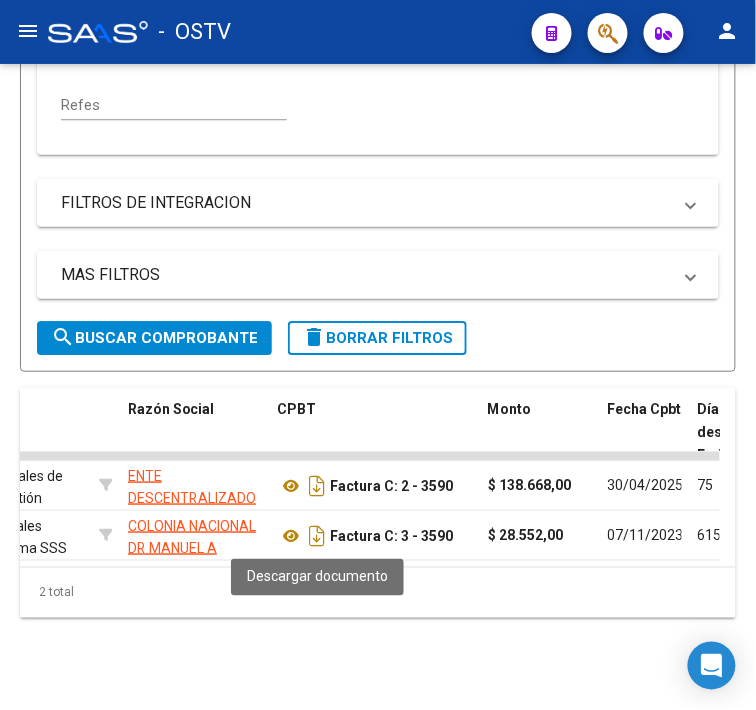 click 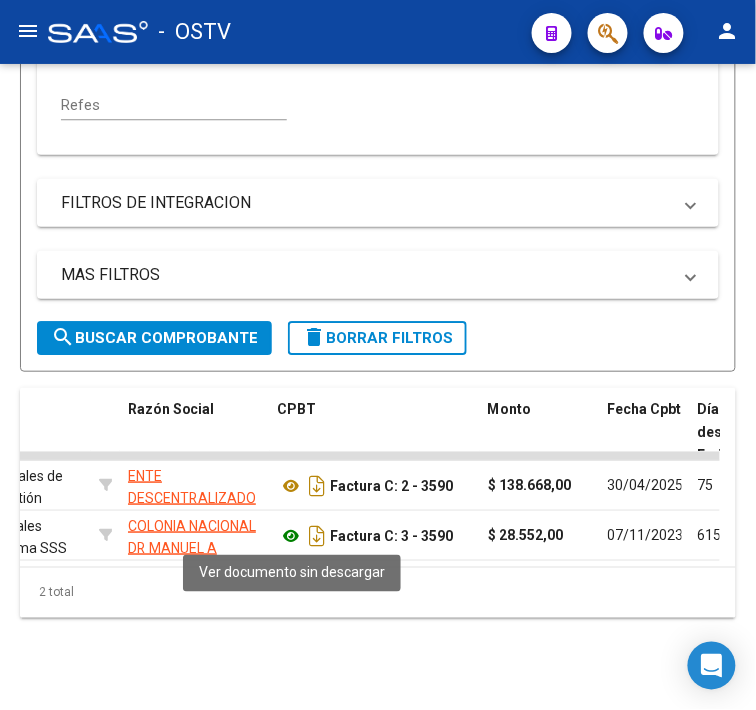 click 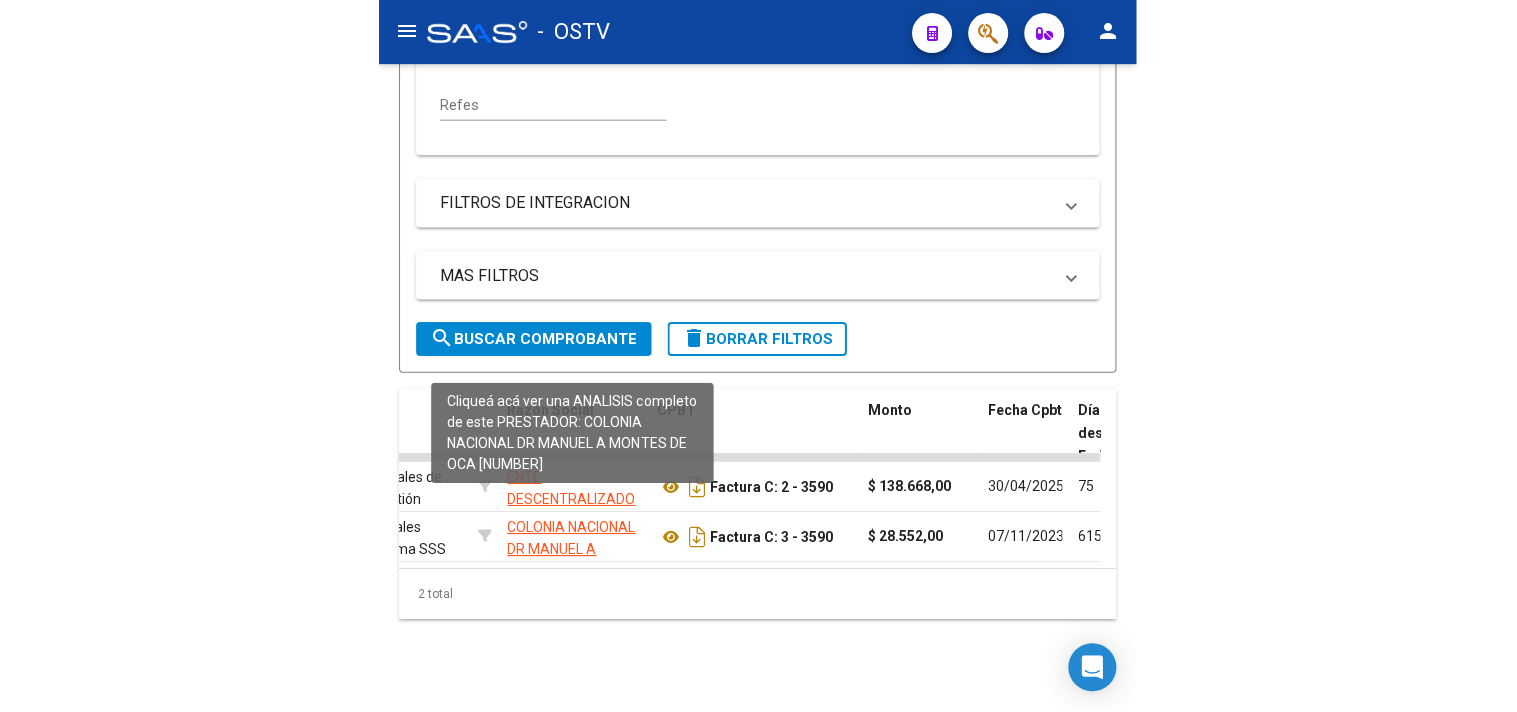 scroll, scrollTop: 713, scrollLeft: 0, axis: vertical 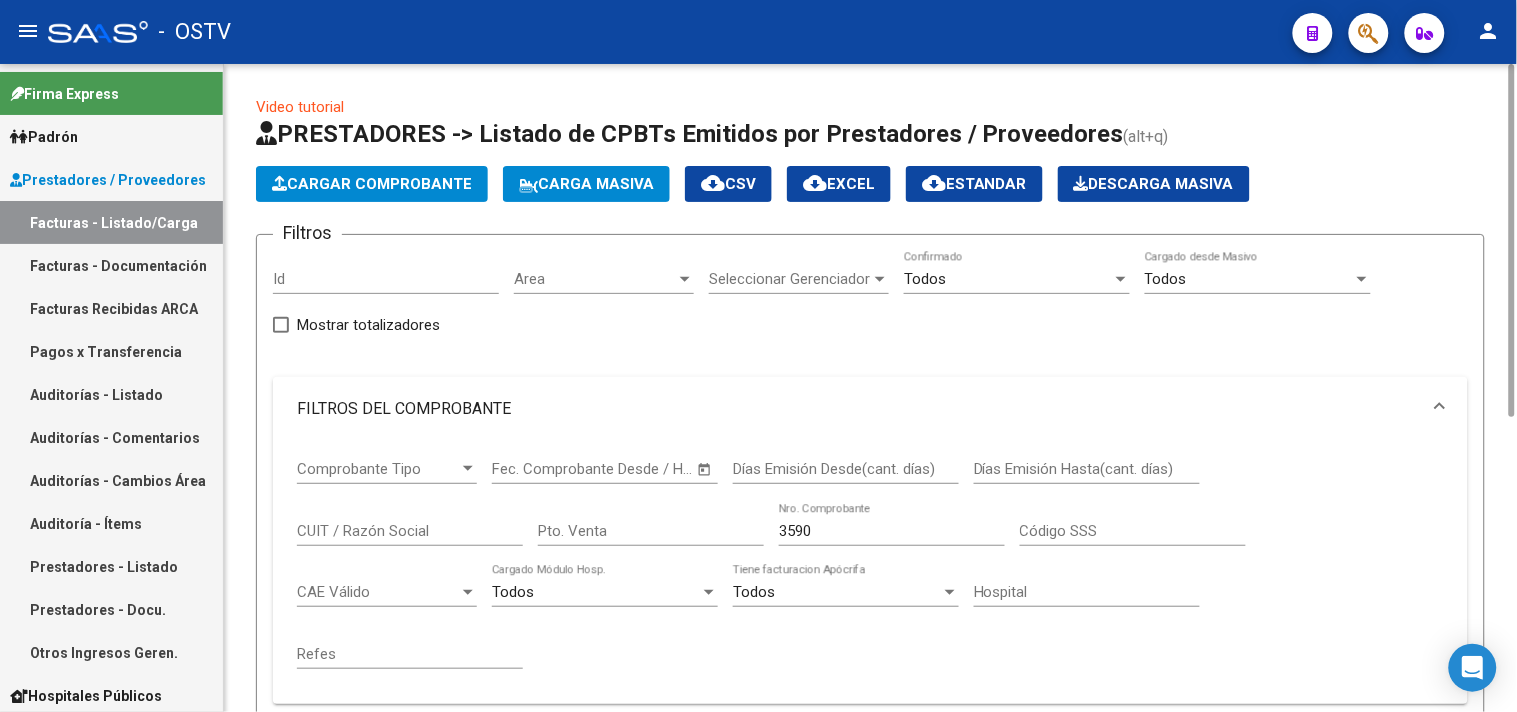 click on "3590 Nro. Comprobante" 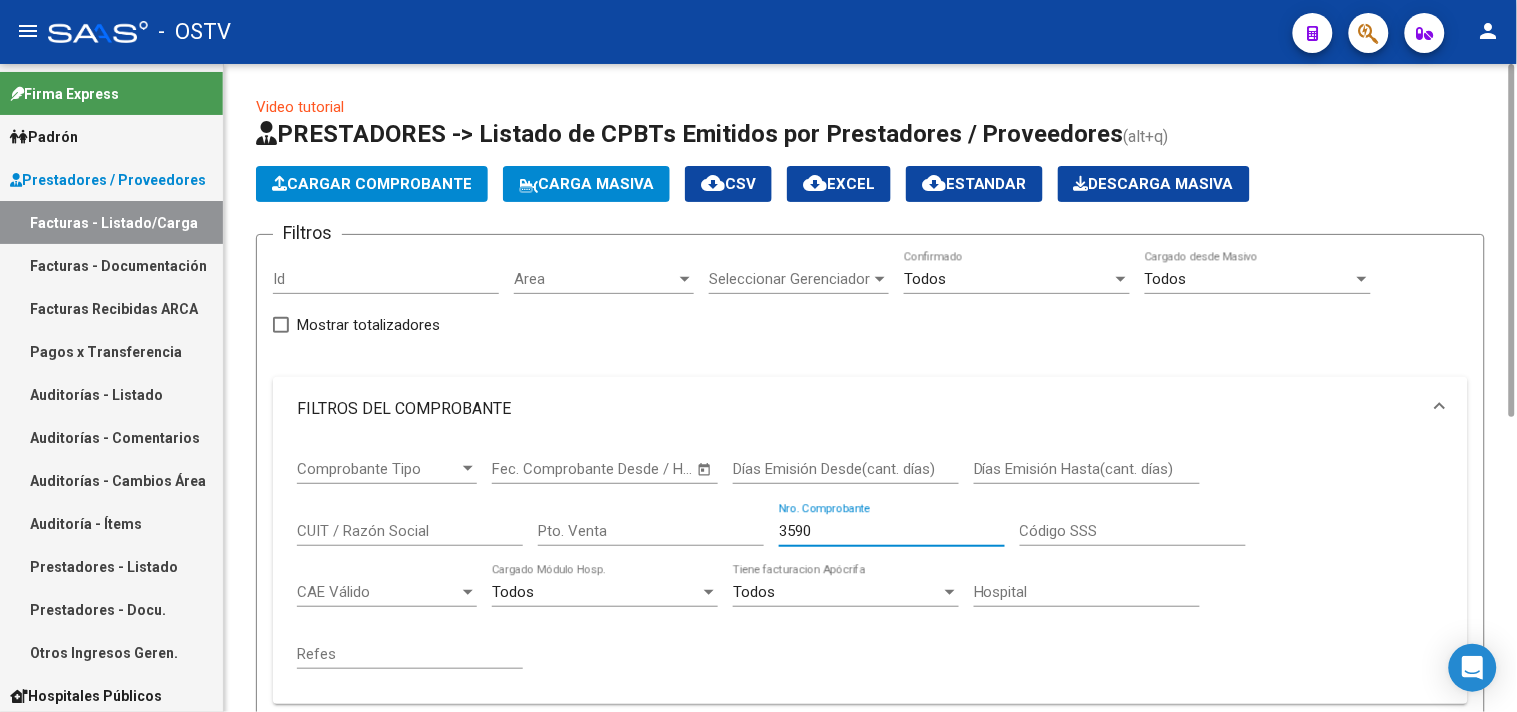 click on "3590" at bounding box center (892, 531) 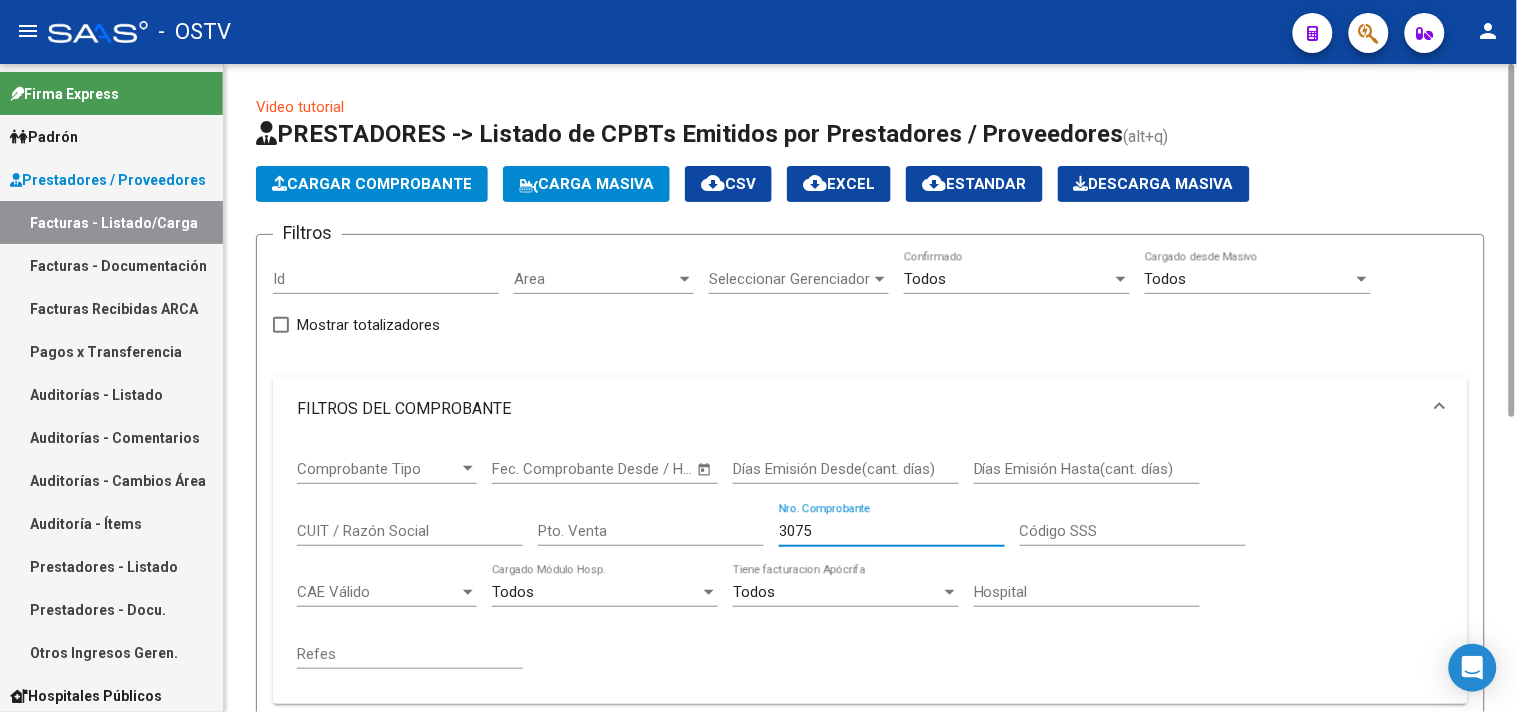 scroll, scrollTop: 492, scrollLeft: 0, axis: vertical 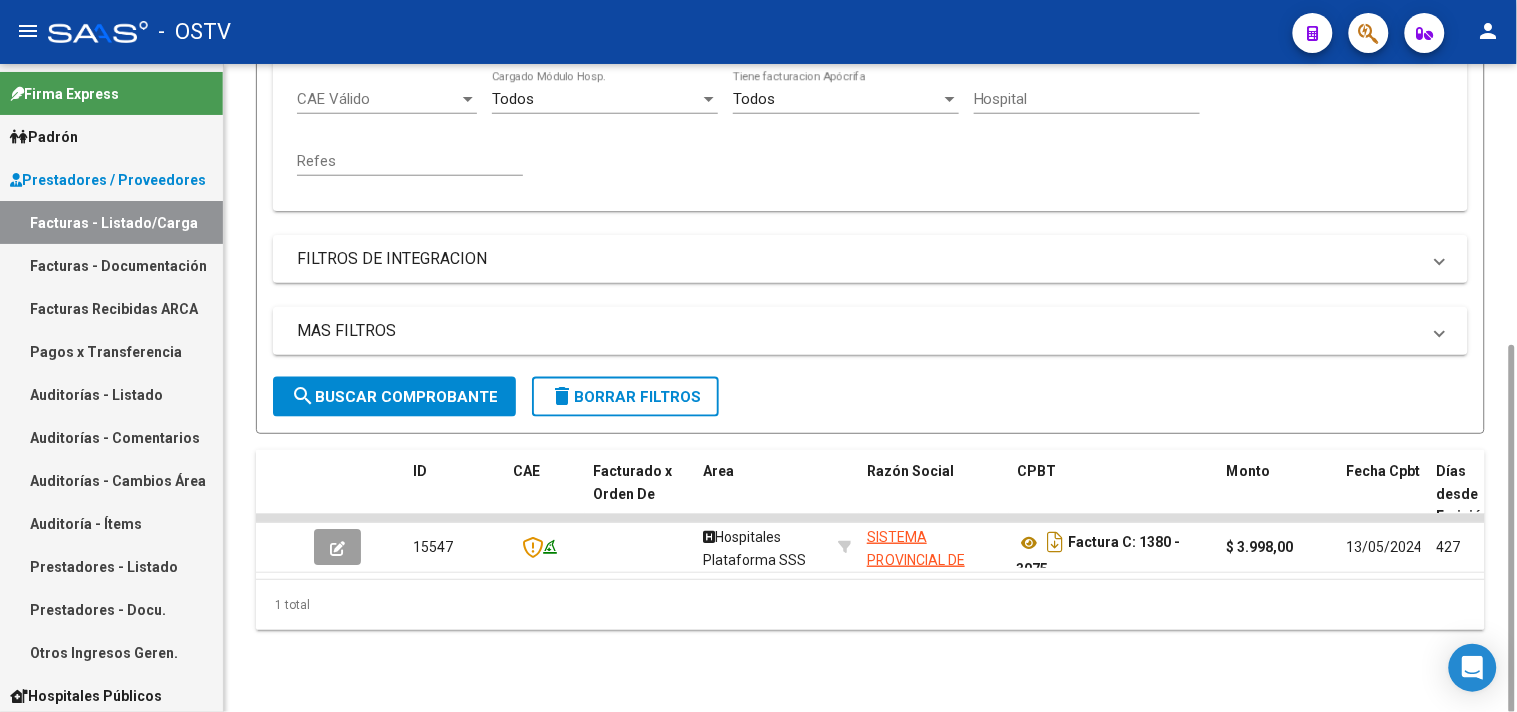 type on "3075" 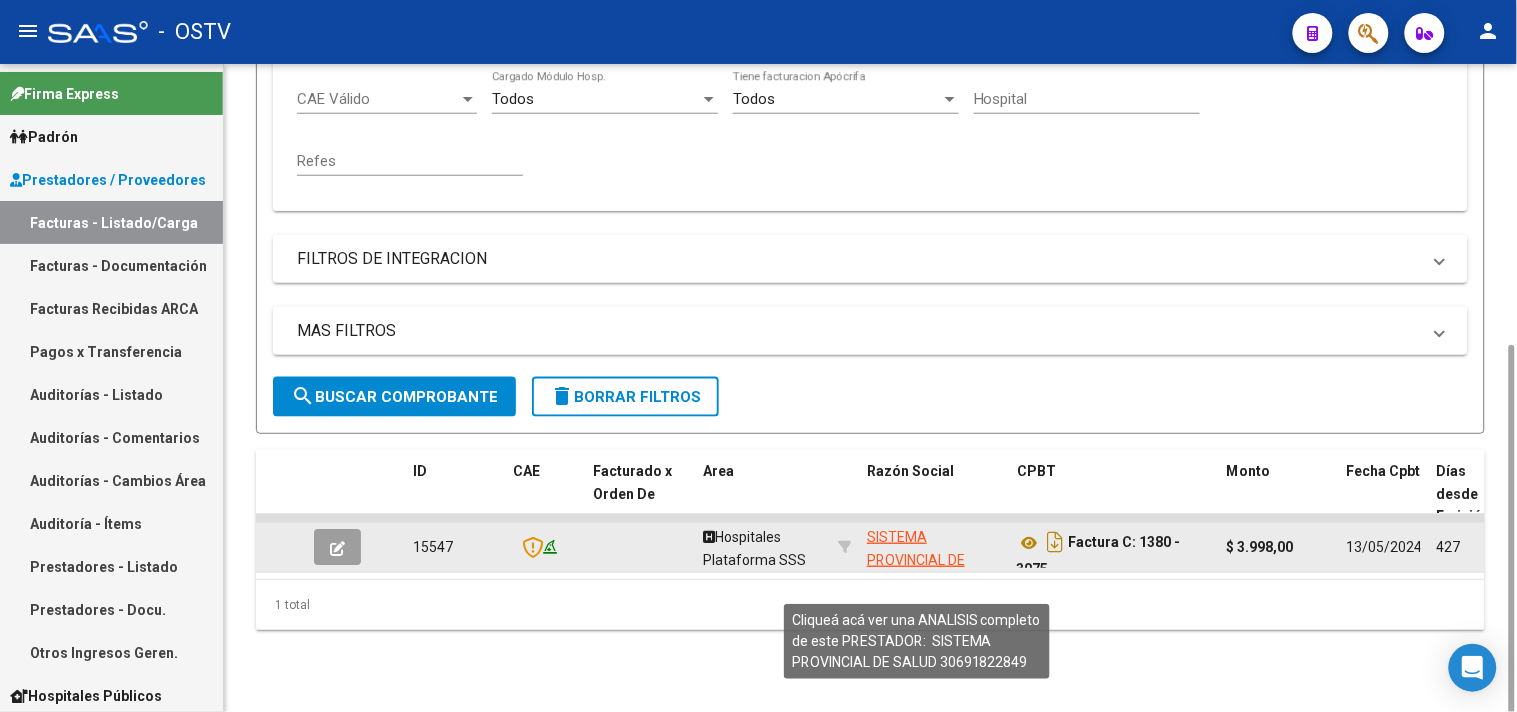 click on "SISTEMA PROVINCIAL DE SALUD" 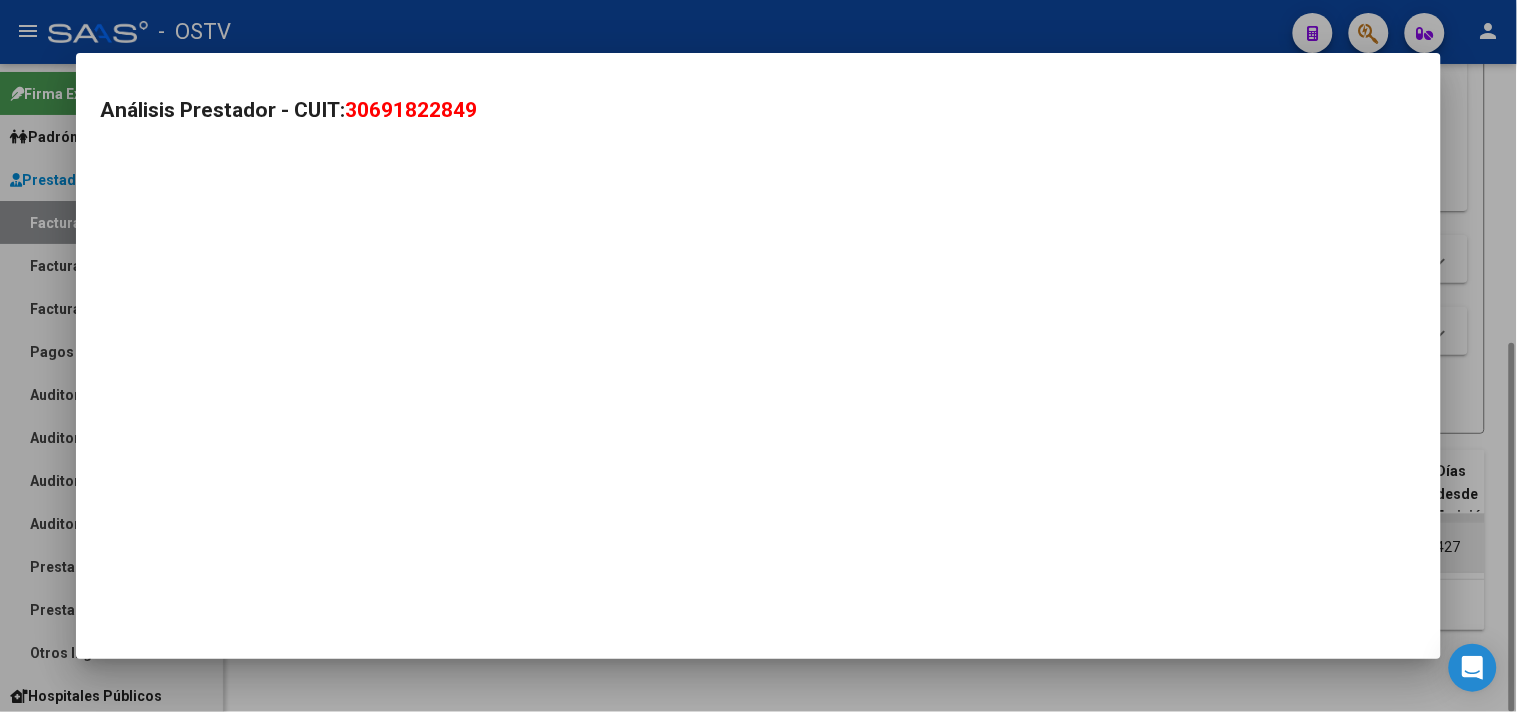 scroll, scrollTop: 492, scrollLeft: 0, axis: vertical 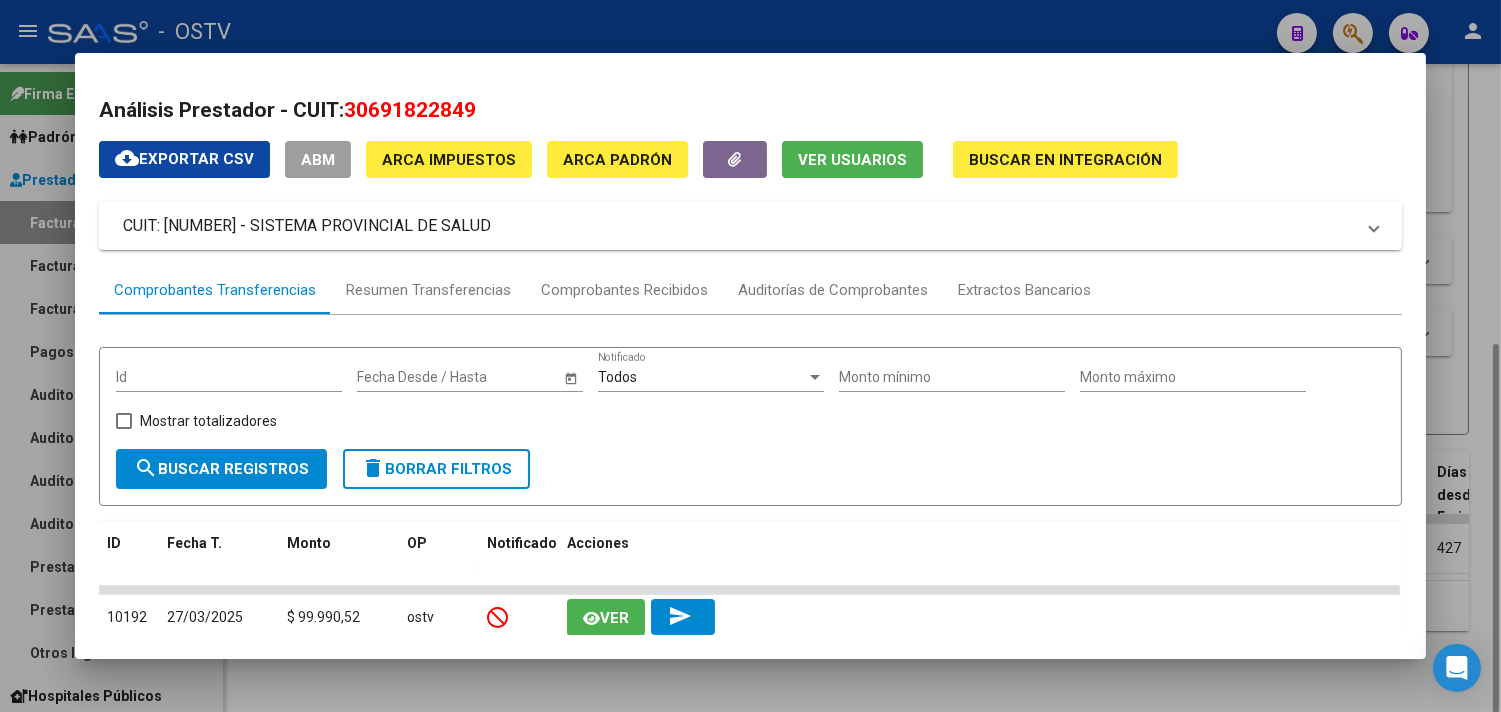 click at bounding box center (750, 356) 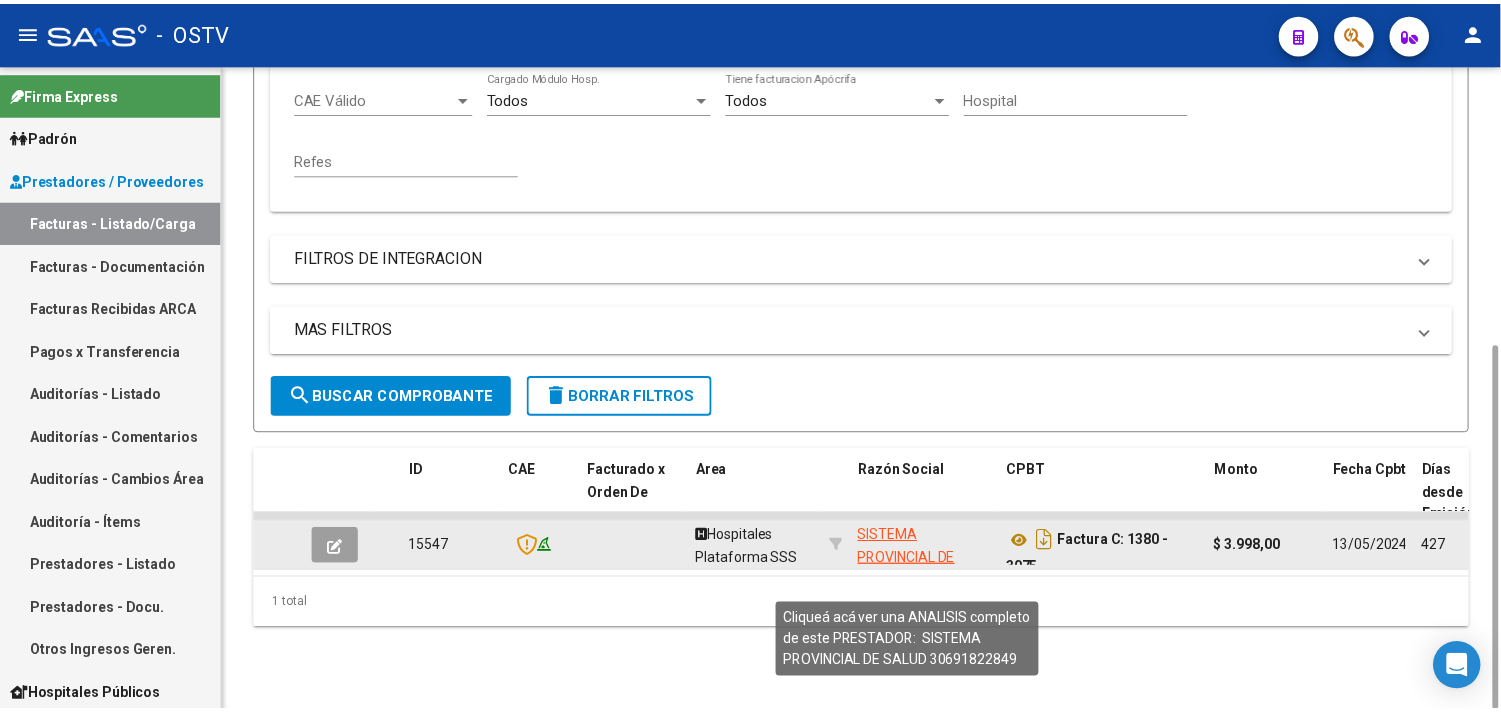 scroll, scrollTop: 495, scrollLeft: 0, axis: vertical 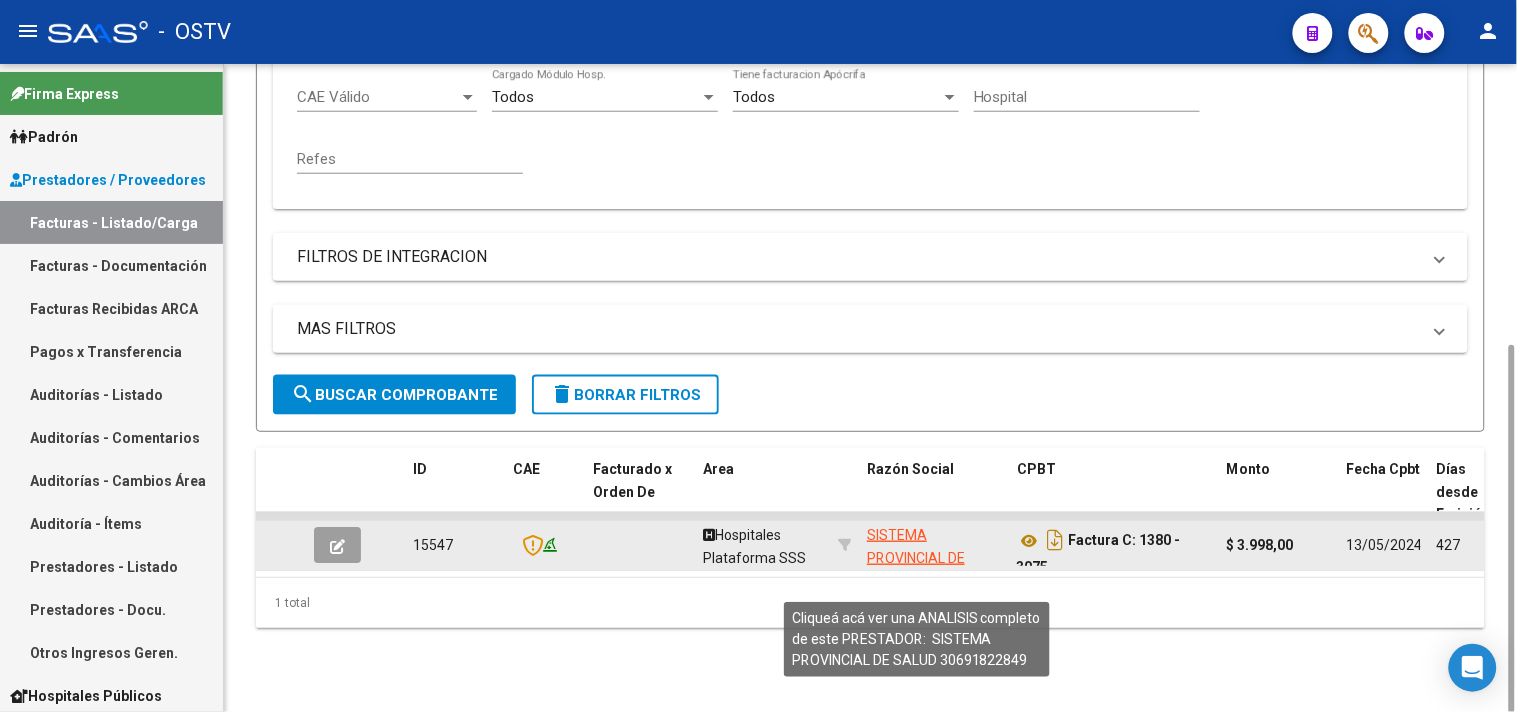 click on "SISTEMA PROVINCIAL DE SALUD" 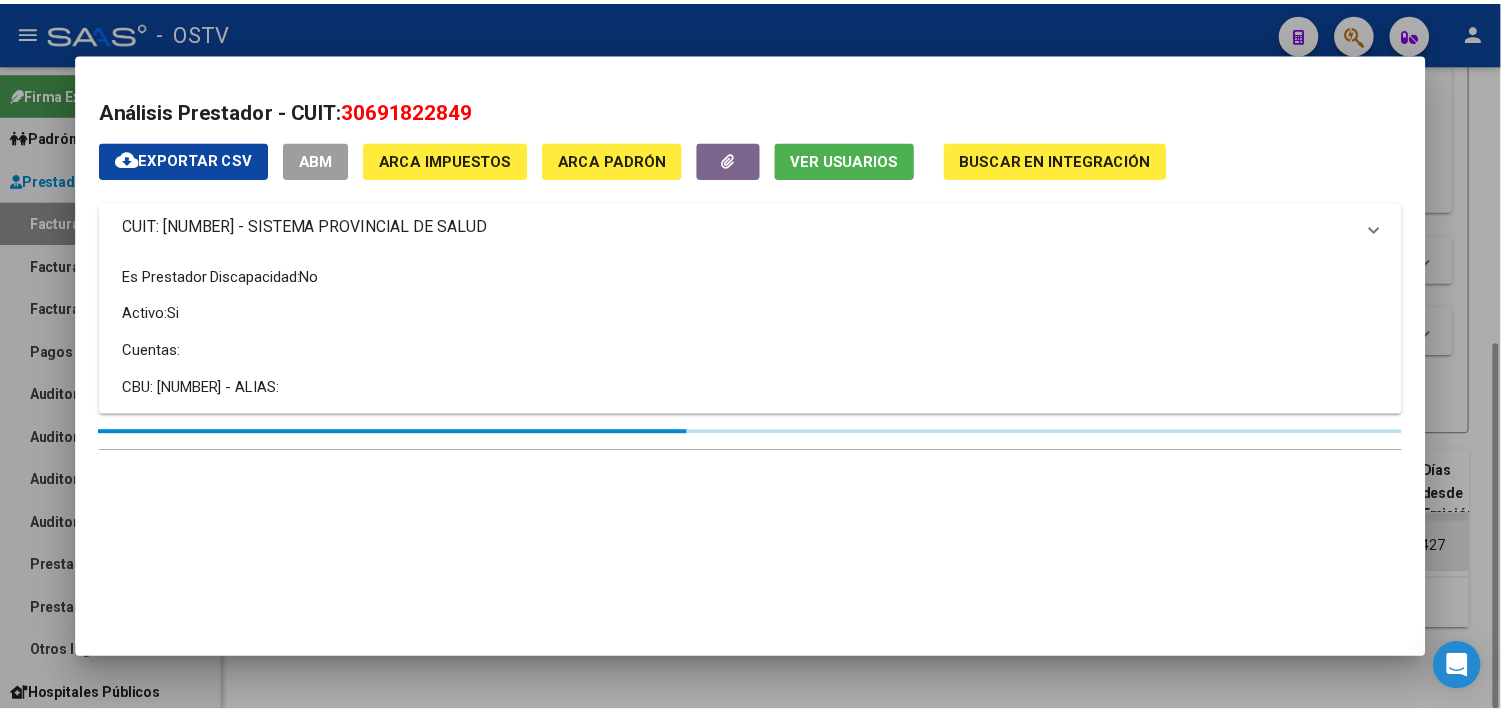 scroll, scrollTop: 492, scrollLeft: 0, axis: vertical 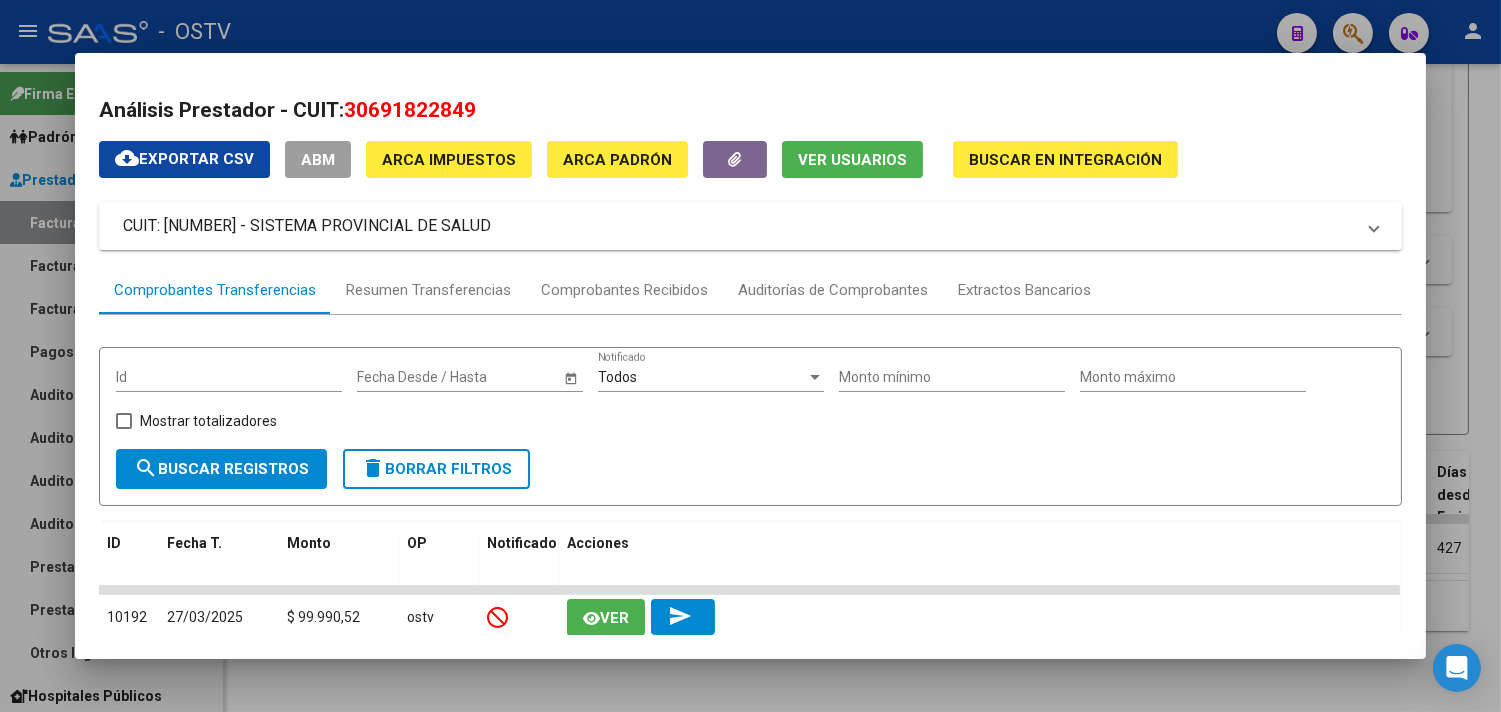 drag, startPoint x: 487, startPoint y: 107, endPoint x: 344, endPoint y: 104, distance: 143.03146 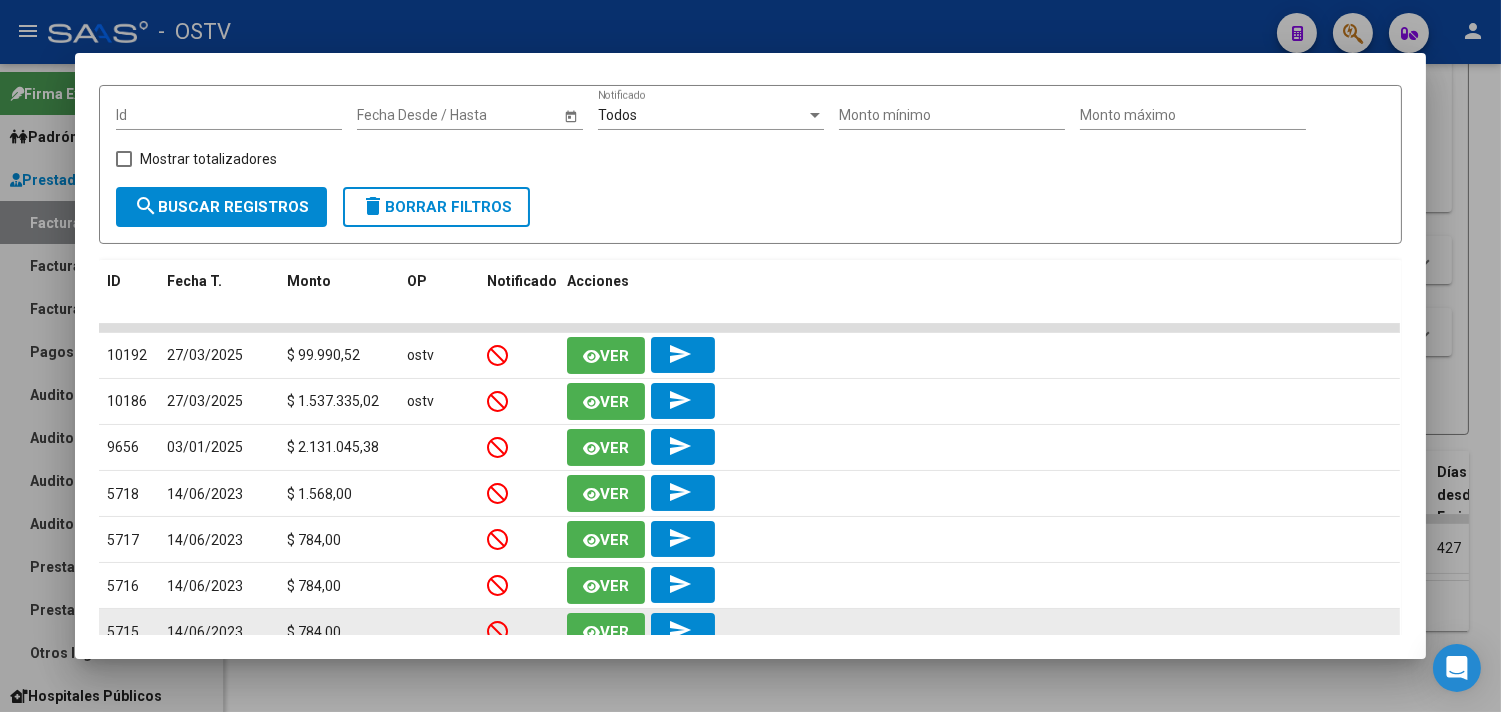 scroll, scrollTop: 0, scrollLeft: 0, axis: both 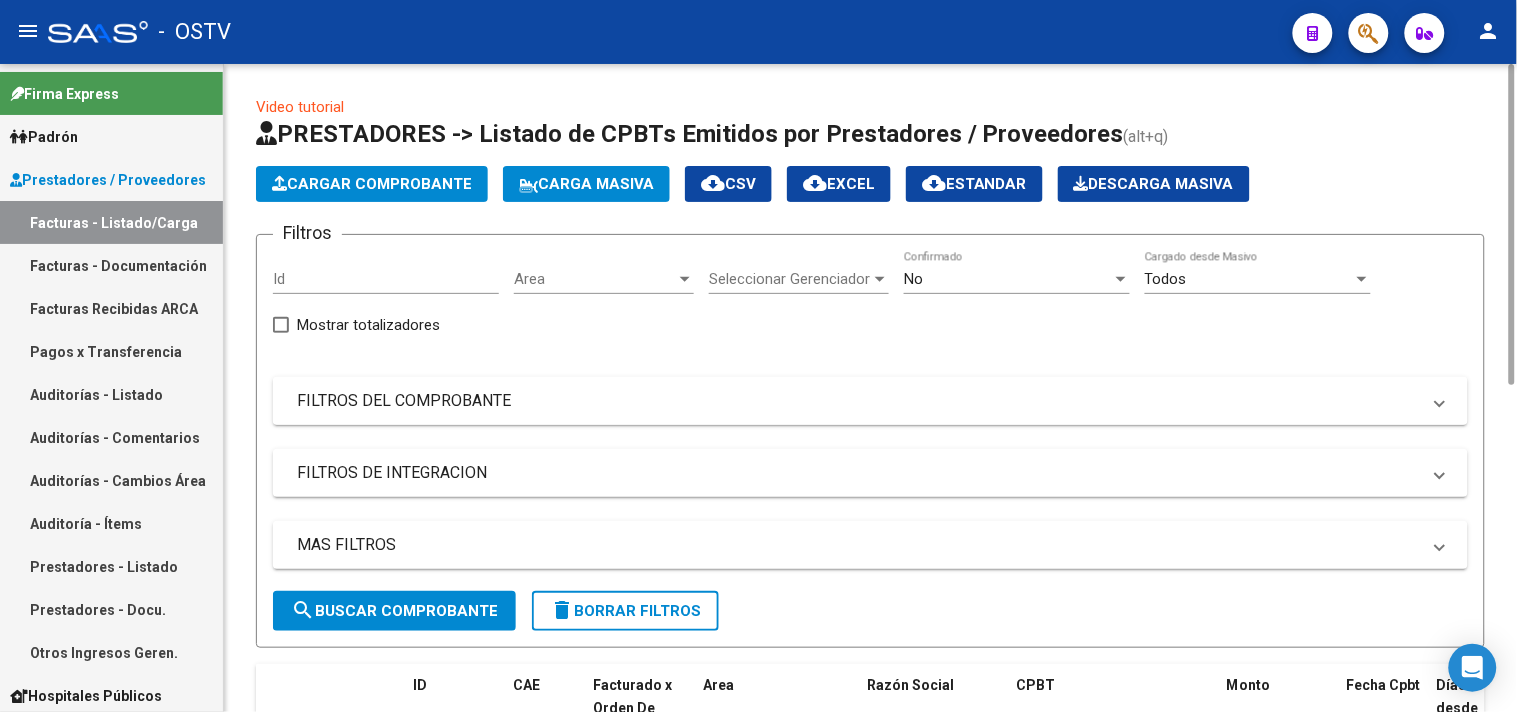 click on "FILTROS DEL COMPROBANTE" at bounding box center (870, 401) 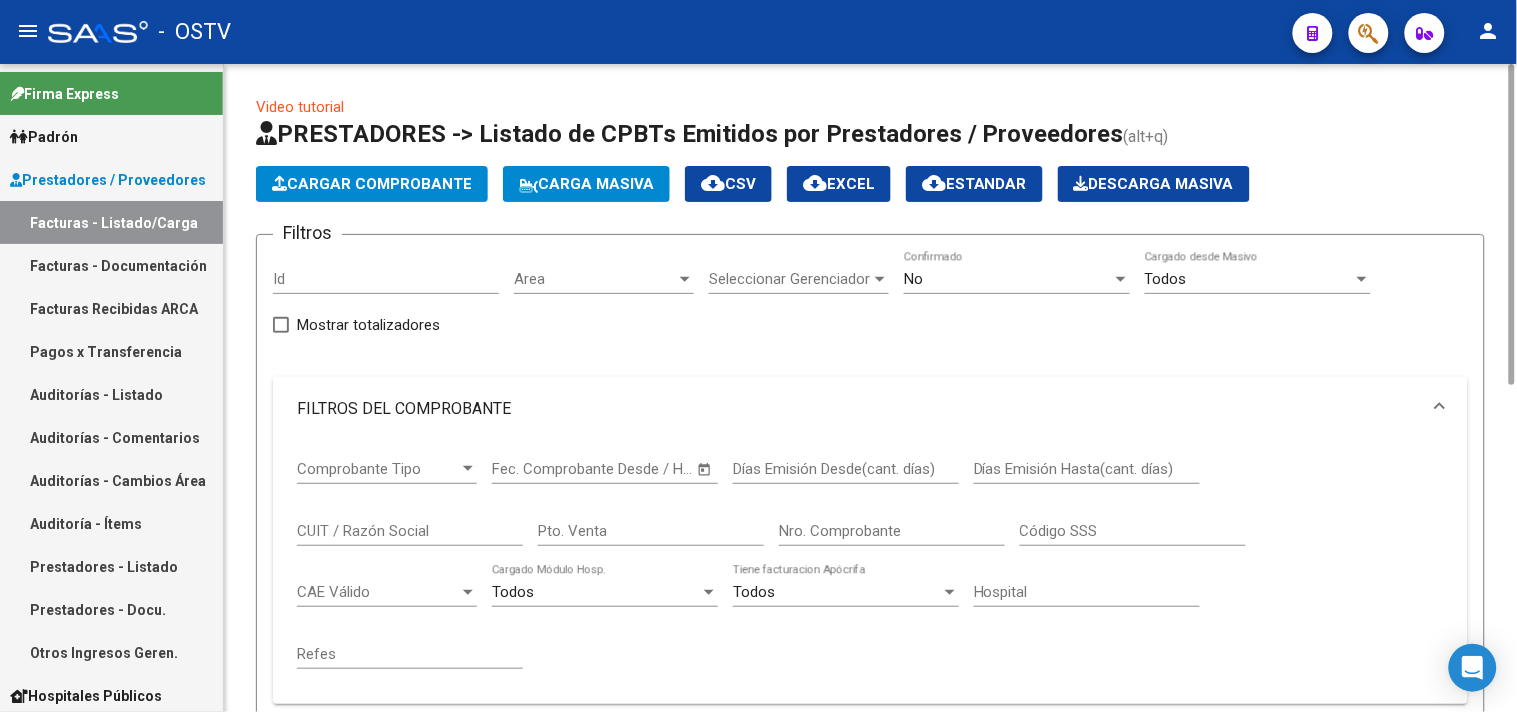 click on "Nro. Comprobante" at bounding box center (892, 531) 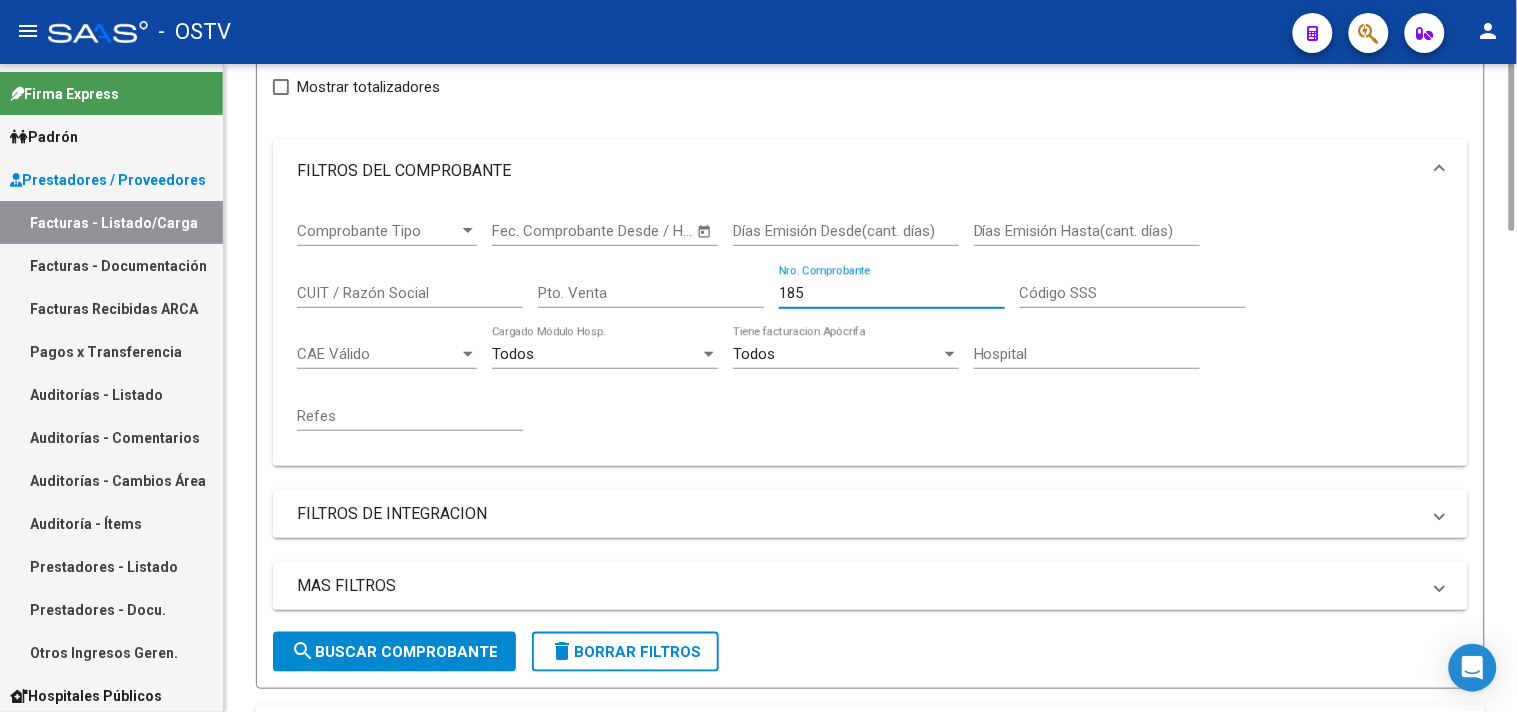 scroll, scrollTop: 460, scrollLeft: 0, axis: vertical 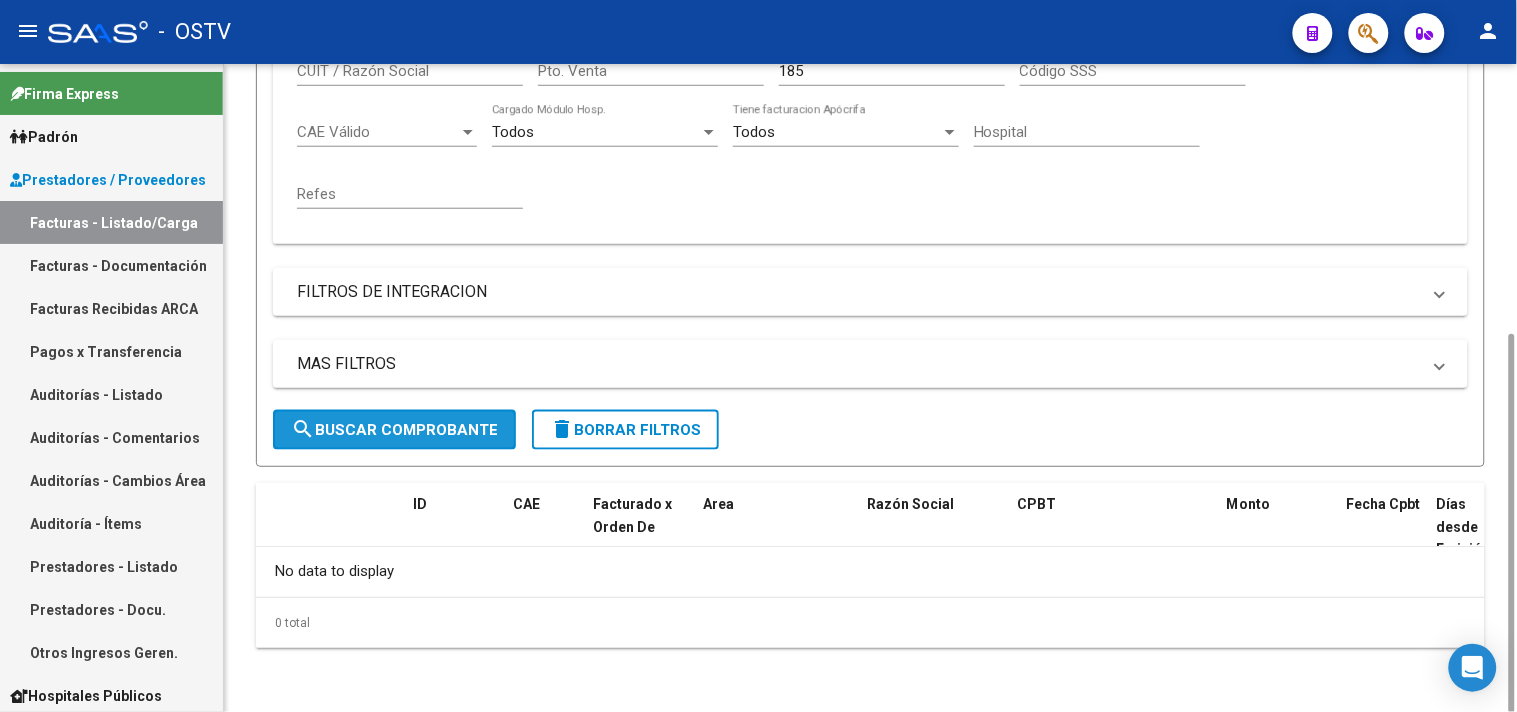 click on "search  Buscar Comprobante" 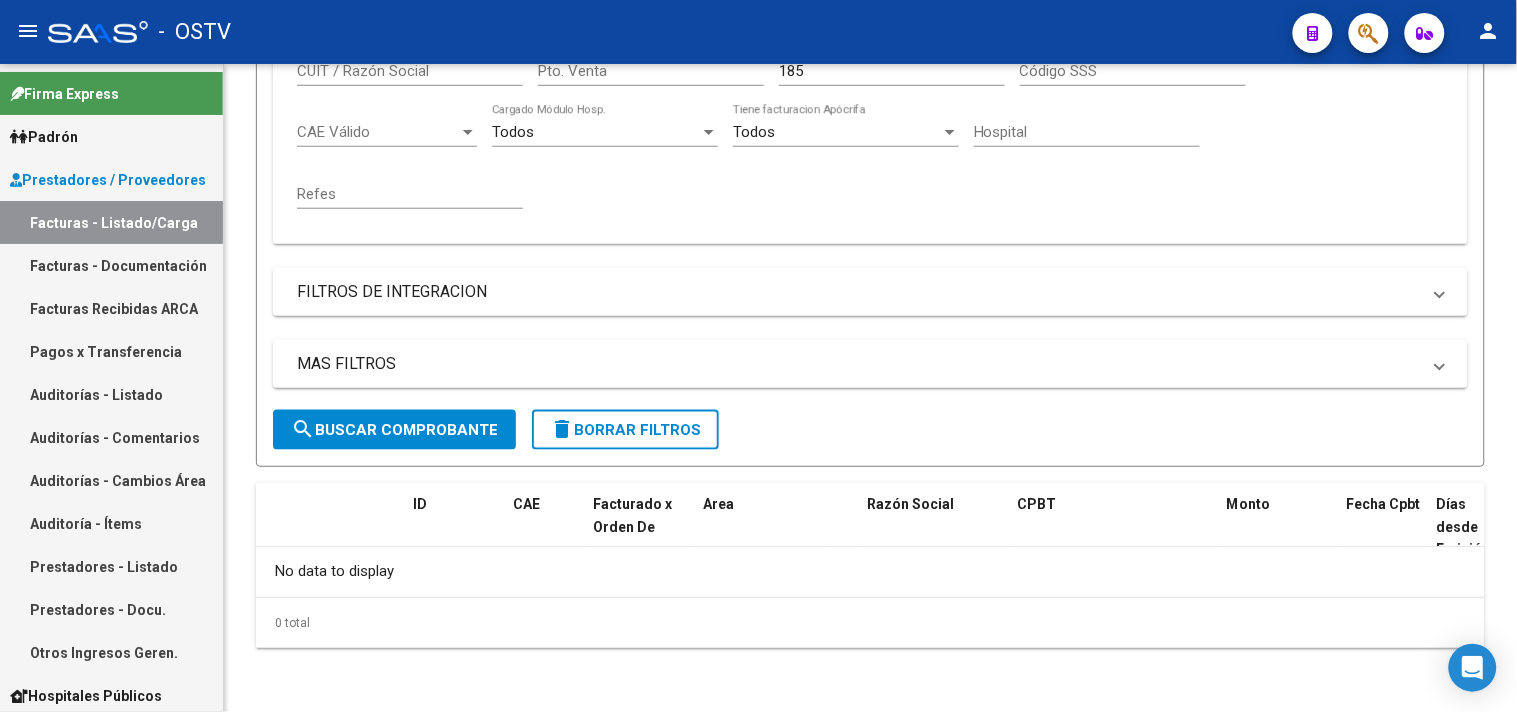 click on "menu -   OSTV  person" 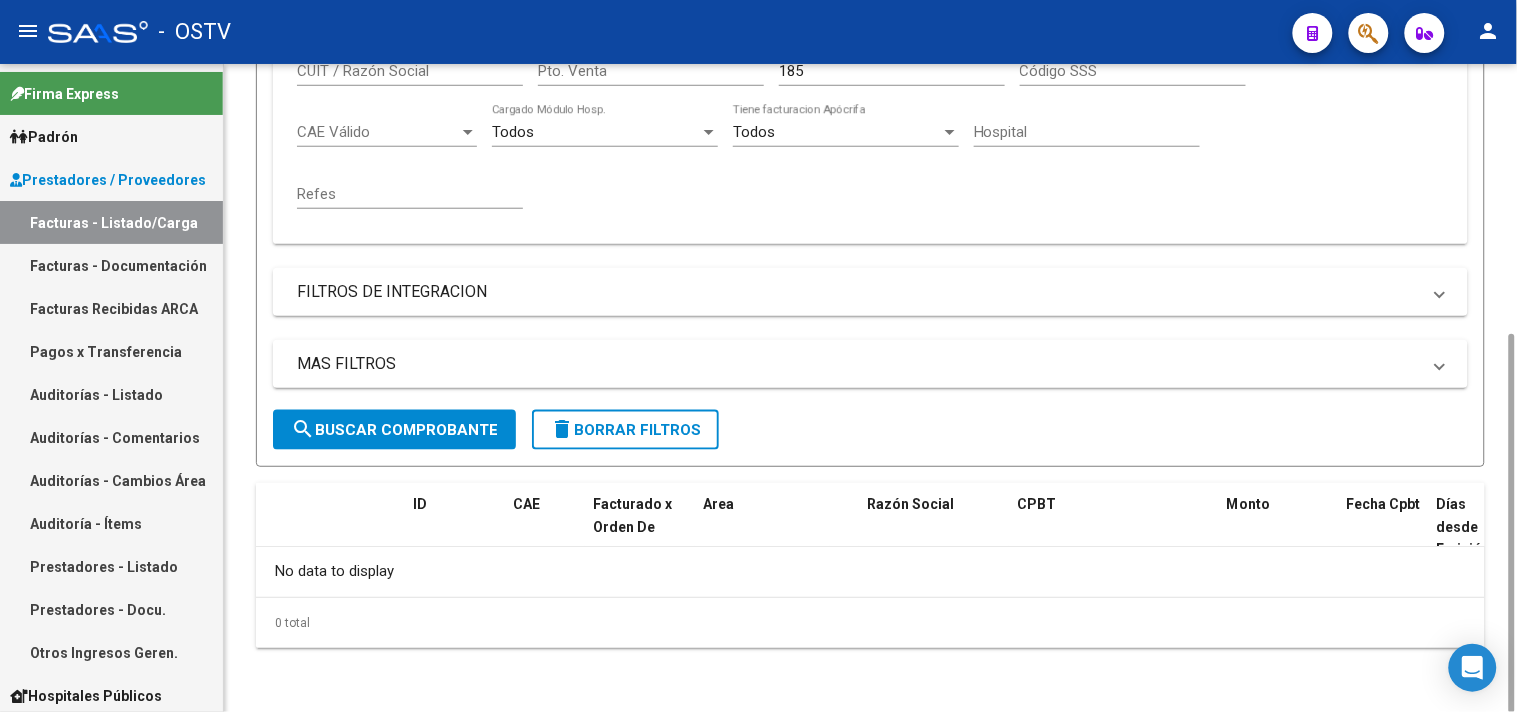 click on "185" at bounding box center [892, 71] 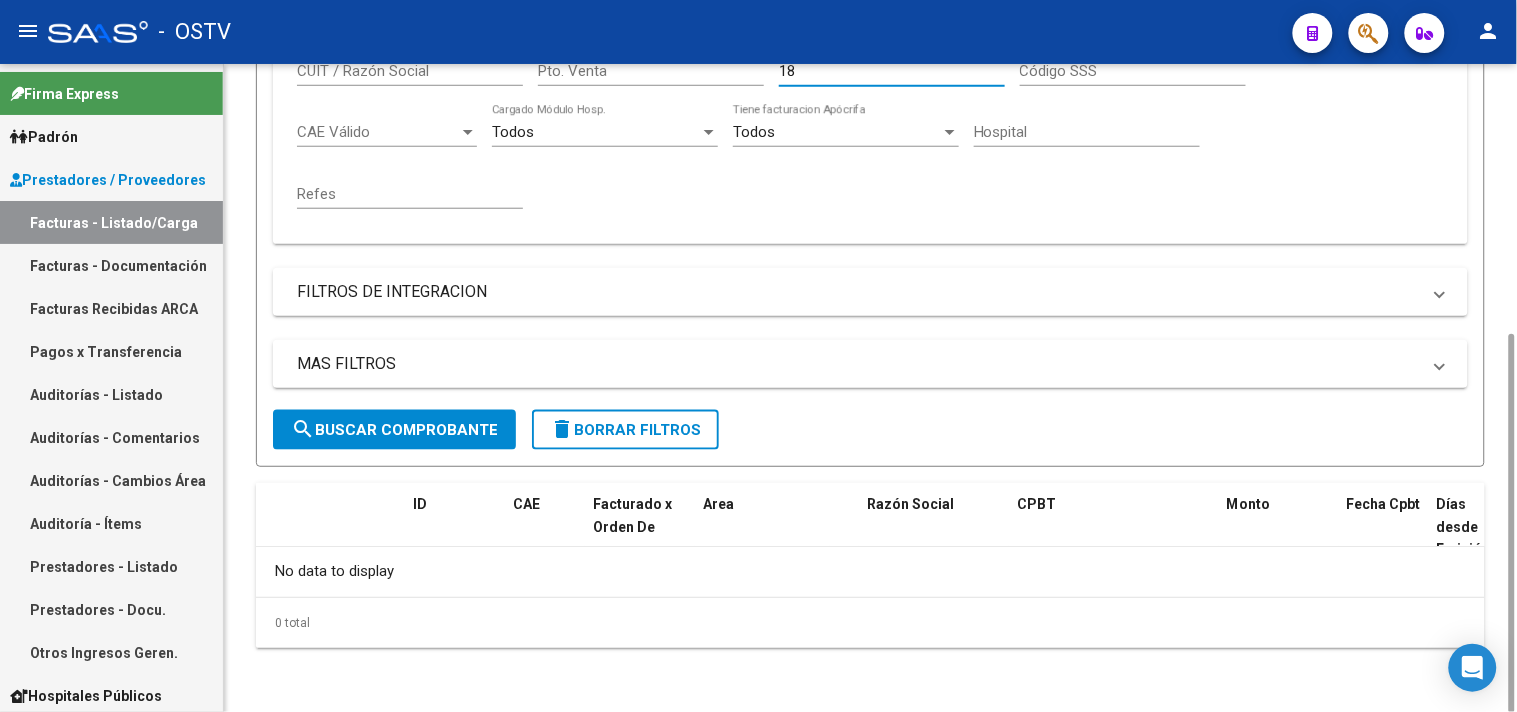 scroll, scrollTop: 458, scrollLeft: 0, axis: vertical 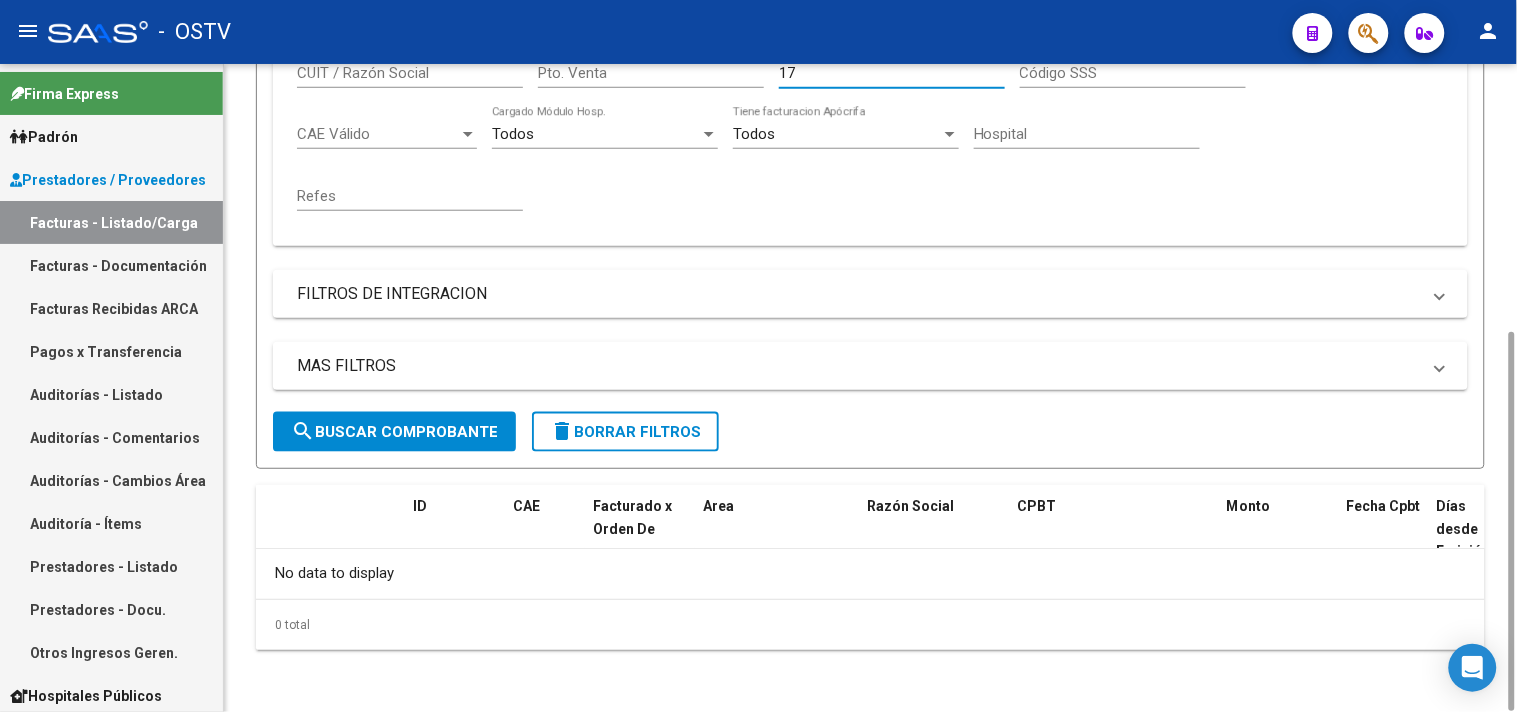type on "1" 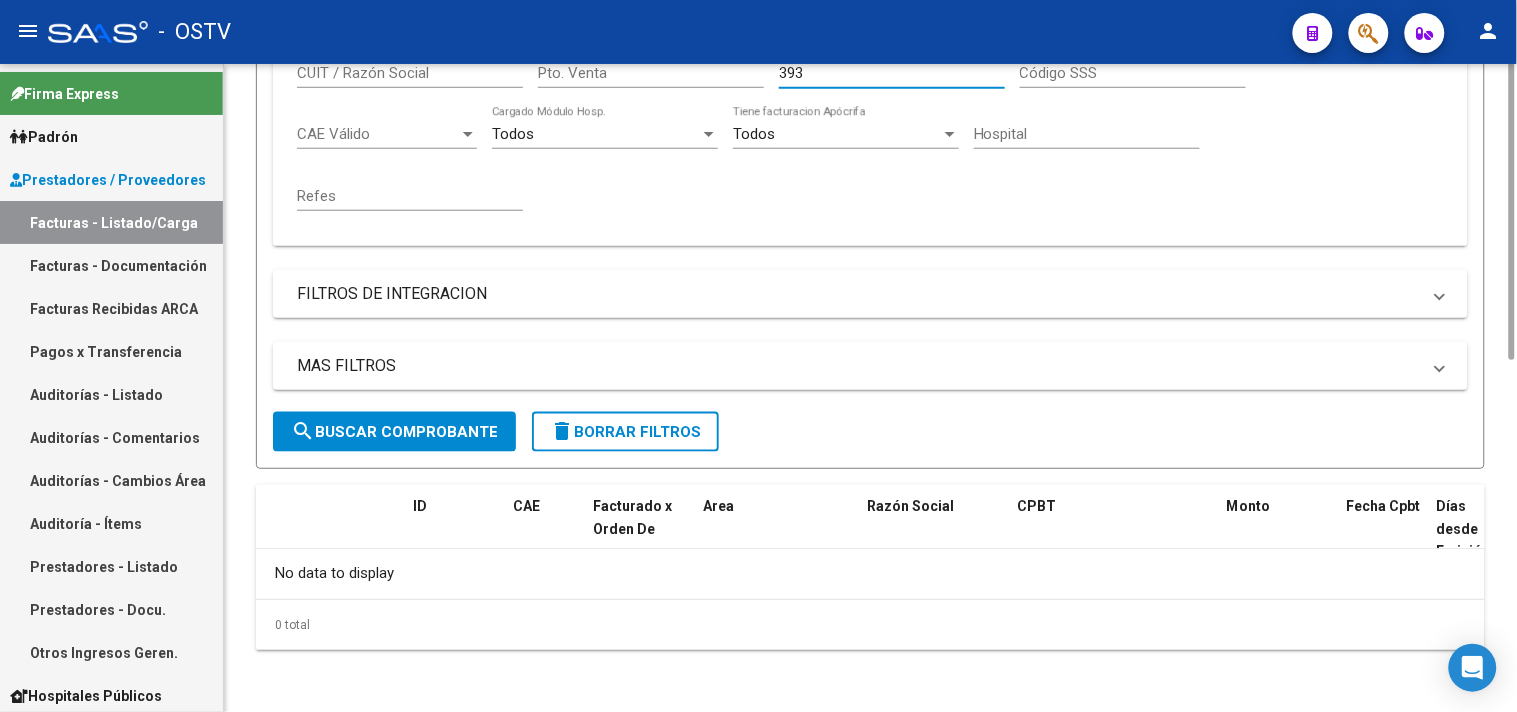 scroll, scrollTop: 0, scrollLeft: 0, axis: both 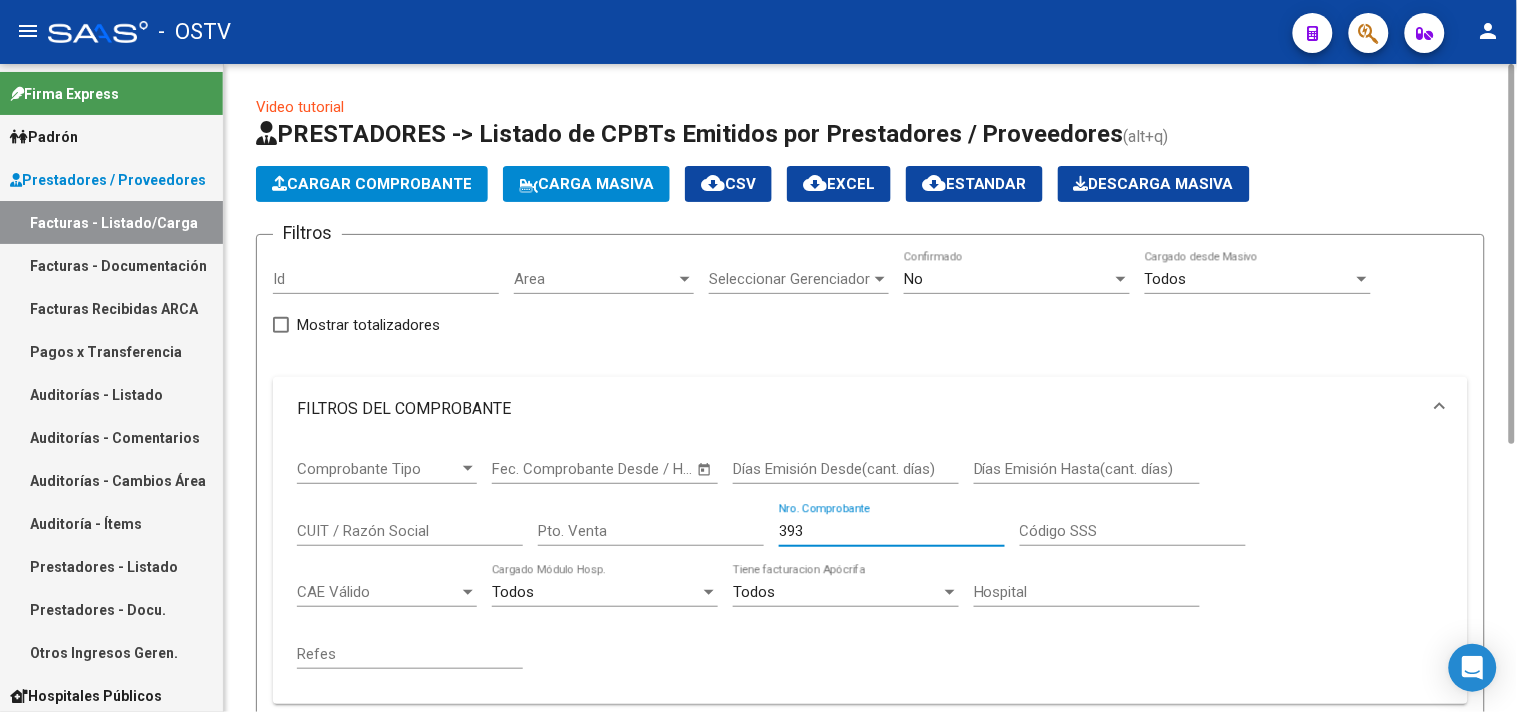 click on "No  Confirmado" 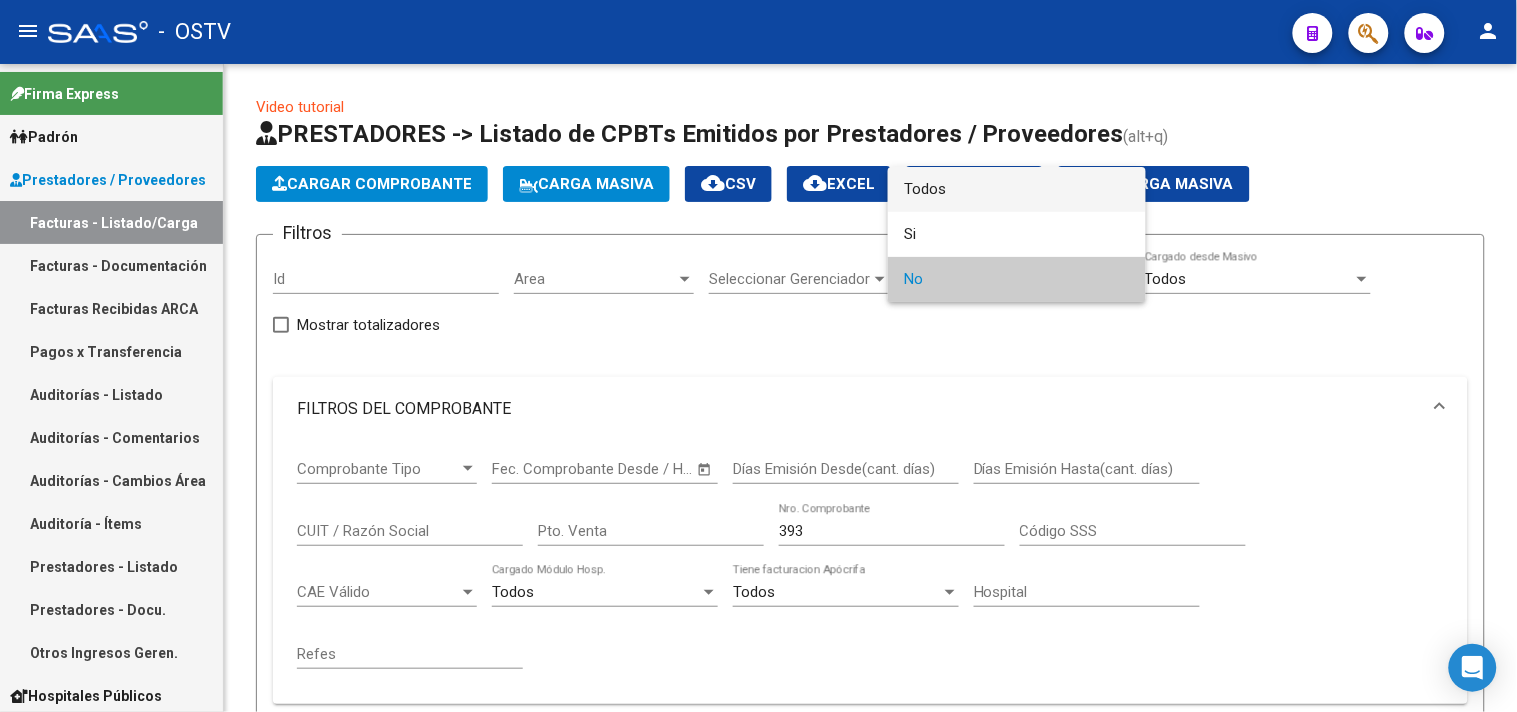 click on "Todos" at bounding box center [1017, 189] 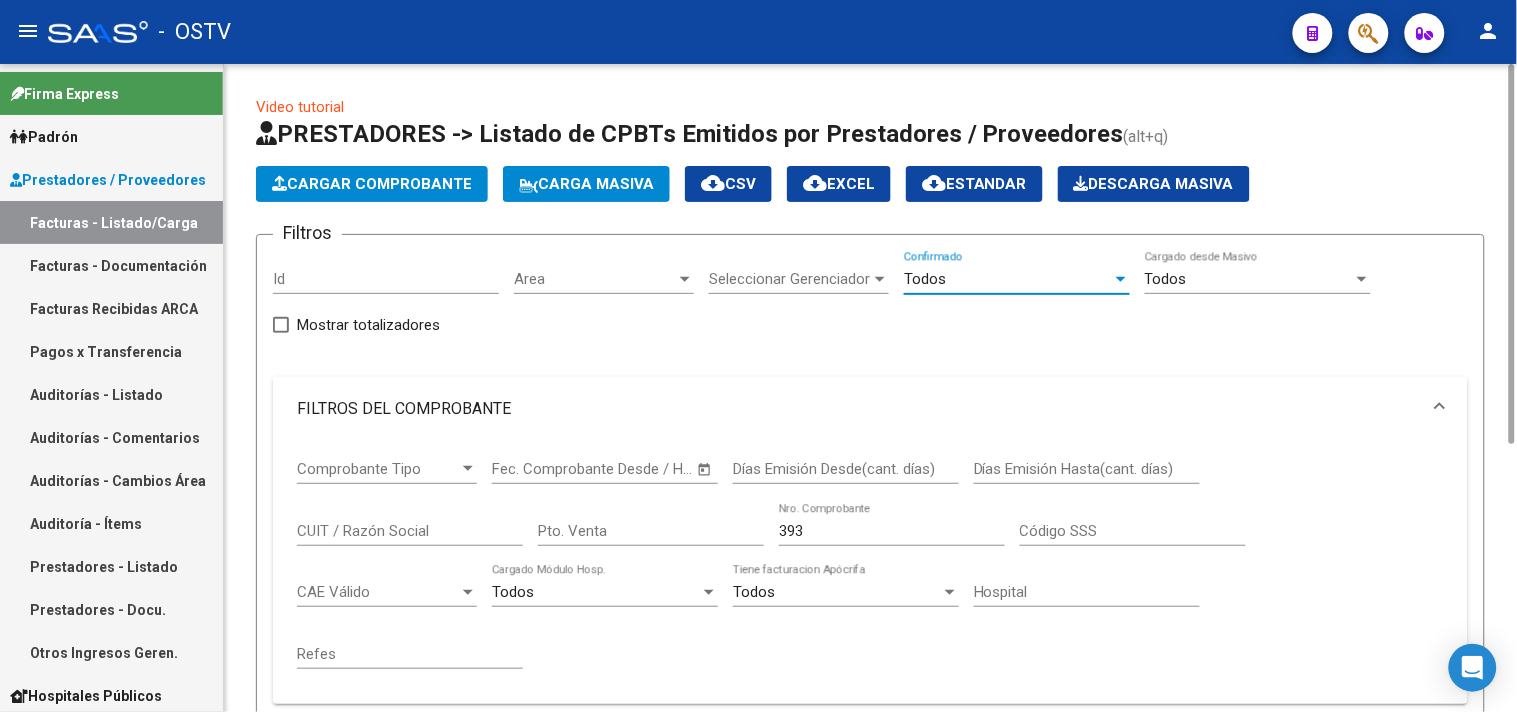 click on "393" at bounding box center (892, 531) 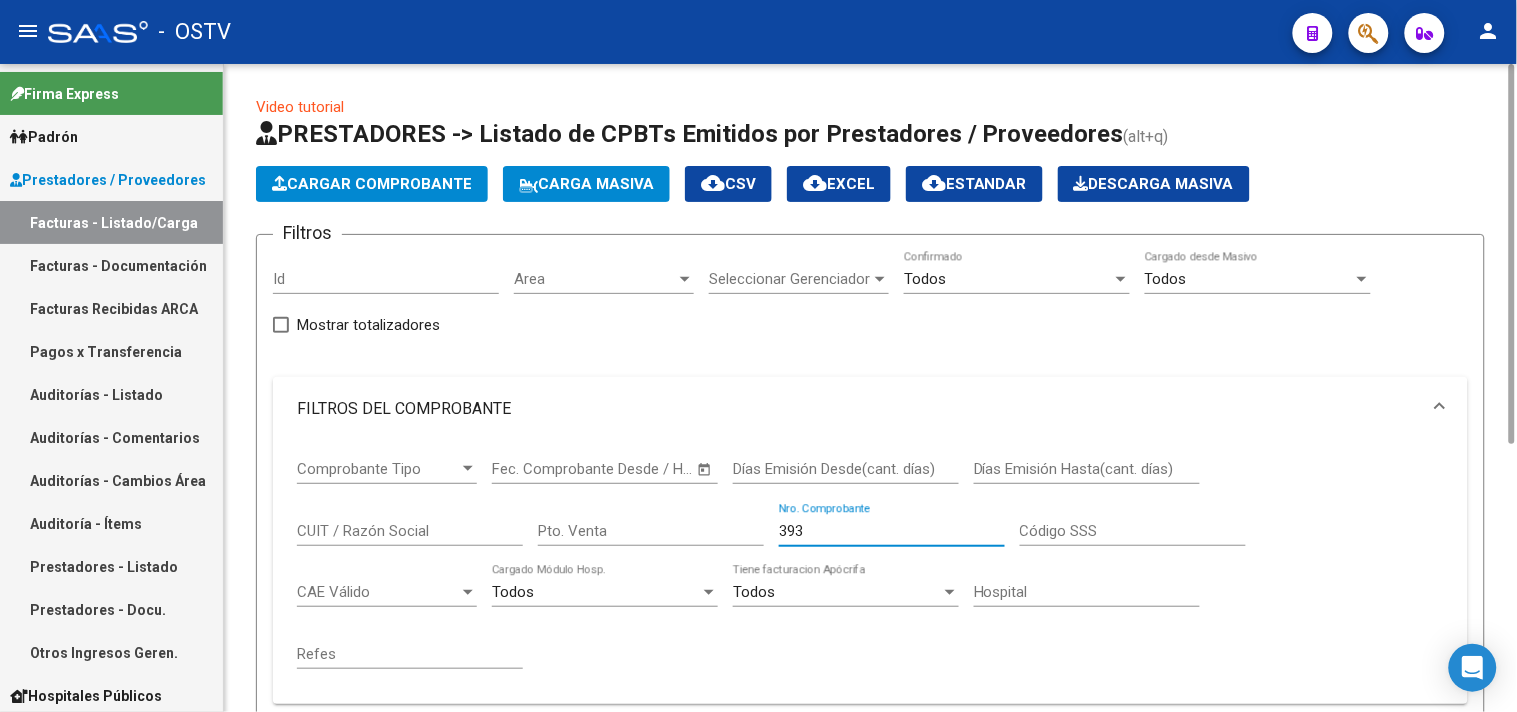 click on "393" at bounding box center (892, 531) 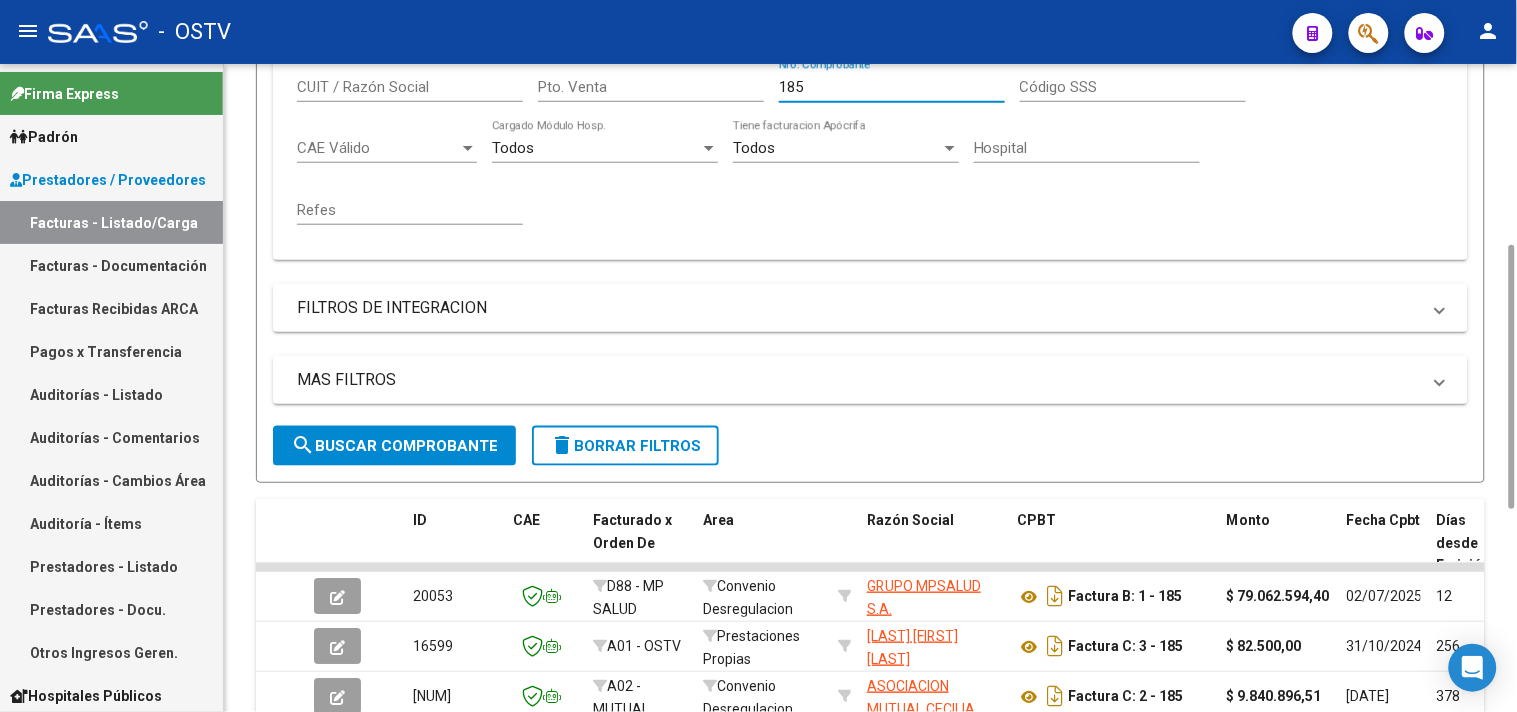 scroll, scrollTop: 666, scrollLeft: 0, axis: vertical 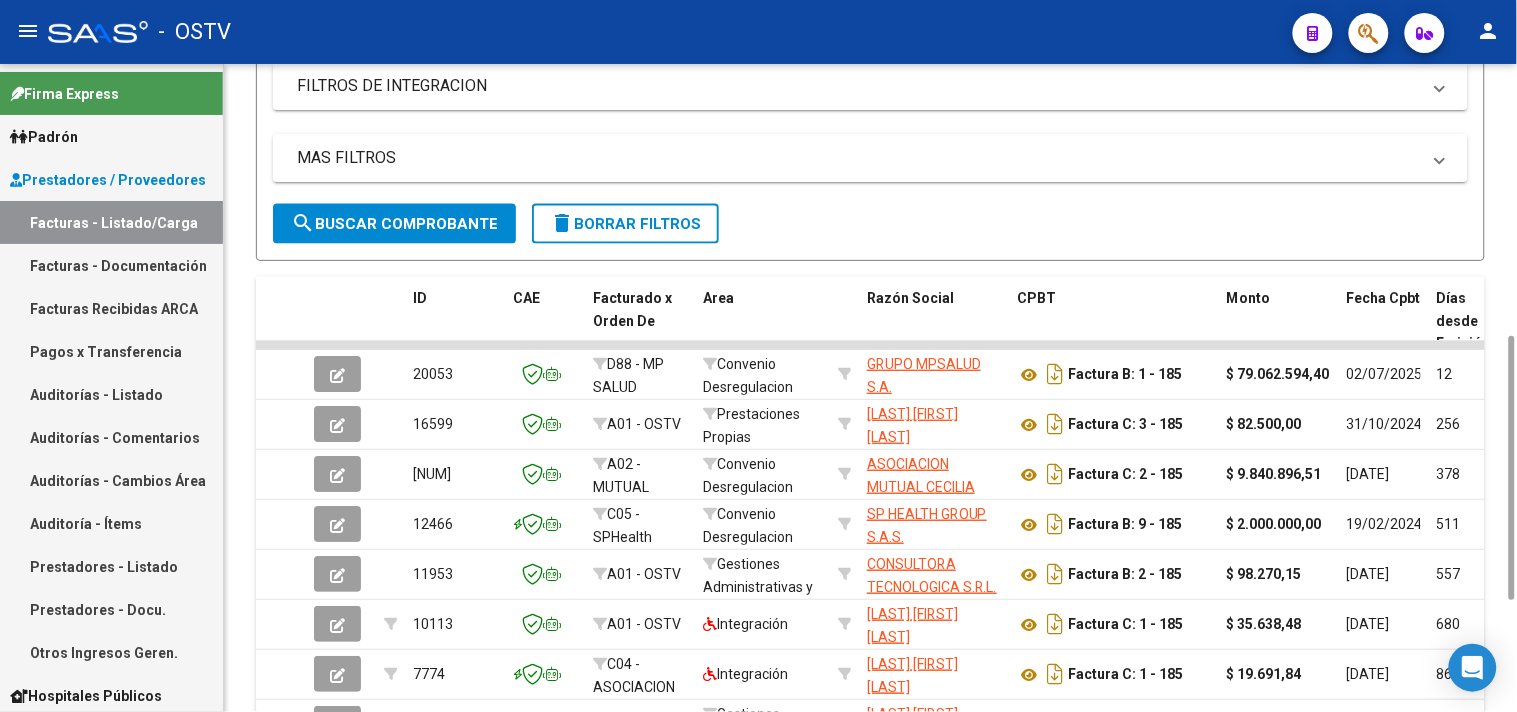type on "185" 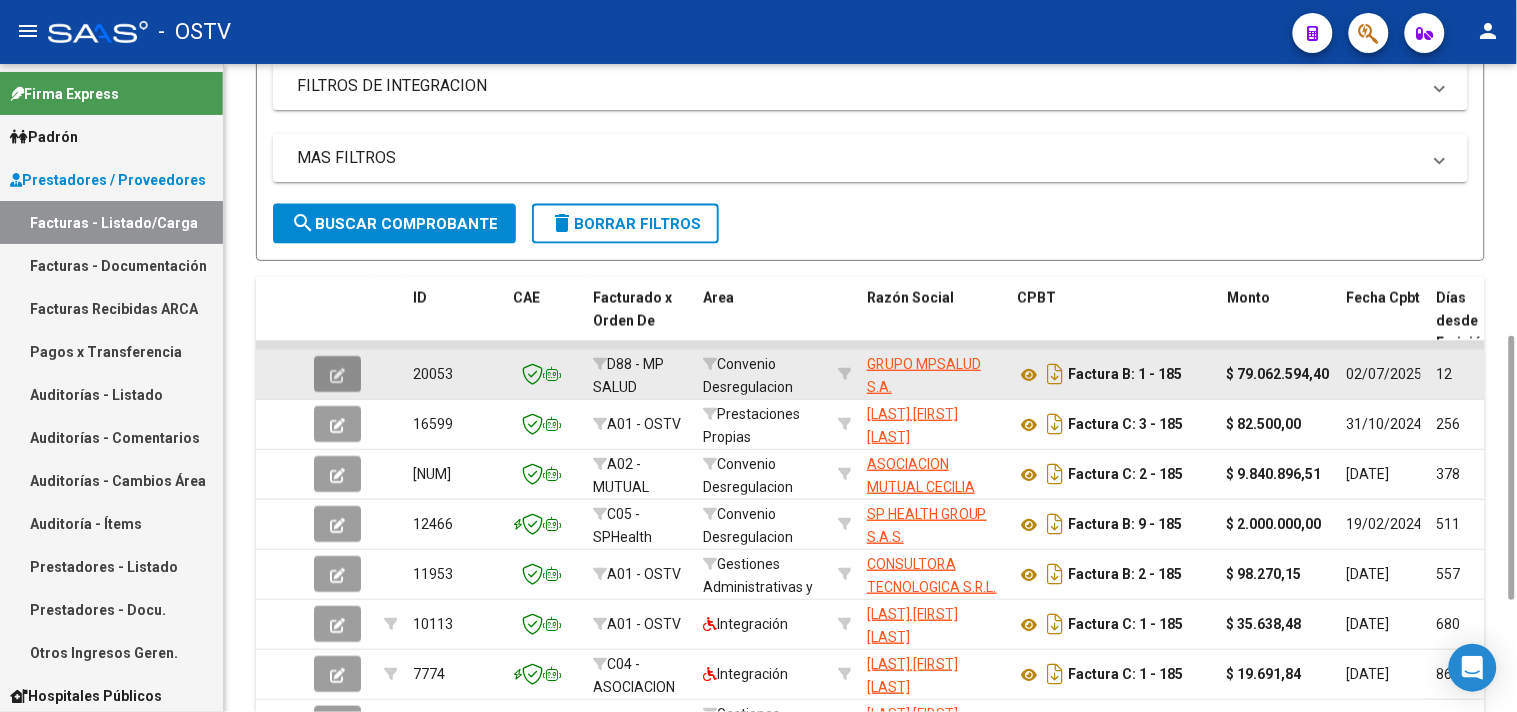 click 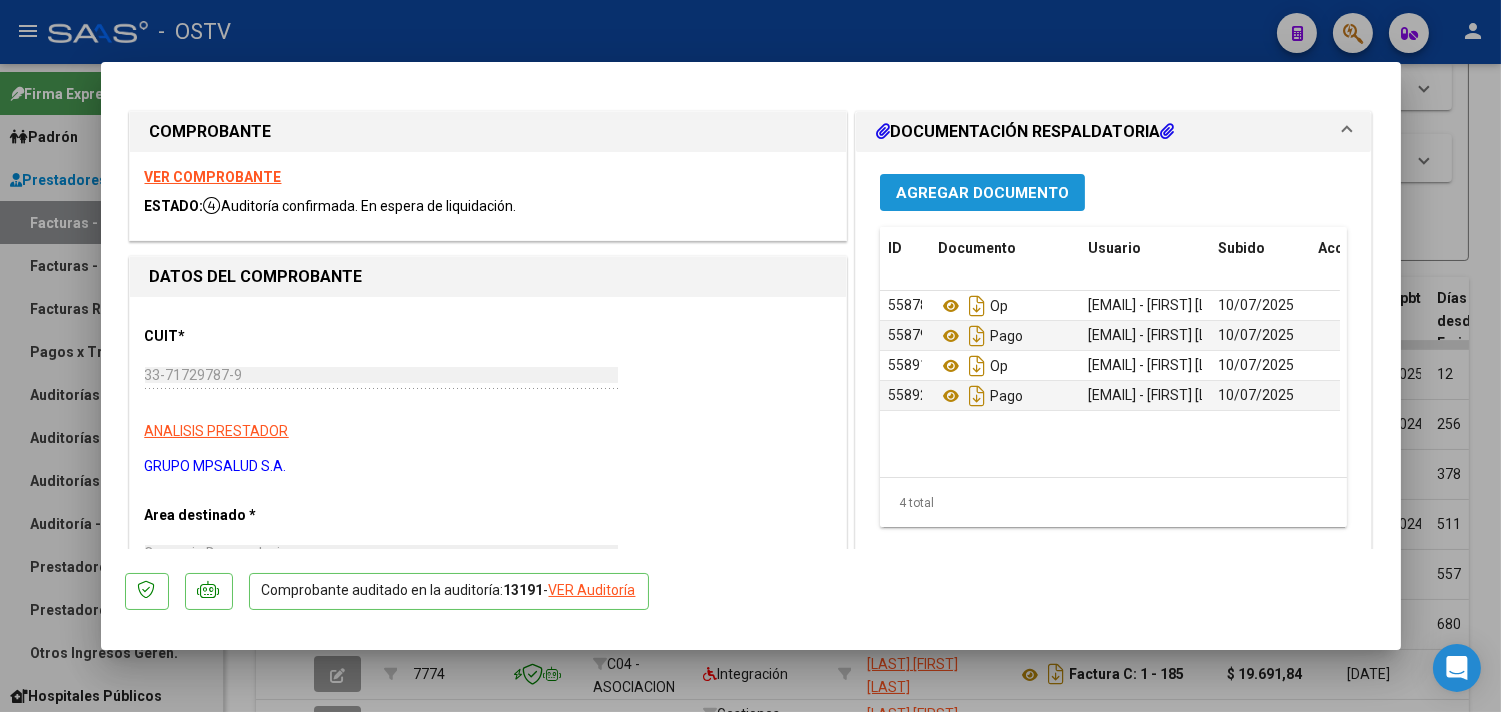click on "Agregar Documento" at bounding box center (982, 193) 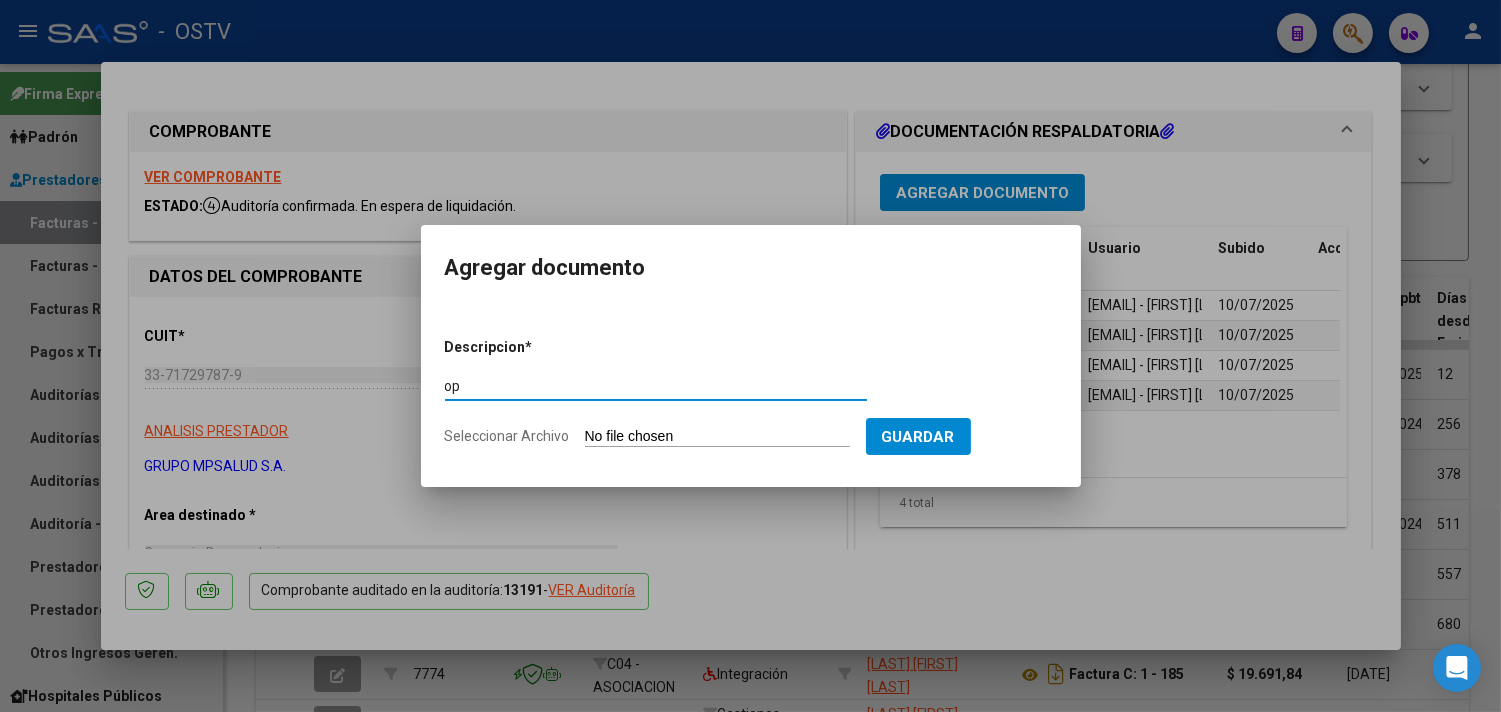 type on "op" 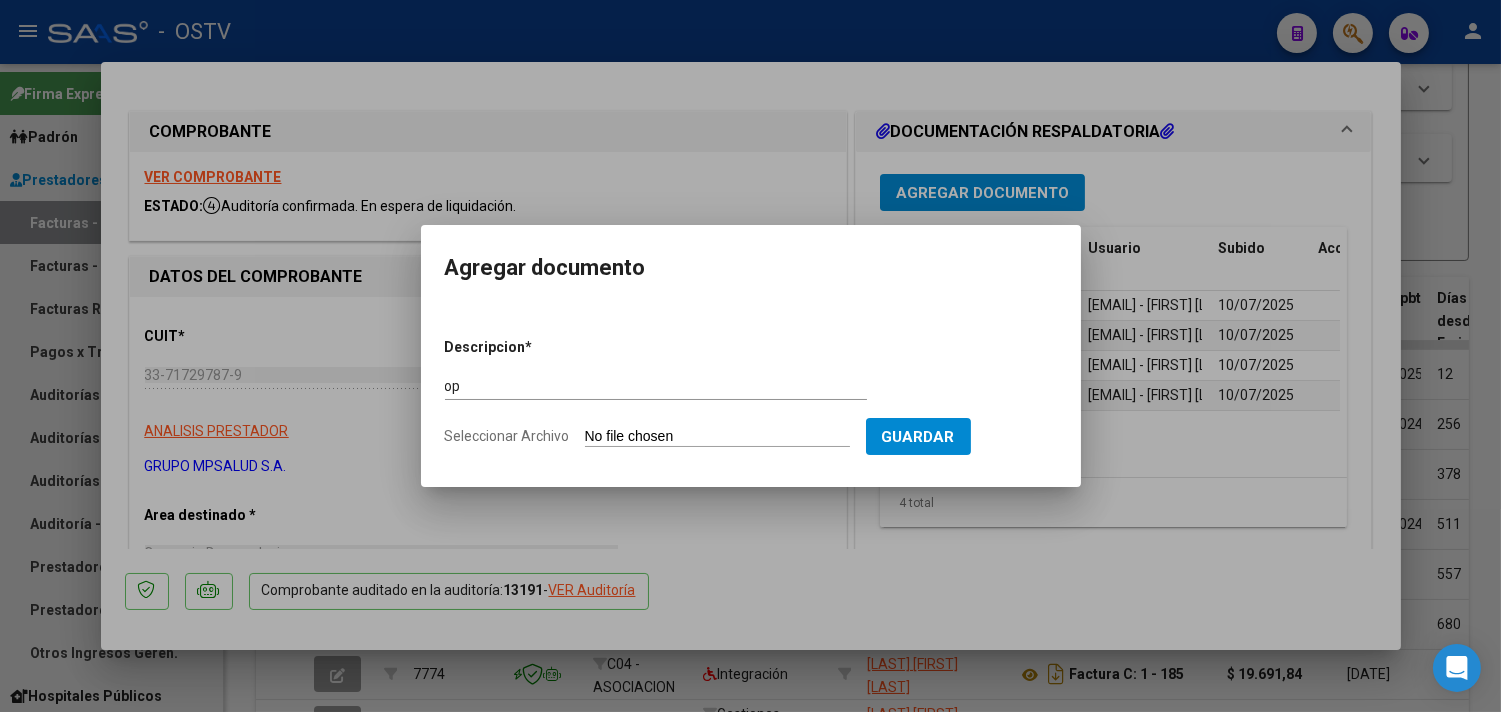 click on "Descripcion  *   op Escriba aquí una descripcion  Seleccionar Archivo Guardar" at bounding box center [751, 392] 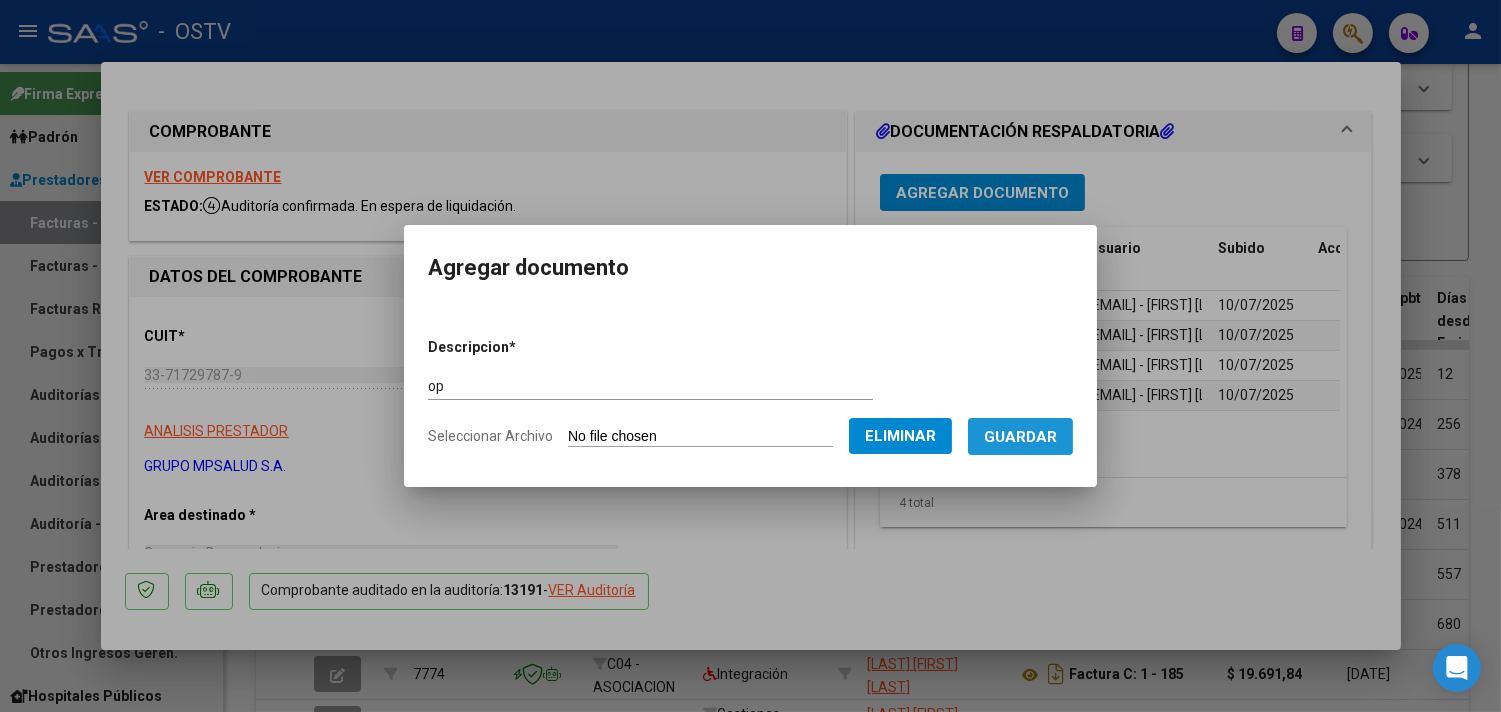 click on "Guardar" at bounding box center (1020, 437) 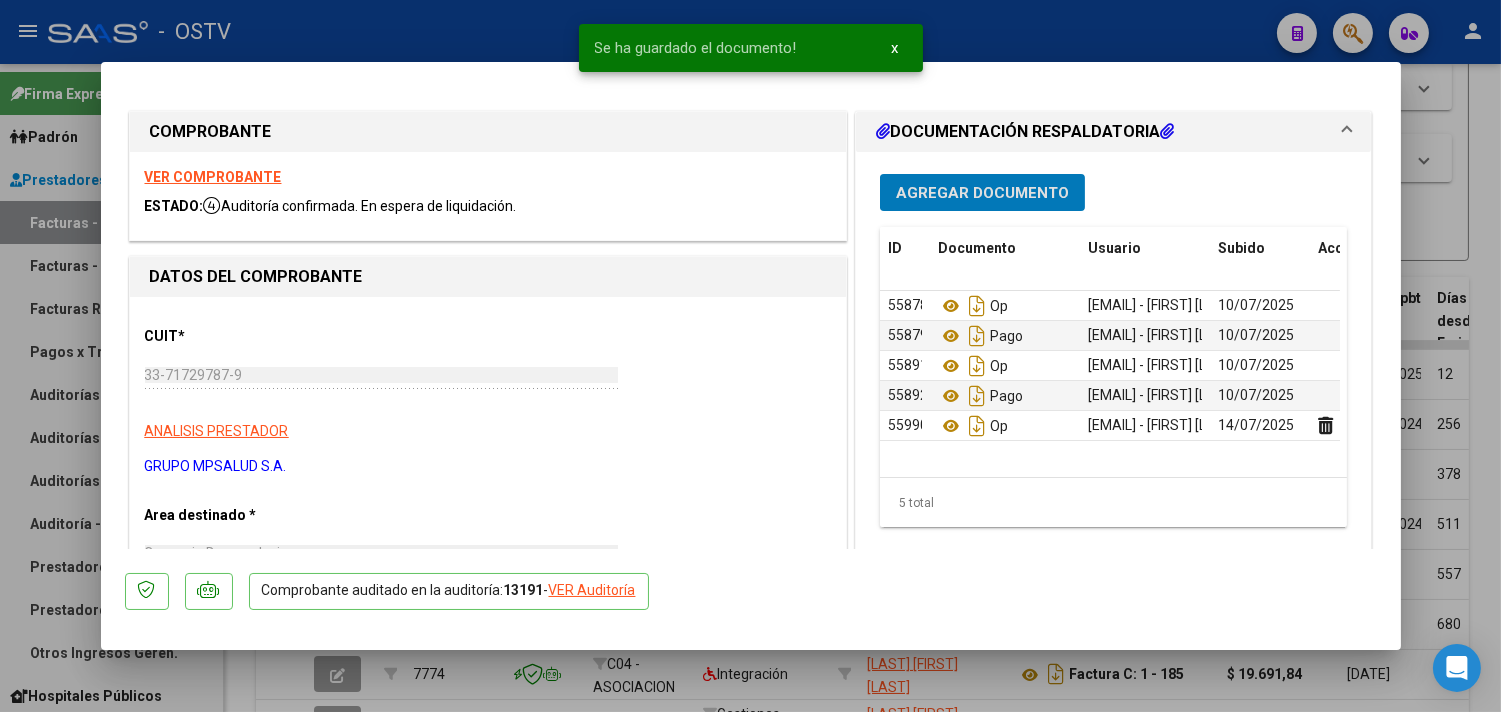 click on "Agregar Documento" at bounding box center [982, 193] 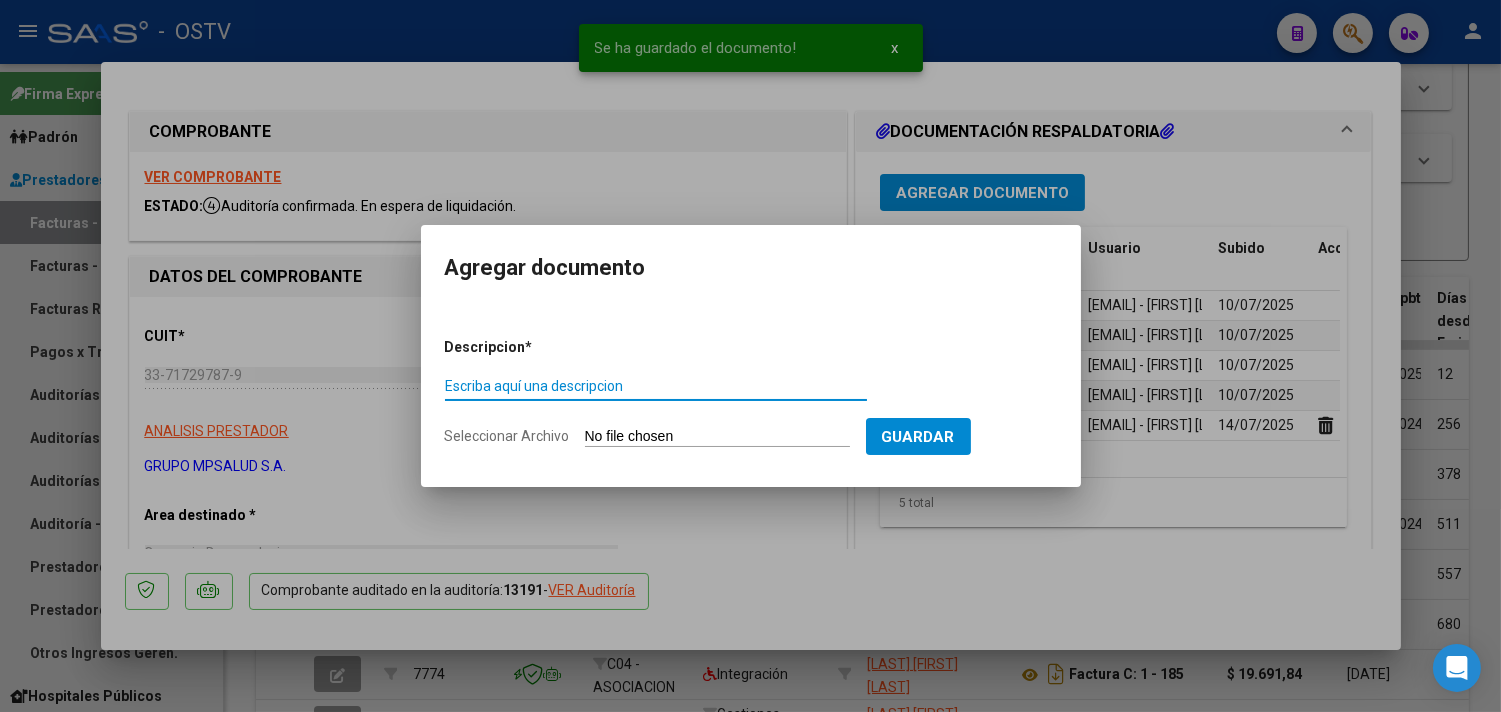 type on "a" 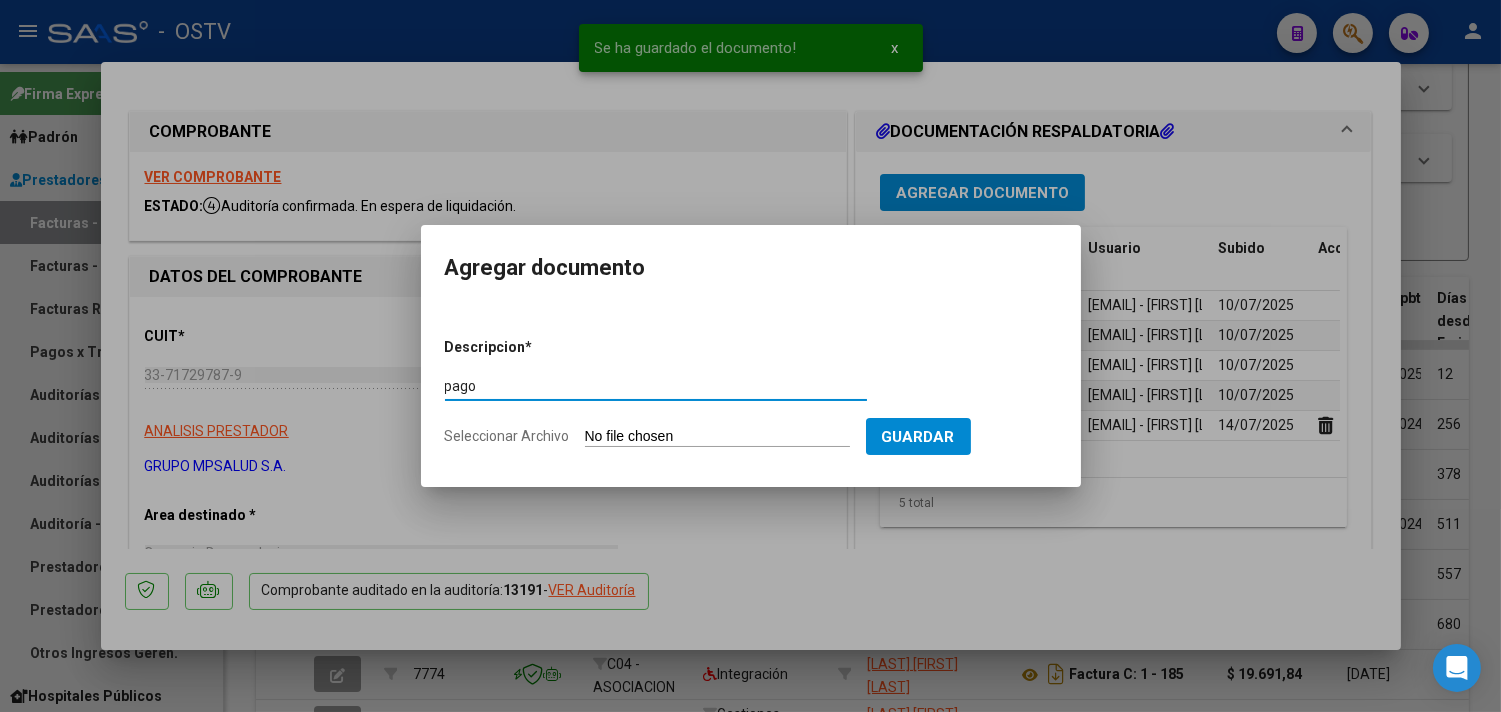type on "pago" 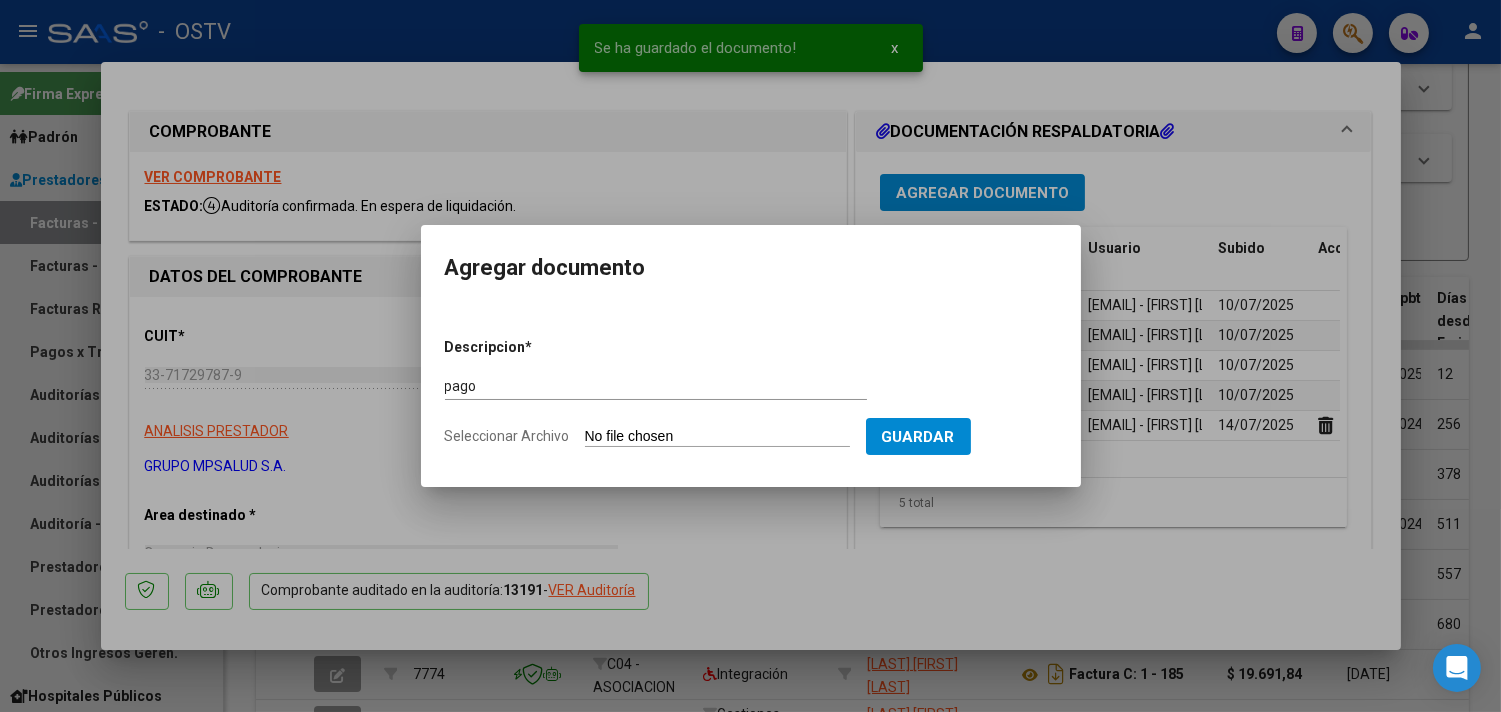 click on "Seleccionar Archivo" at bounding box center (717, 437) 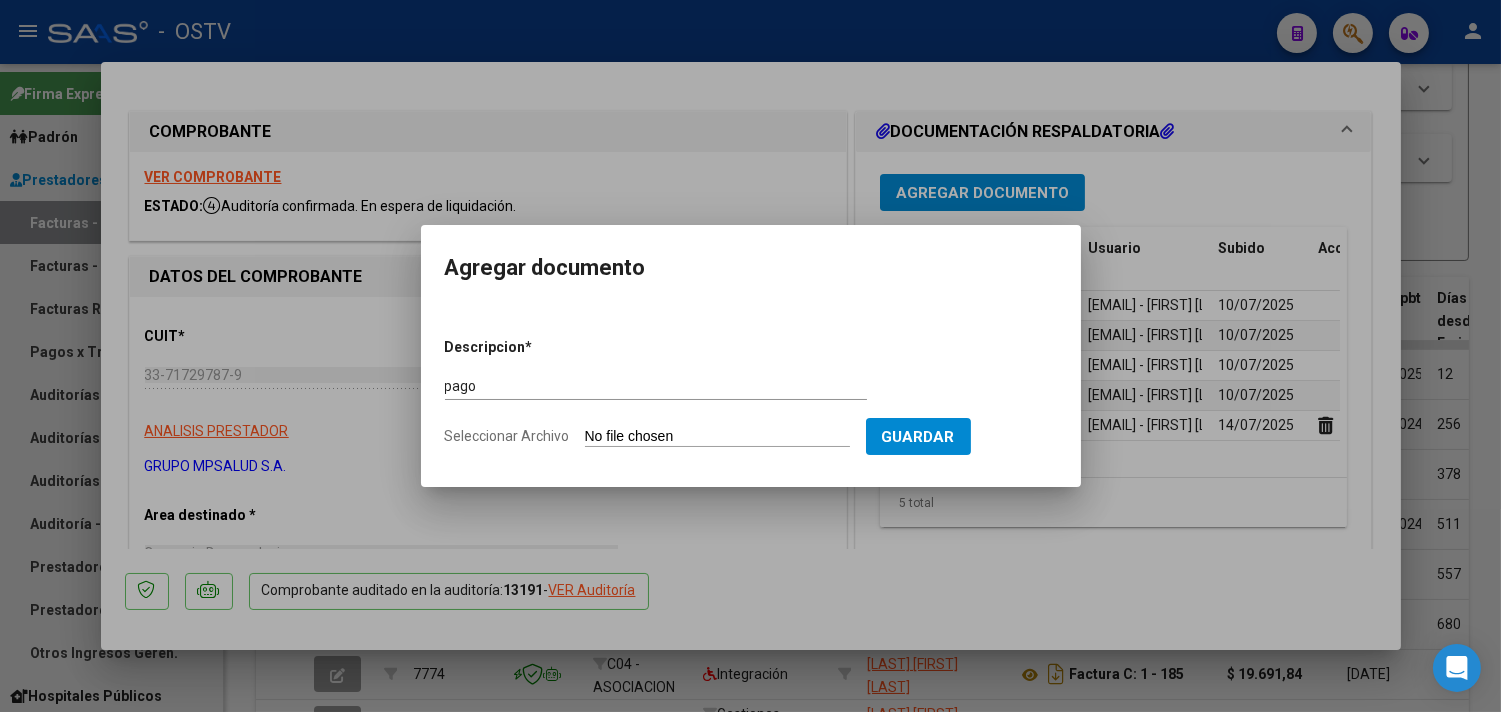 type on "C:\fakepath\OP 56779 [BRAND].pdf" 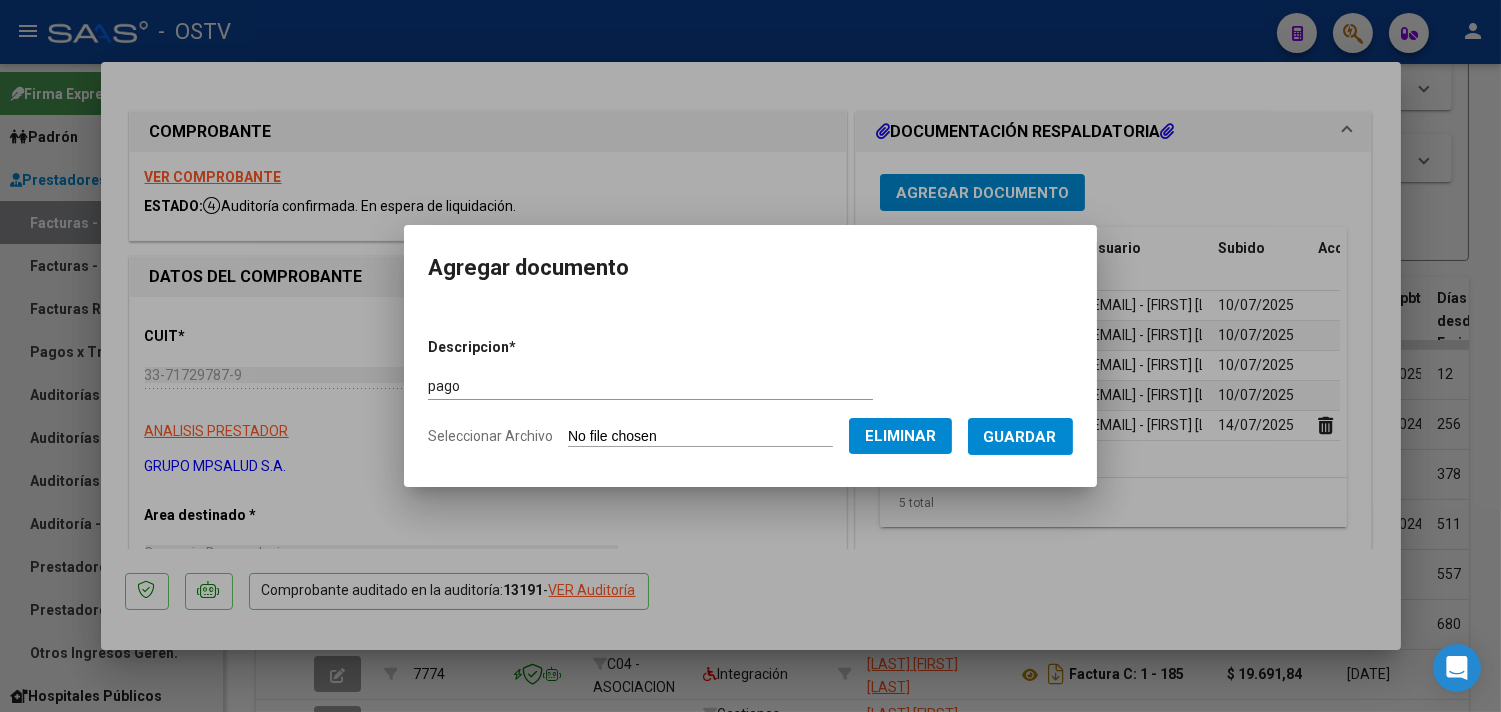 click on "Guardar" at bounding box center [1020, 436] 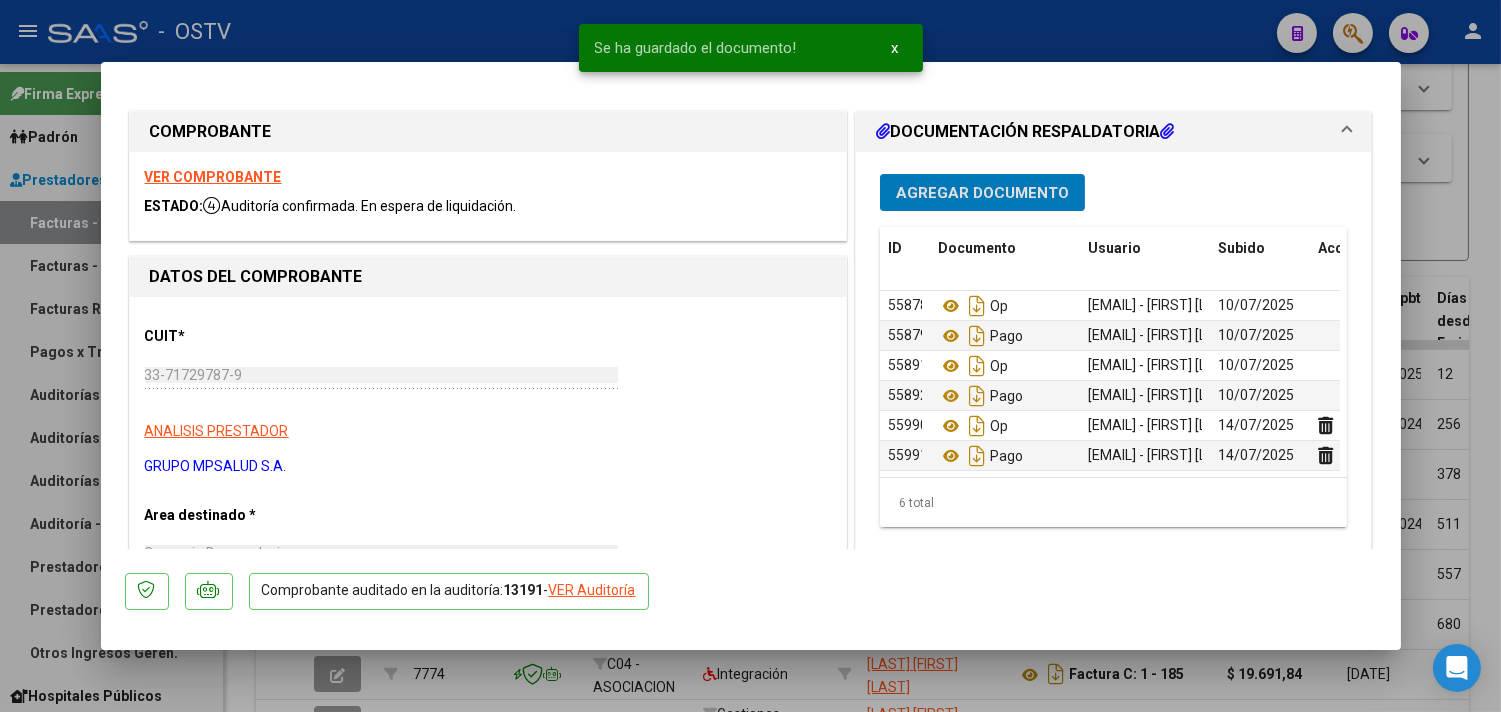 click at bounding box center (750, 356) 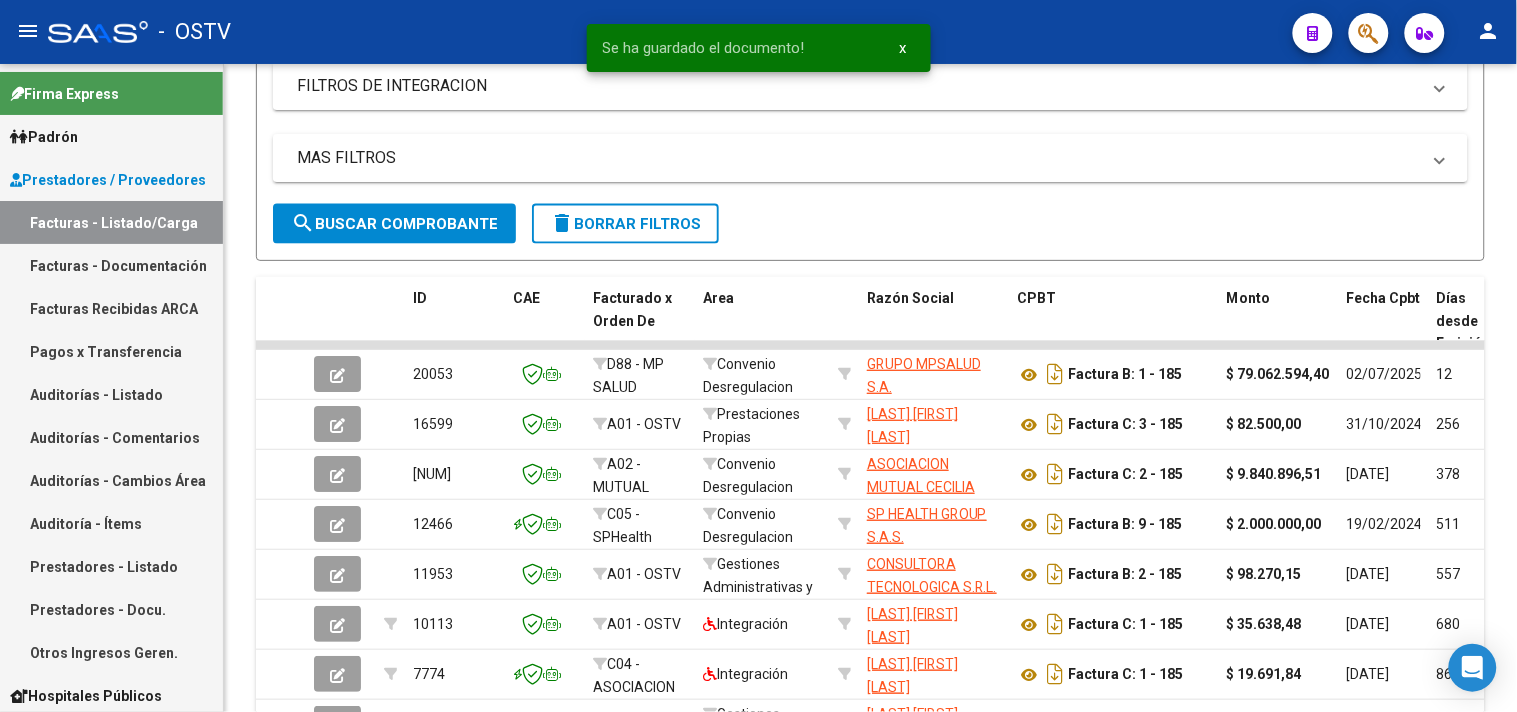 scroll, scrollTop: 0, scrollLeft: 0, axis: both 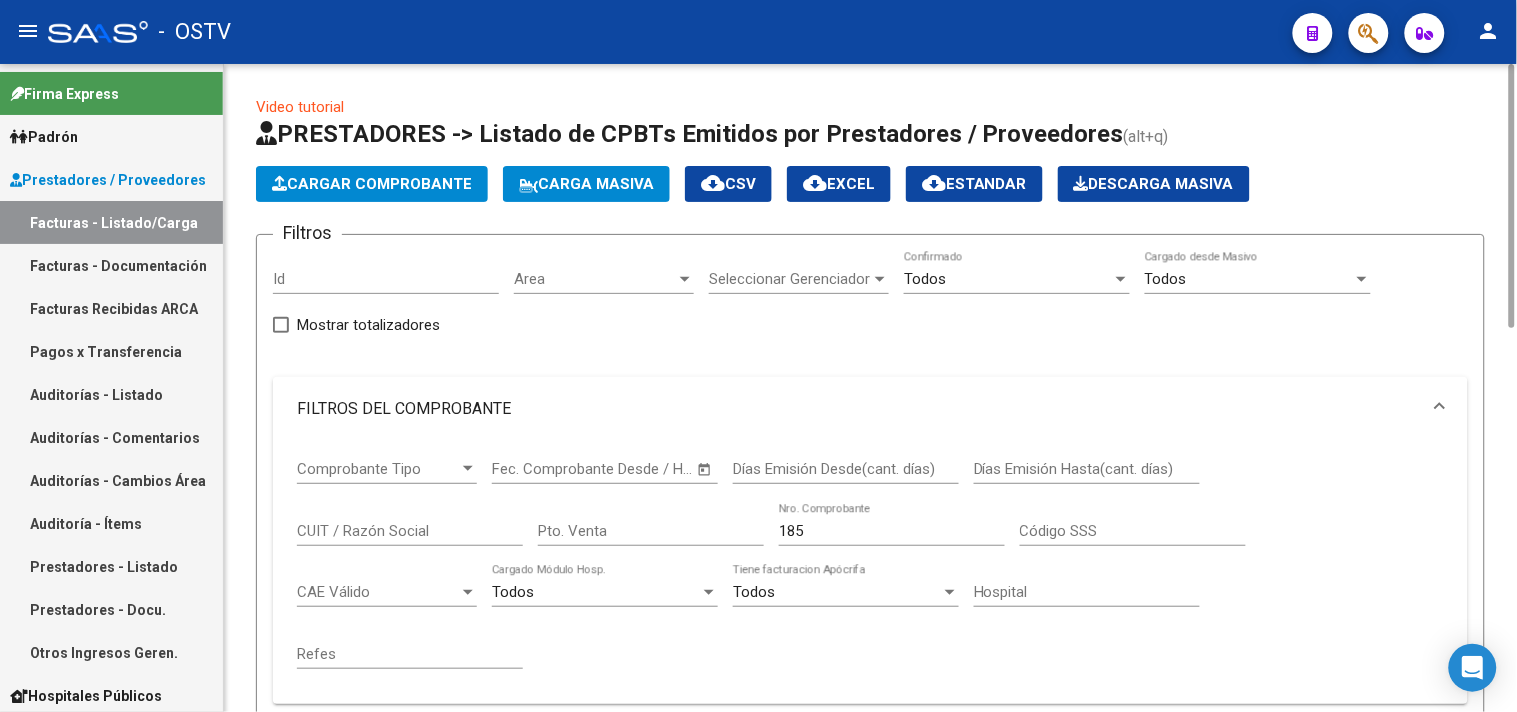 drag, startPoint x: 870, startPoint y: 513, endPoint x: 870, endPoint y: 534, distance: 21 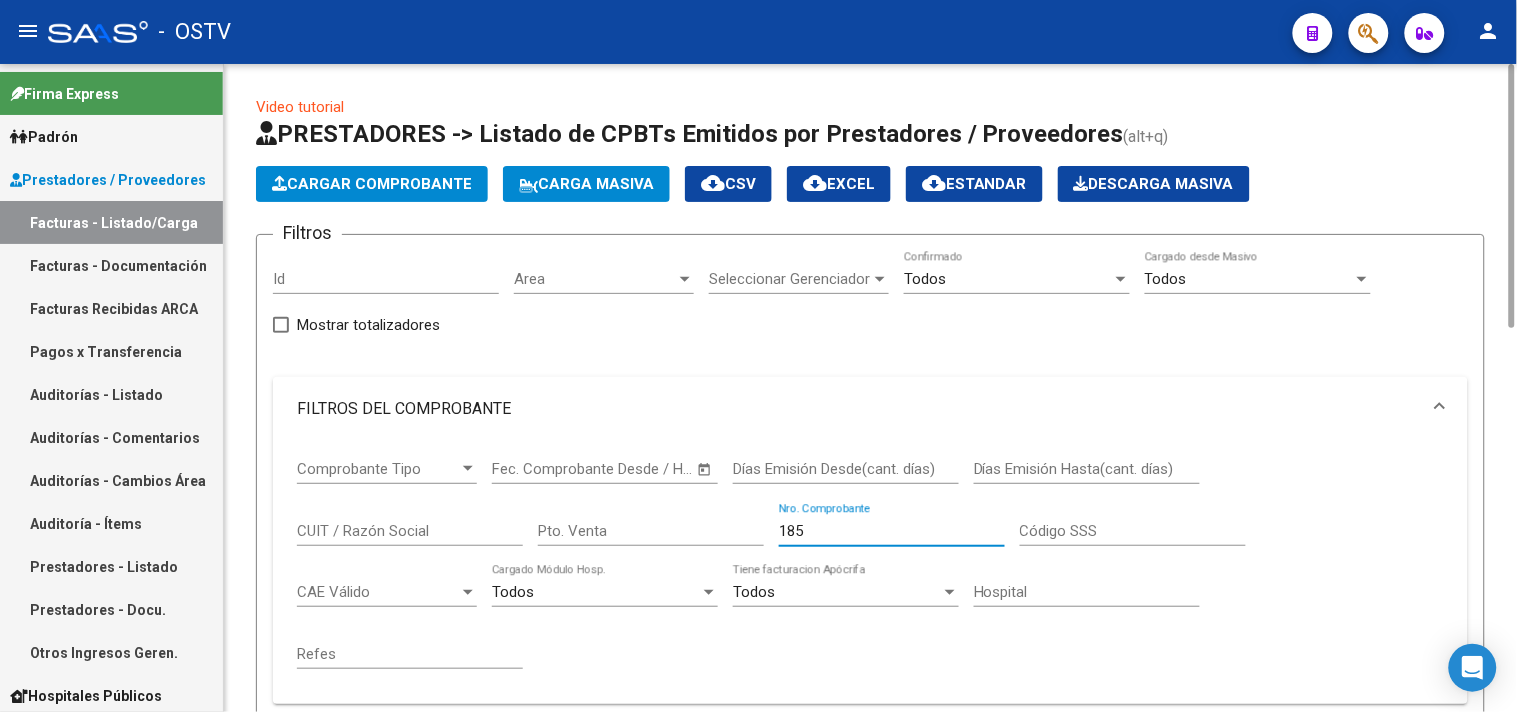 click on "185" at bounding box center (892, 531) 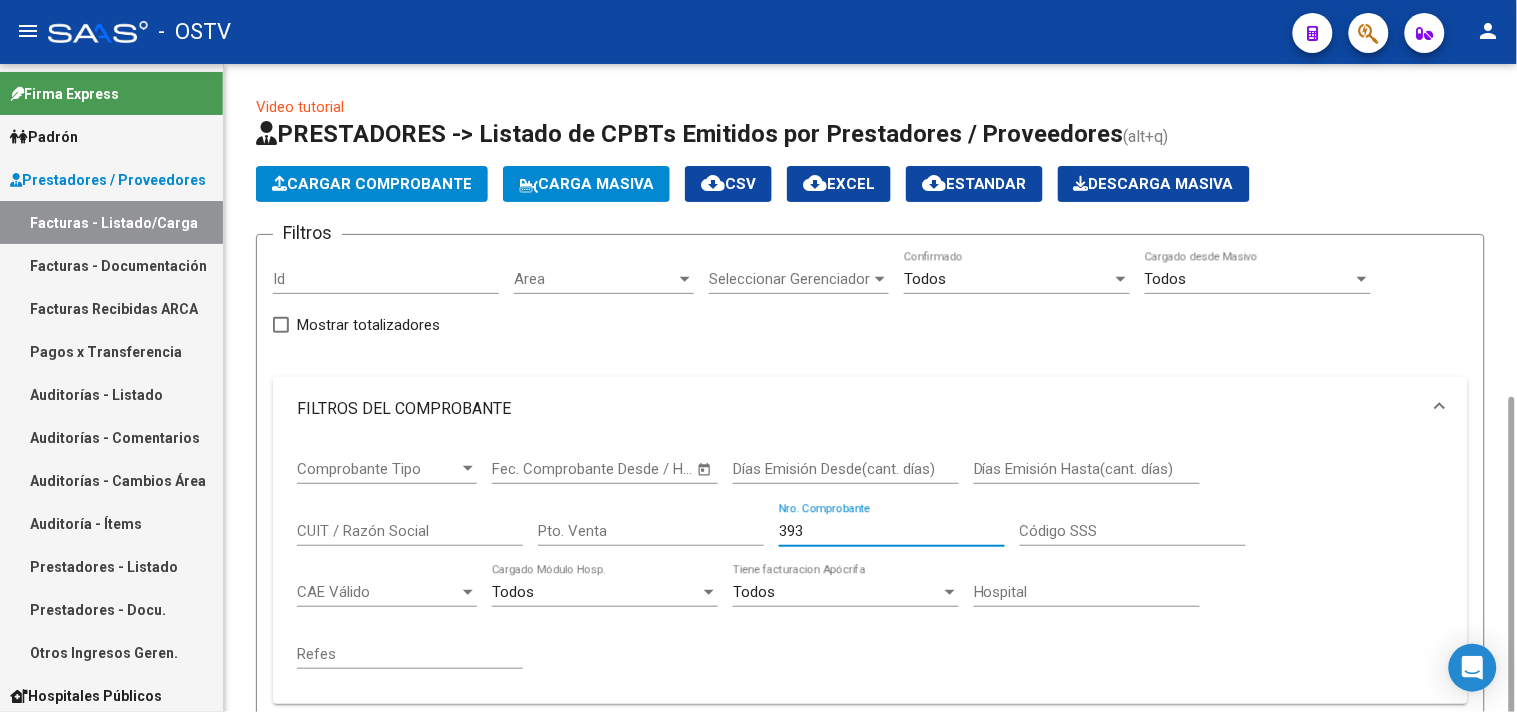 scroll, scrollTop: 444, scrollLeft: 0, axis: vertical 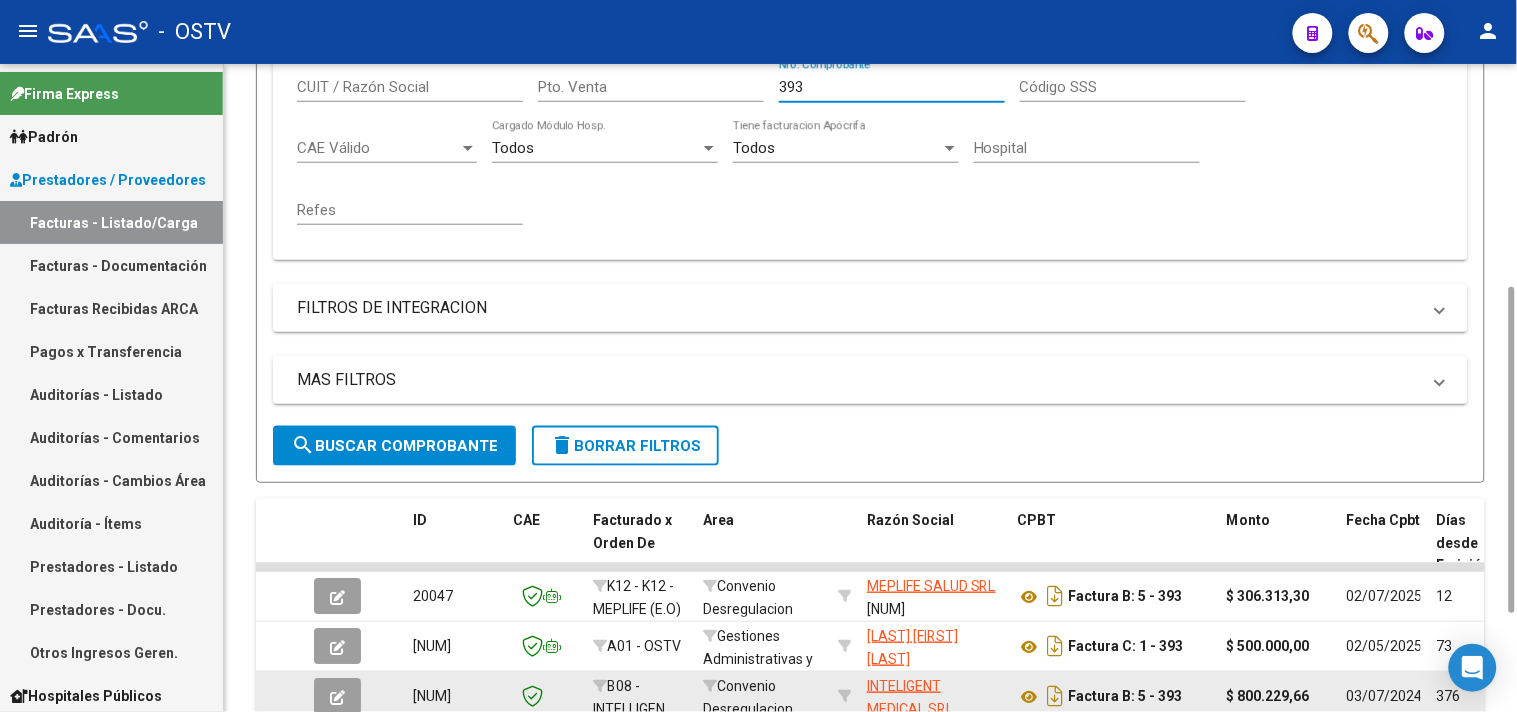 type on "393" 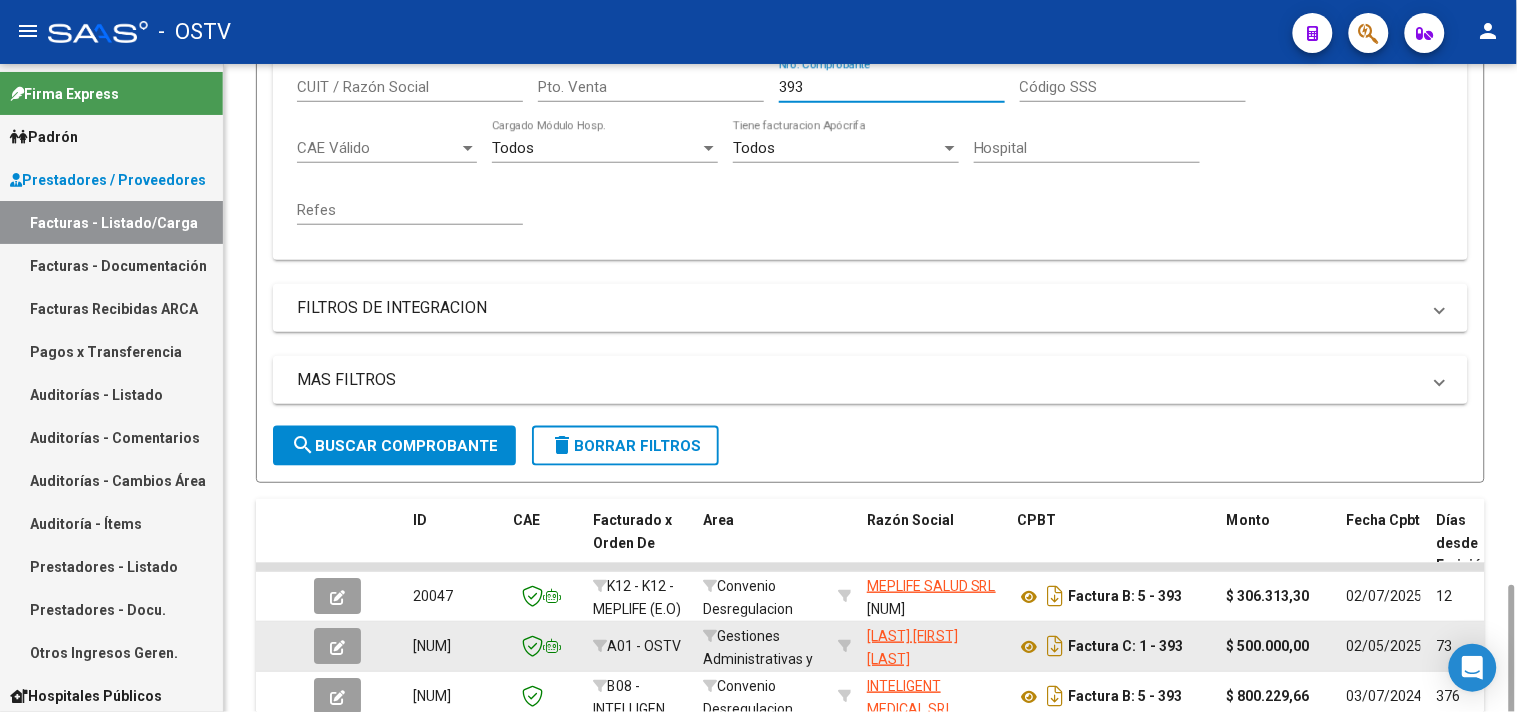 scroll, scrollTop: 642, scrollLeft: 0, axis: vertical 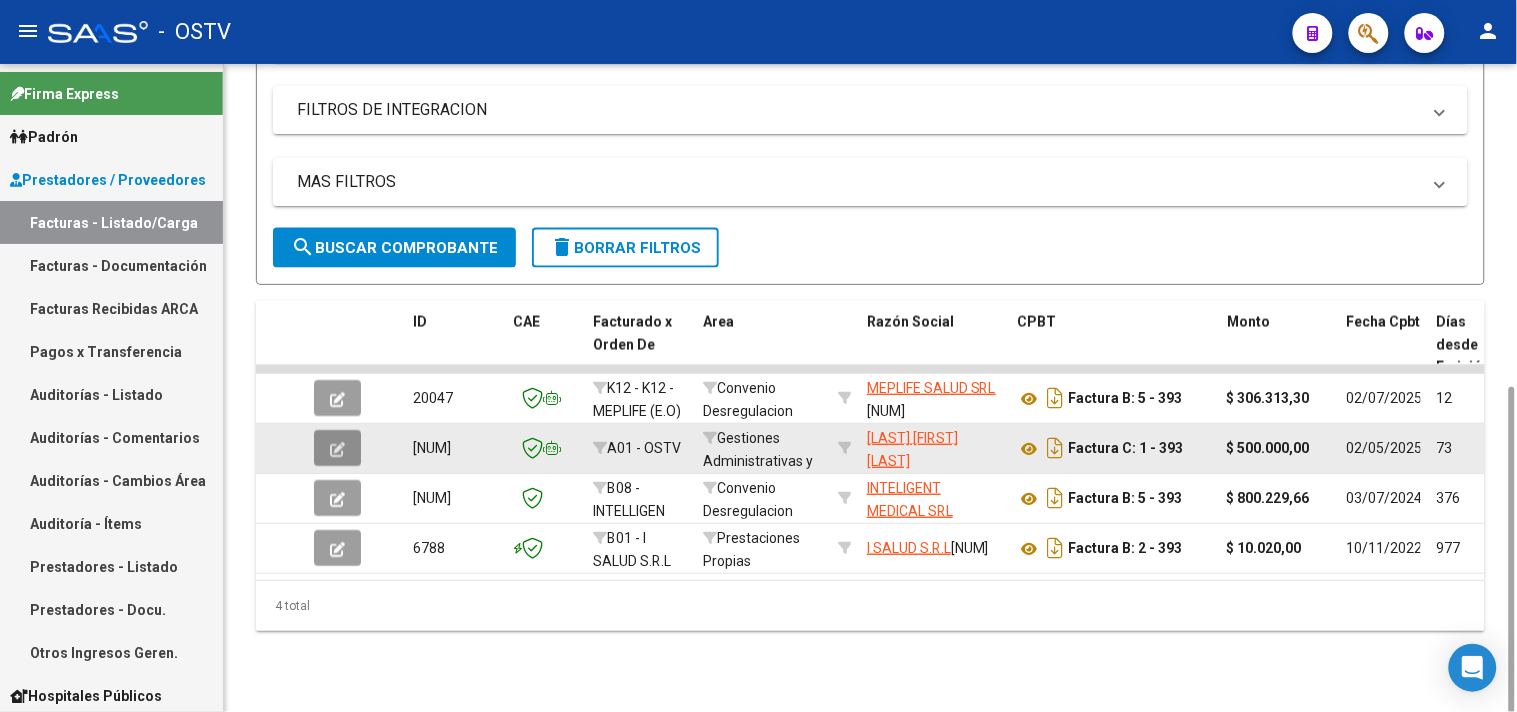 click 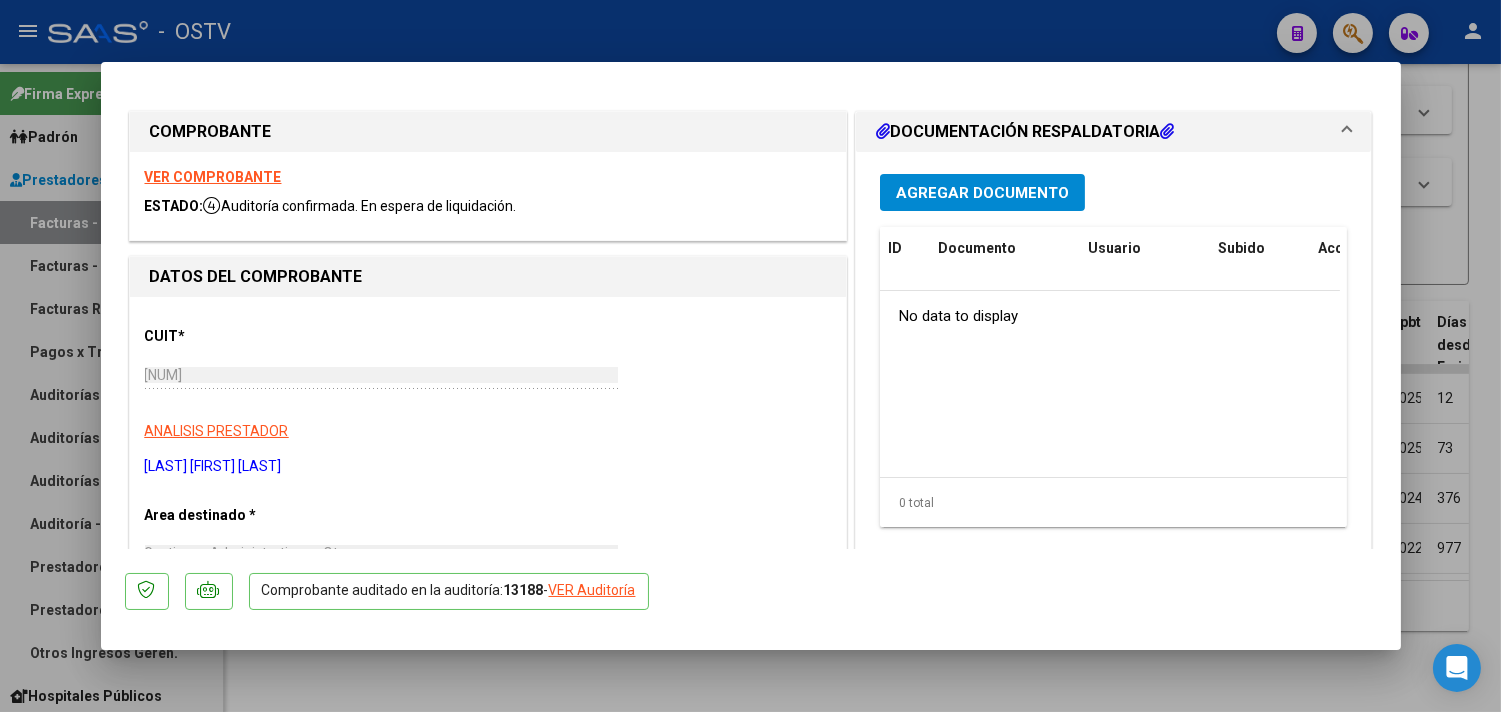 click on "Agregar Documento" at bounding box center [982, 192] 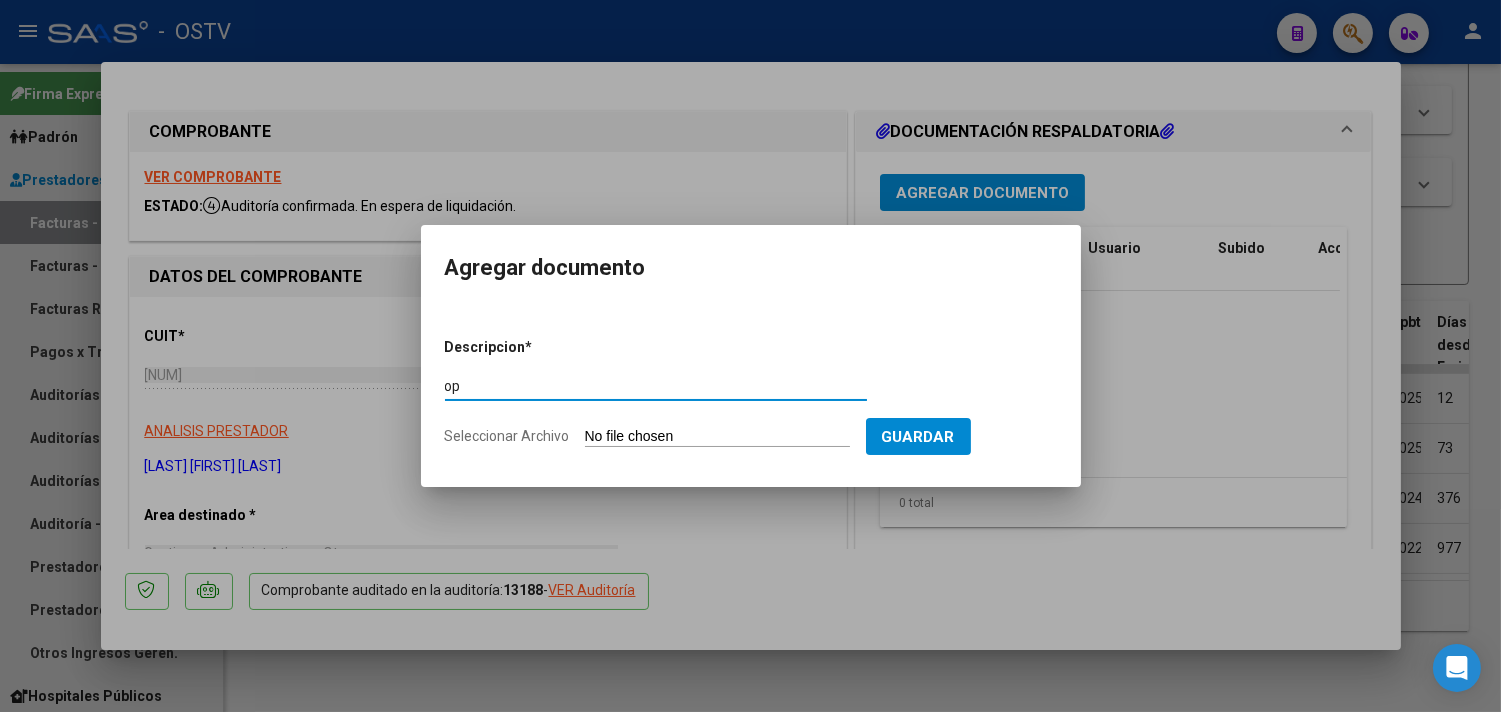 type on "op" 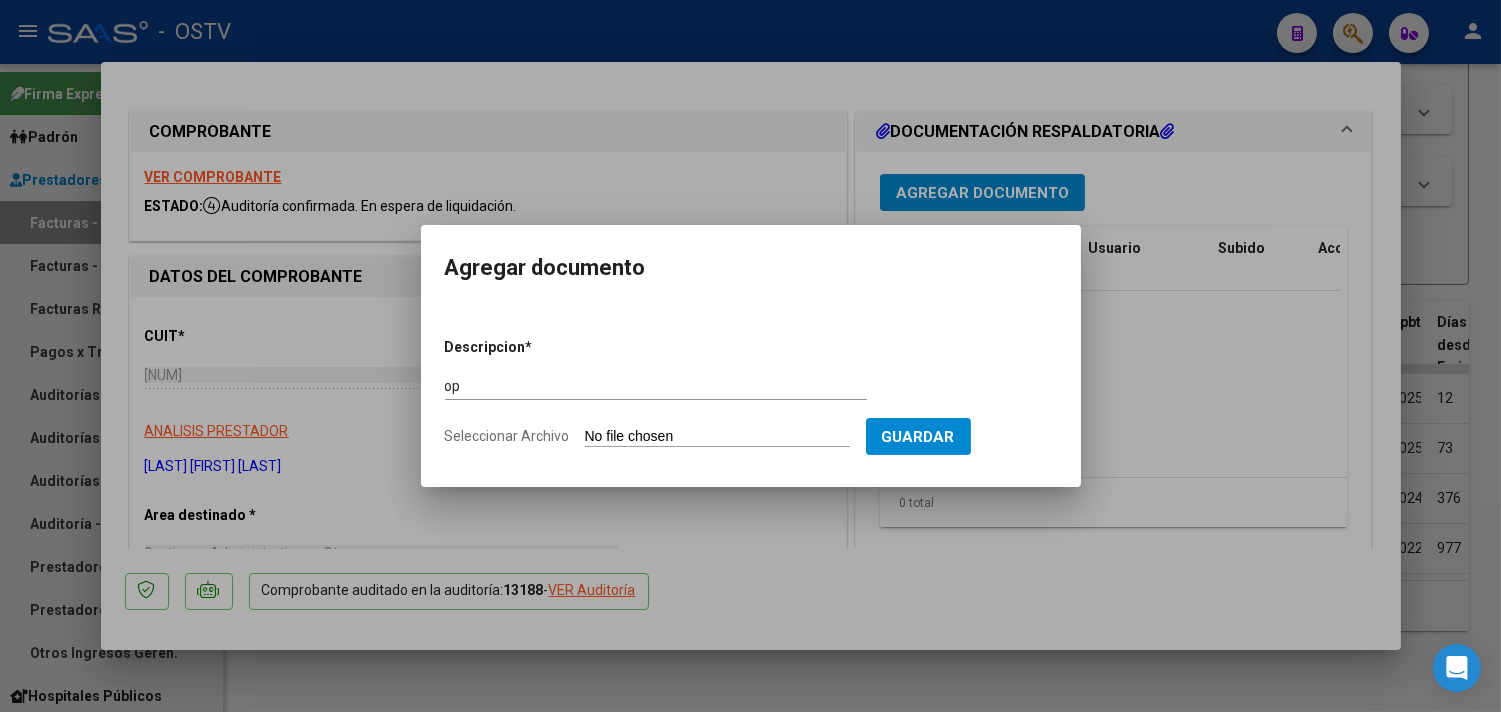 click on "Seleccionar Archivo" at bounding box center (717, 437) 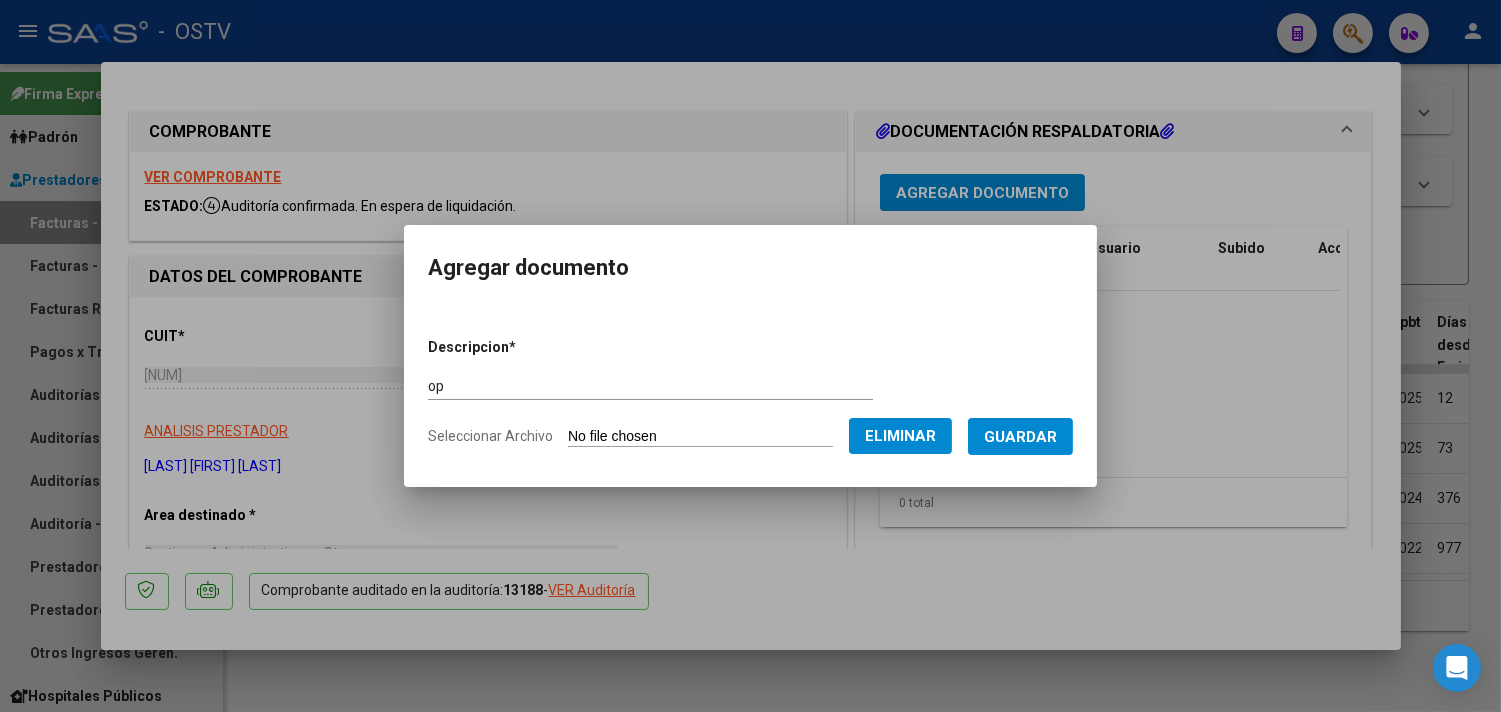 click on "Guardar" at bounding box center (1020, 437) 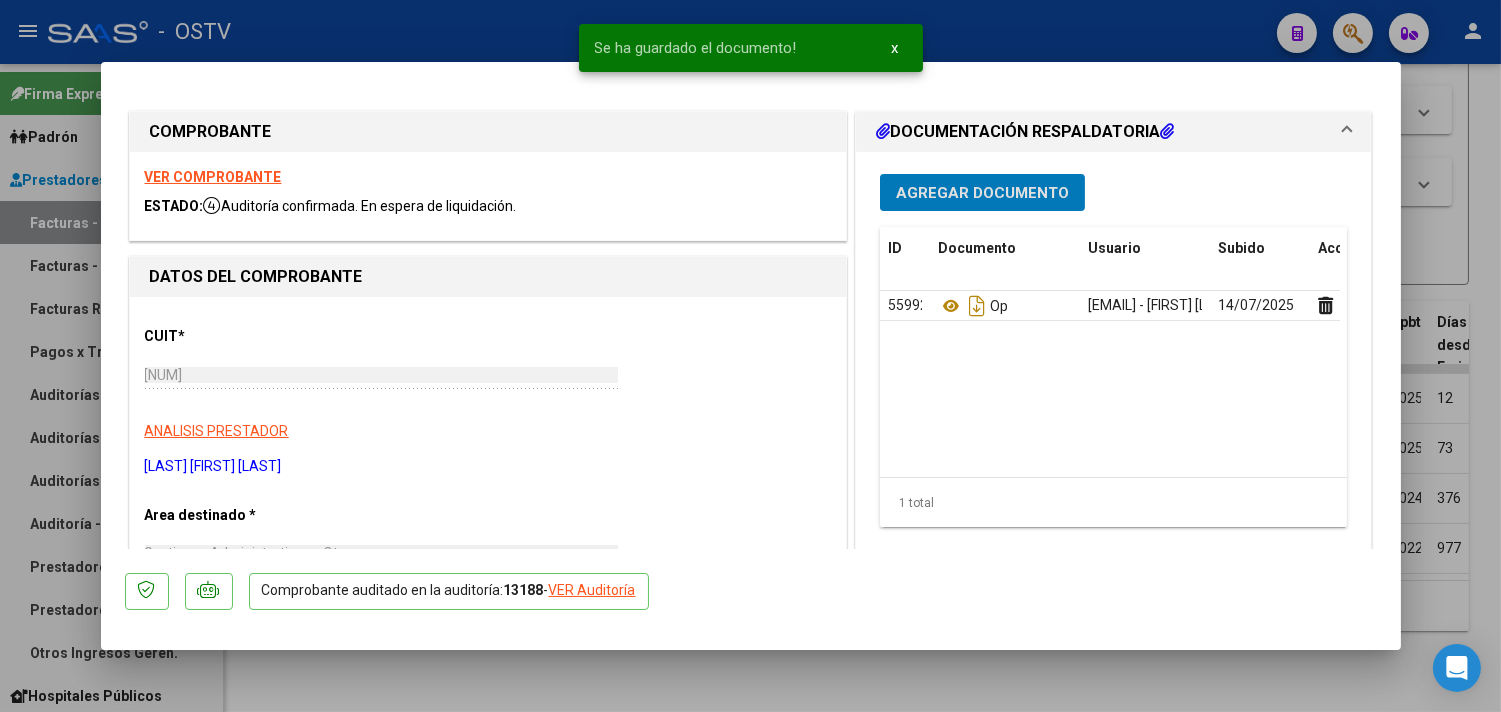 click on "Agregar Documento" at bounding box center (982, 192) 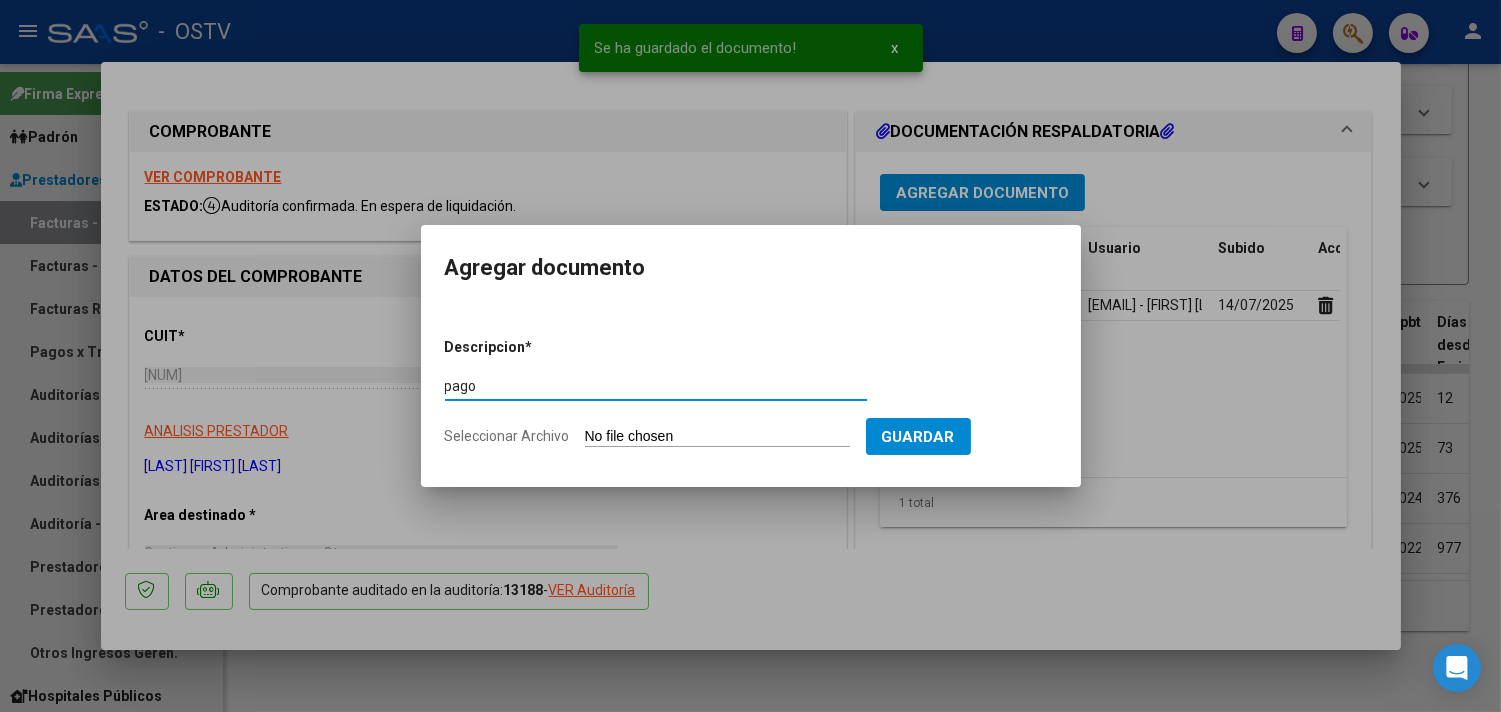type on "pago" 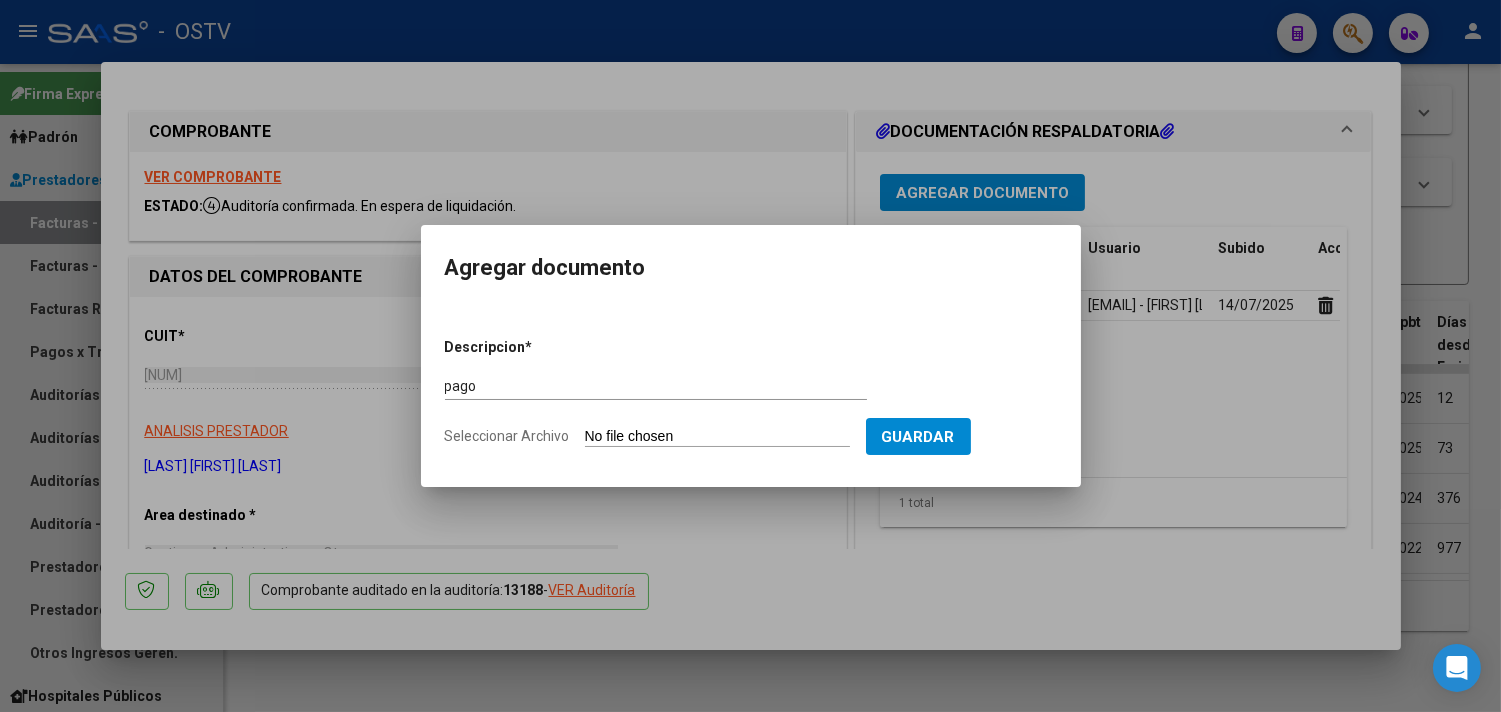type on "C:\fakepath\Pago OP 56782 [LAST].pdf" 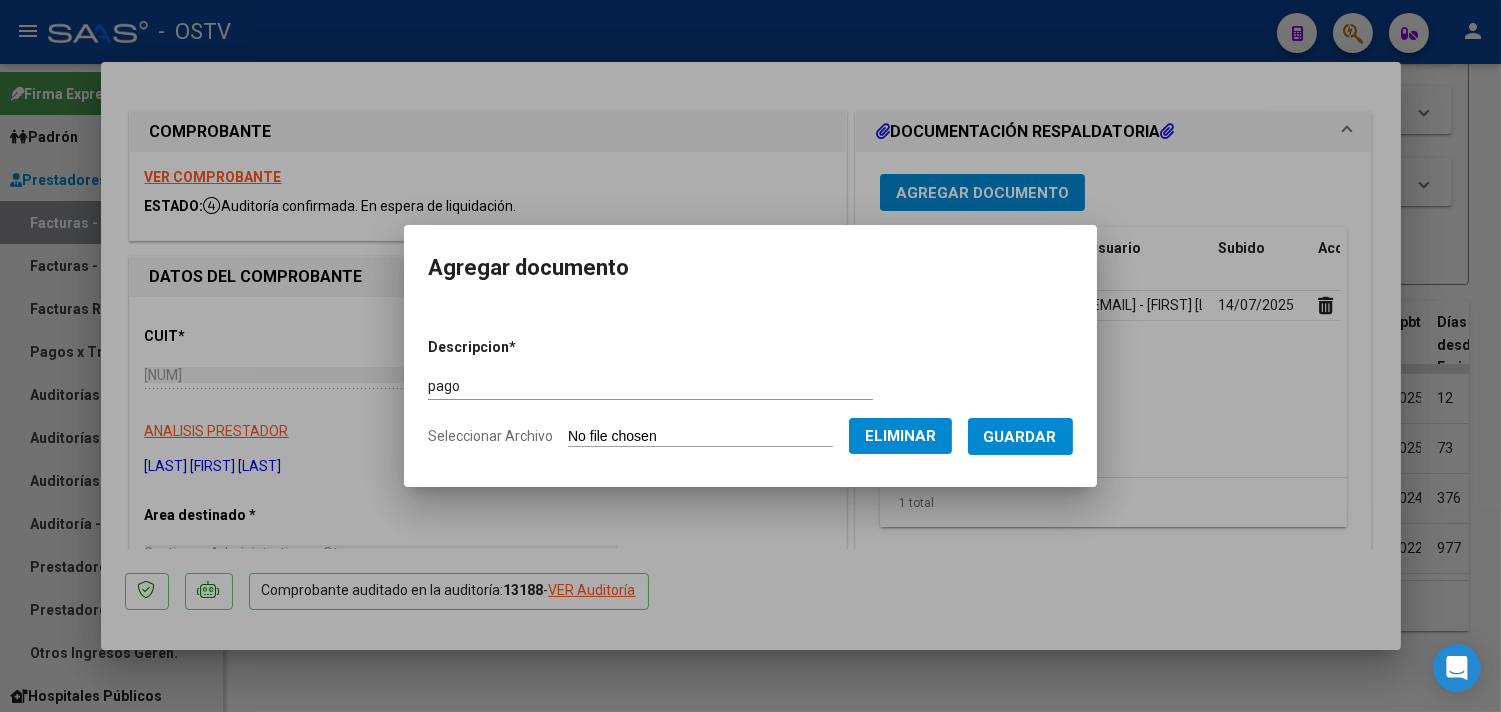 click on "Guardar" at bounding box center (1020, 437) 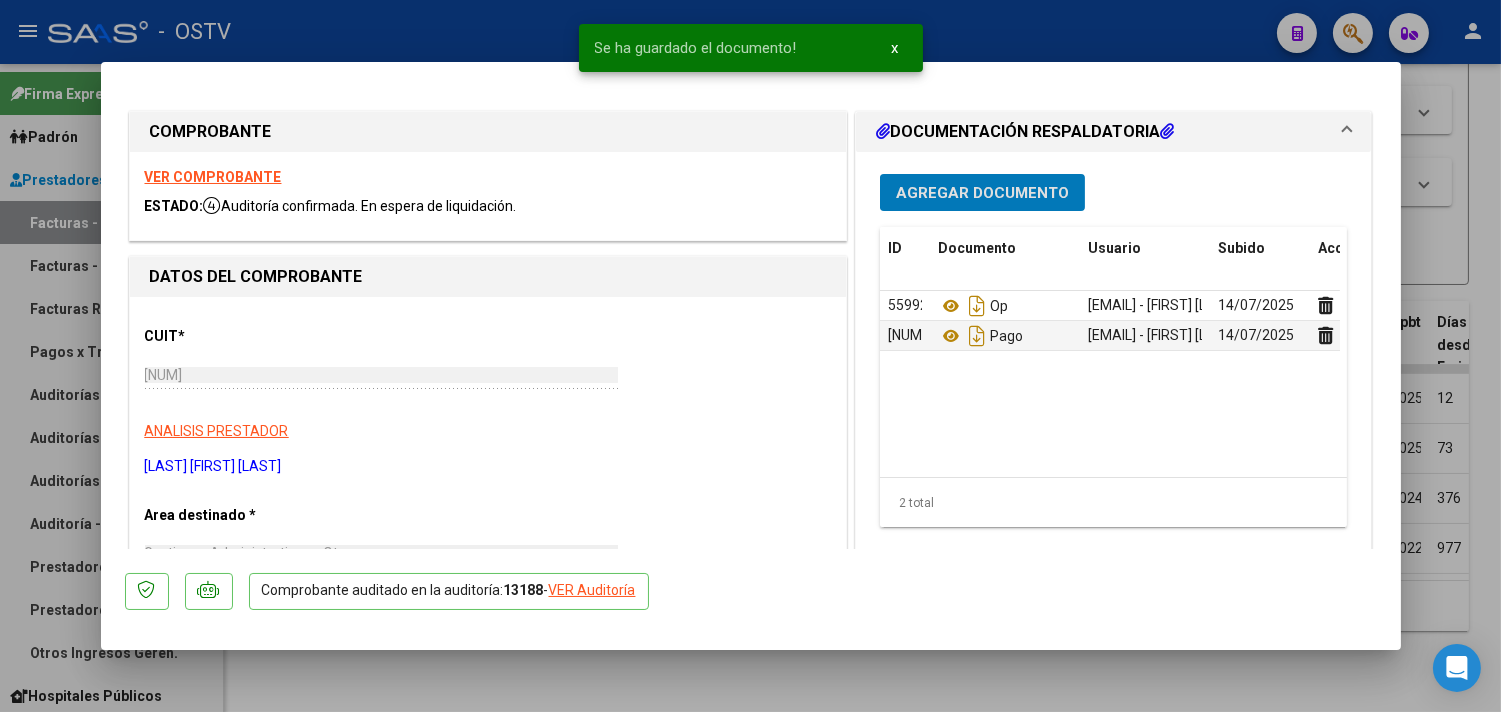 click at bounding box center [750, 356] 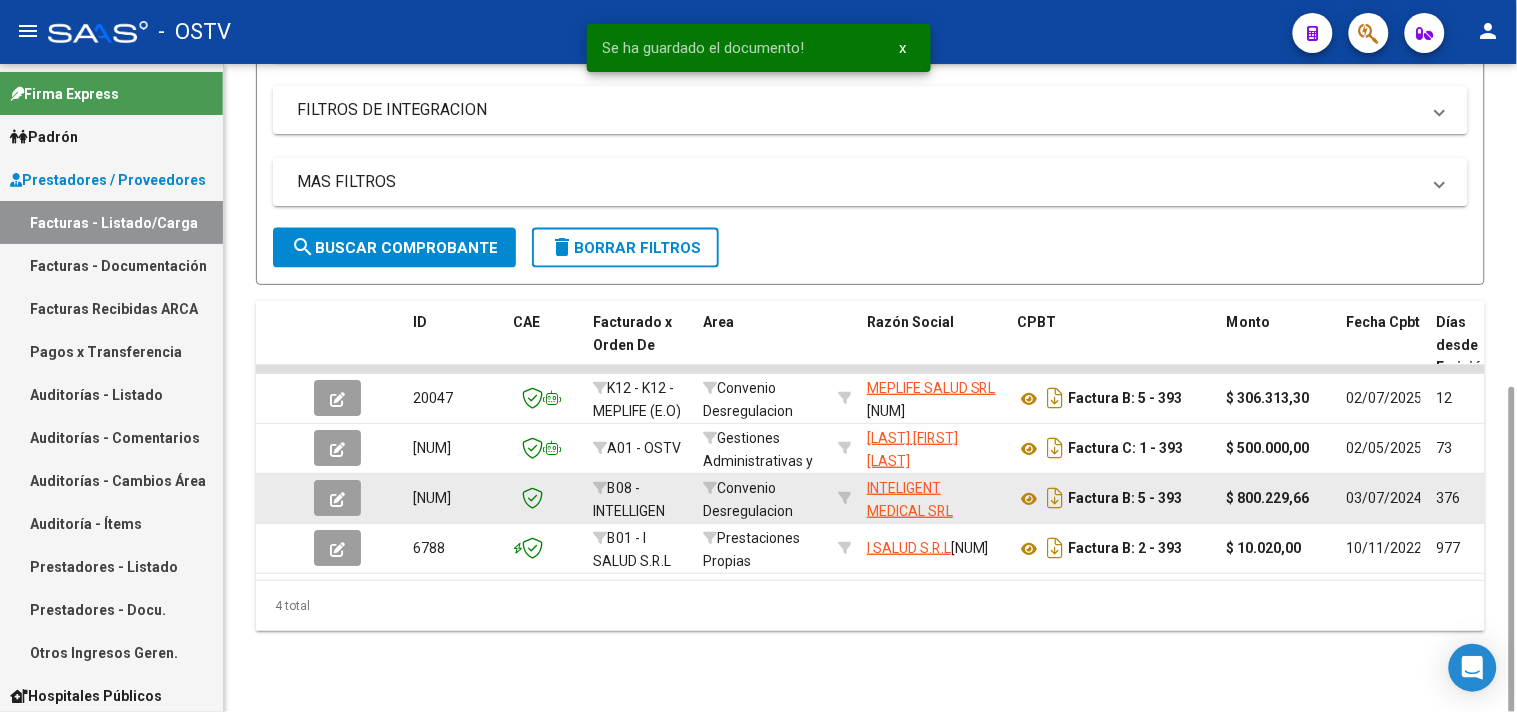scroll, scrollTop: 420, scrollLeft: 0, axis: vertical 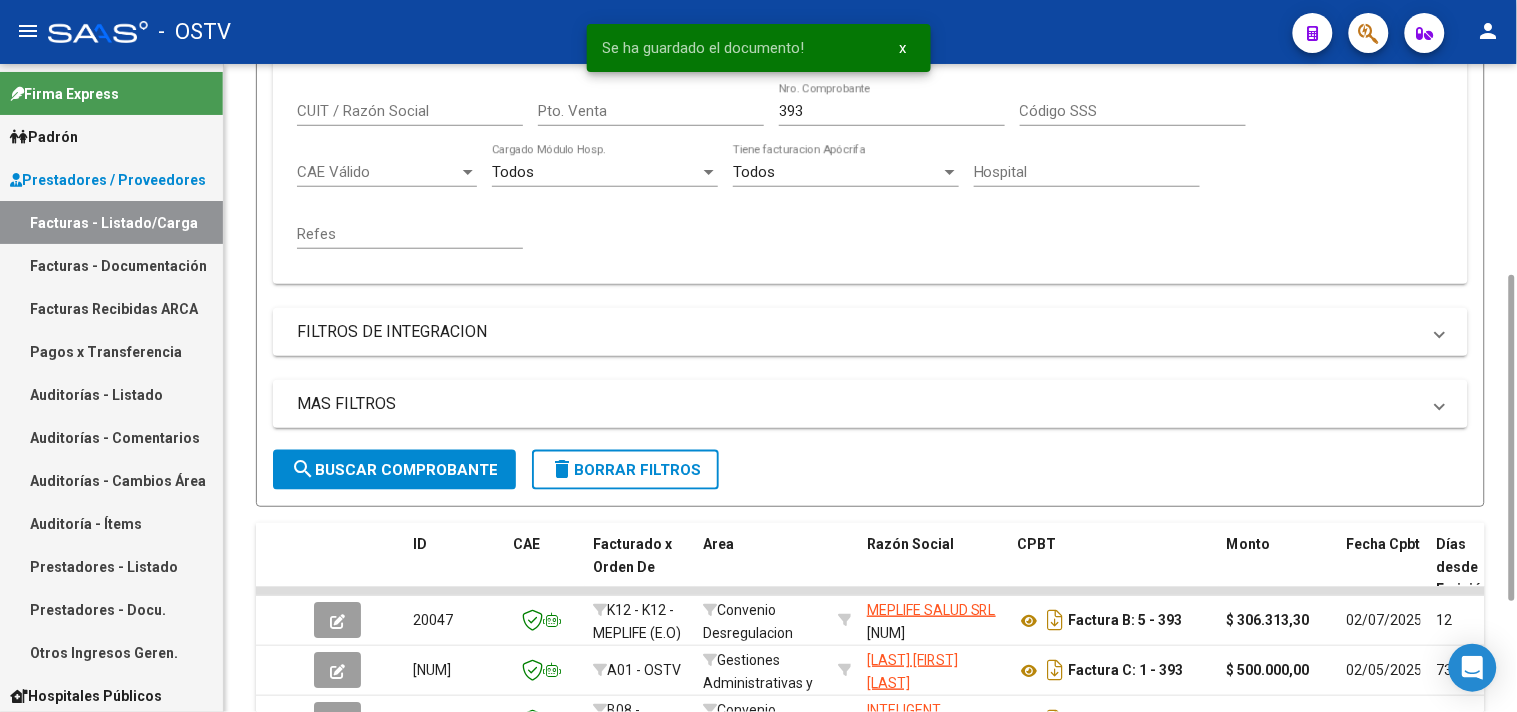 click on "393" at bounding box center (892, 111) 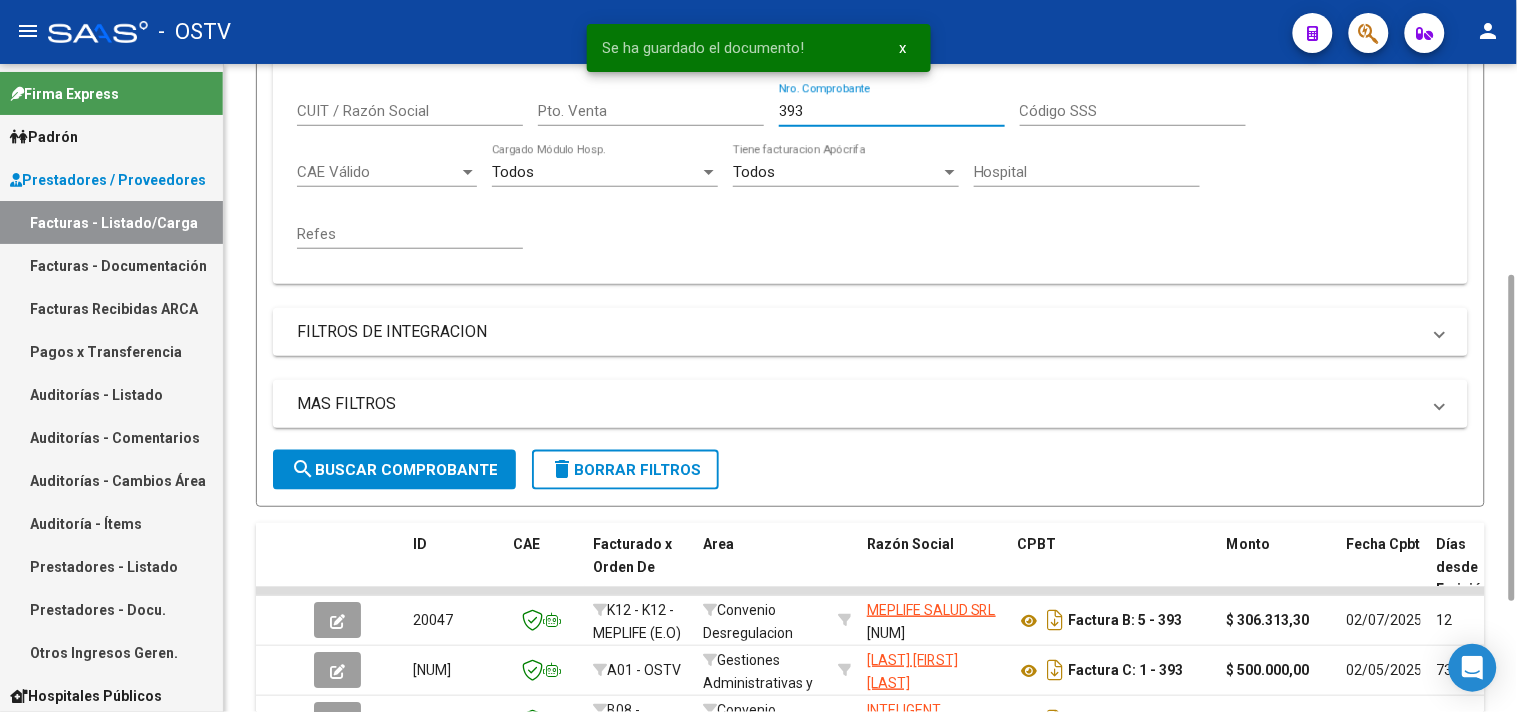 click on "393" at bounding box center [892, 111] 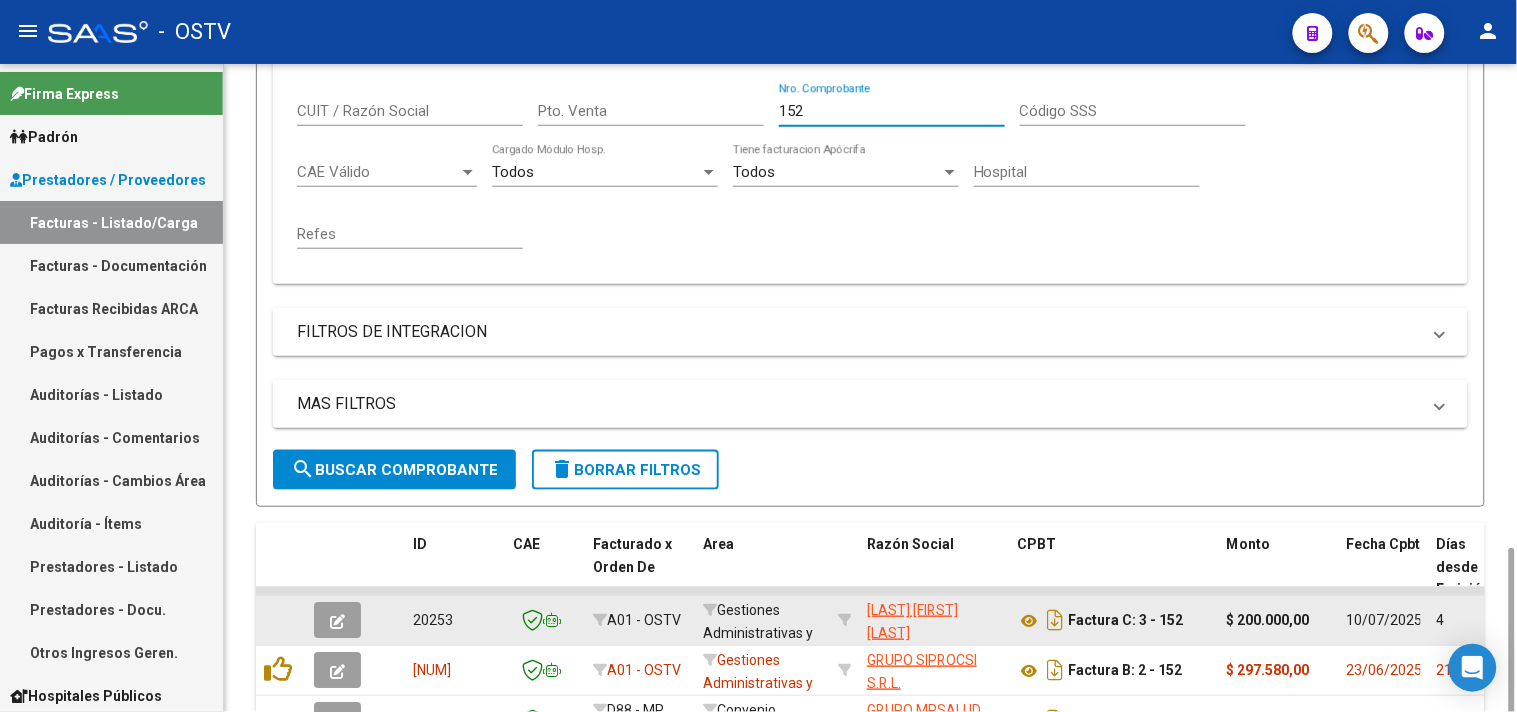 scroll, scrollTop: 642, scrollLeft: 0, axis: vertical 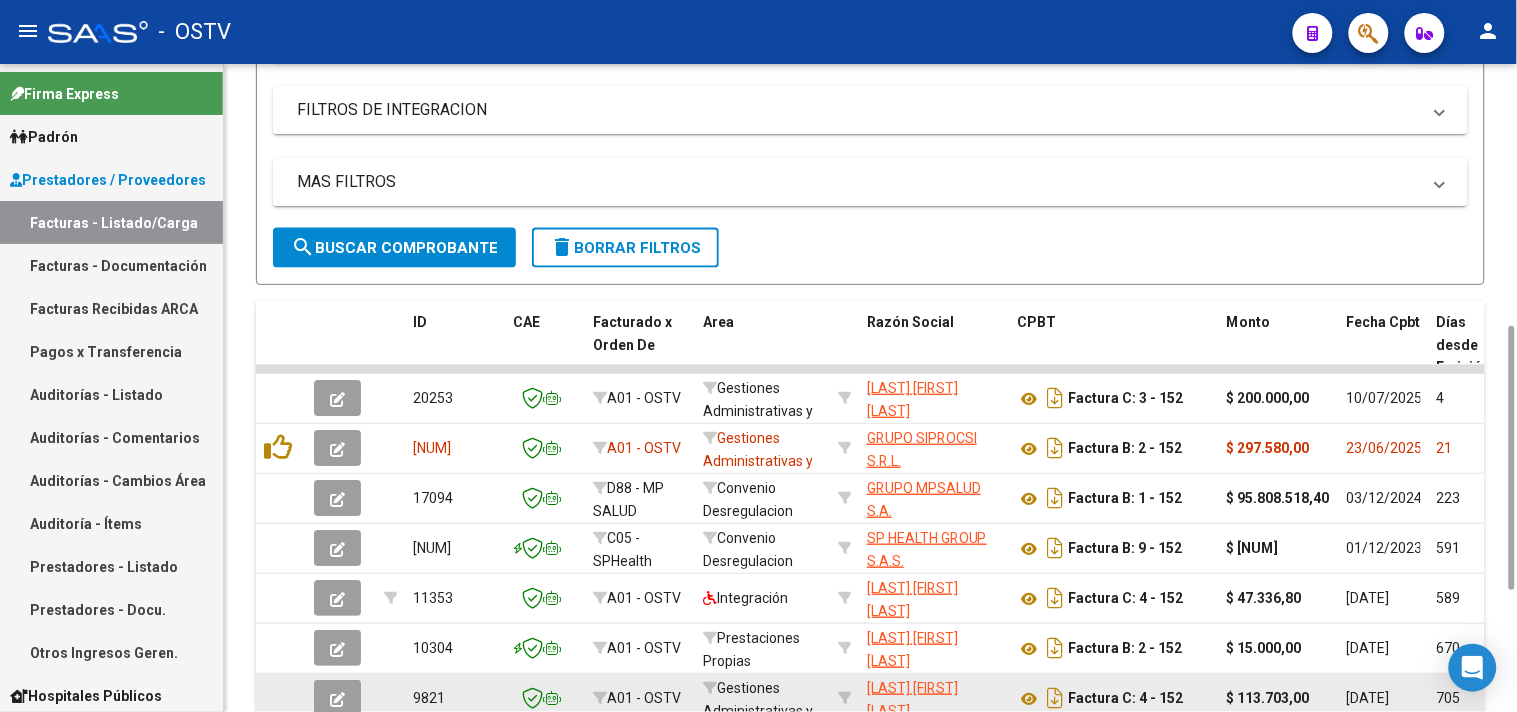type on "152" 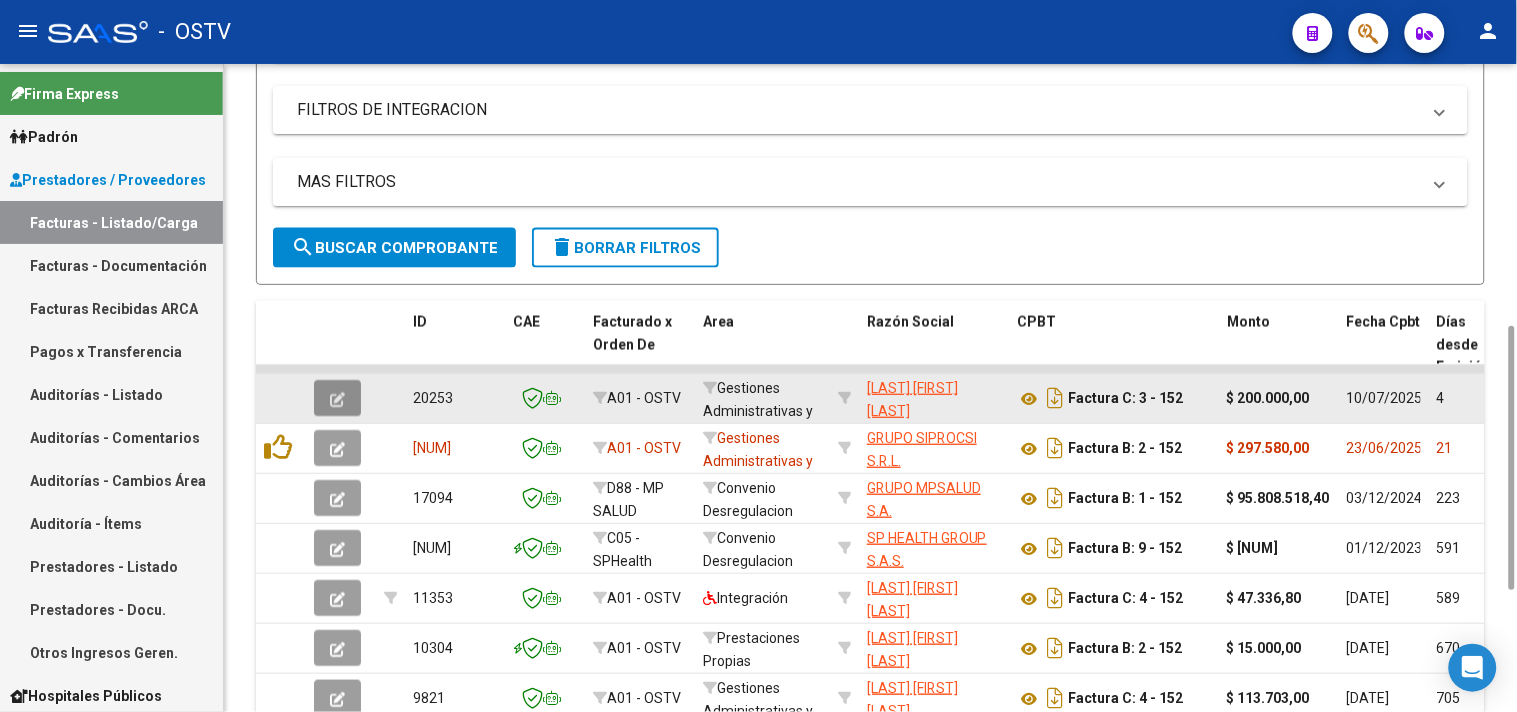 click 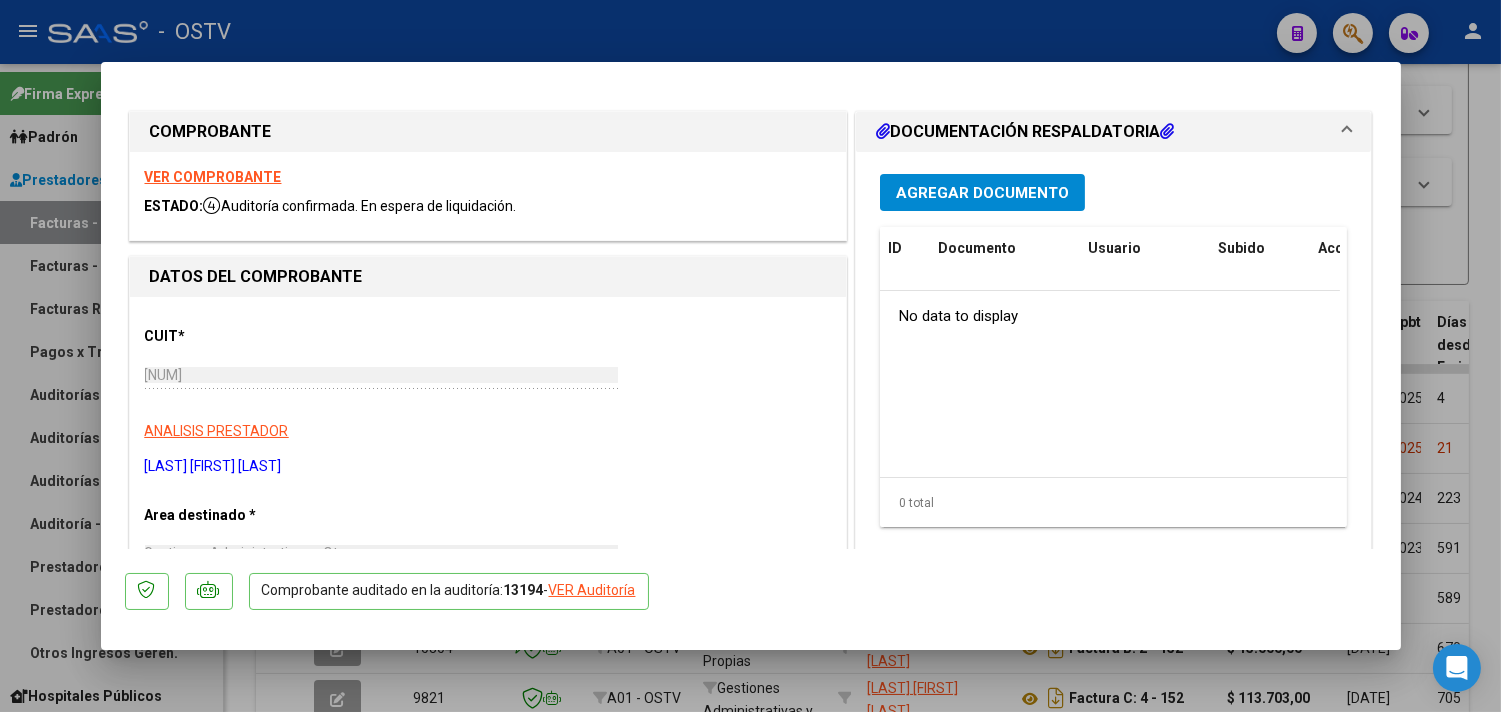 click on "Agregar Documento" at bounding box center (982, 192) 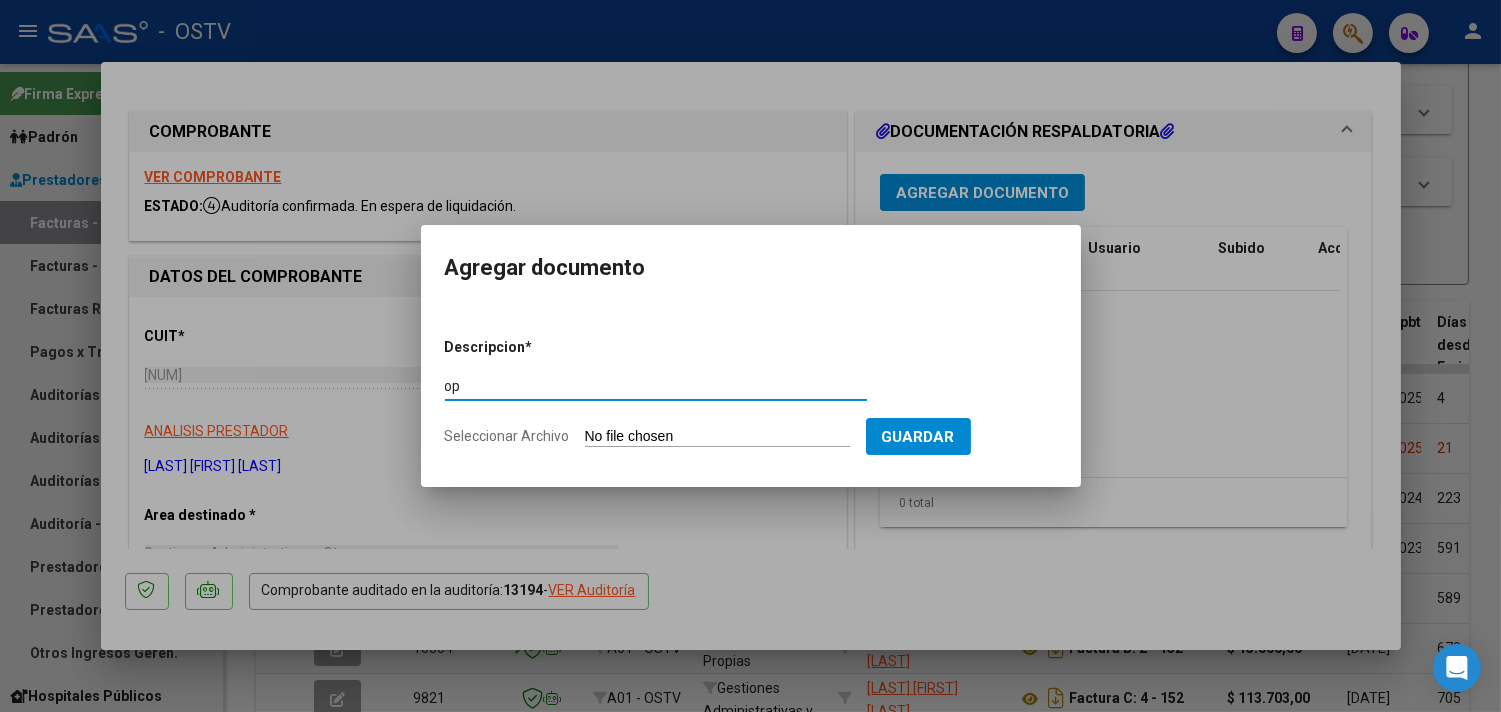 type on "op" 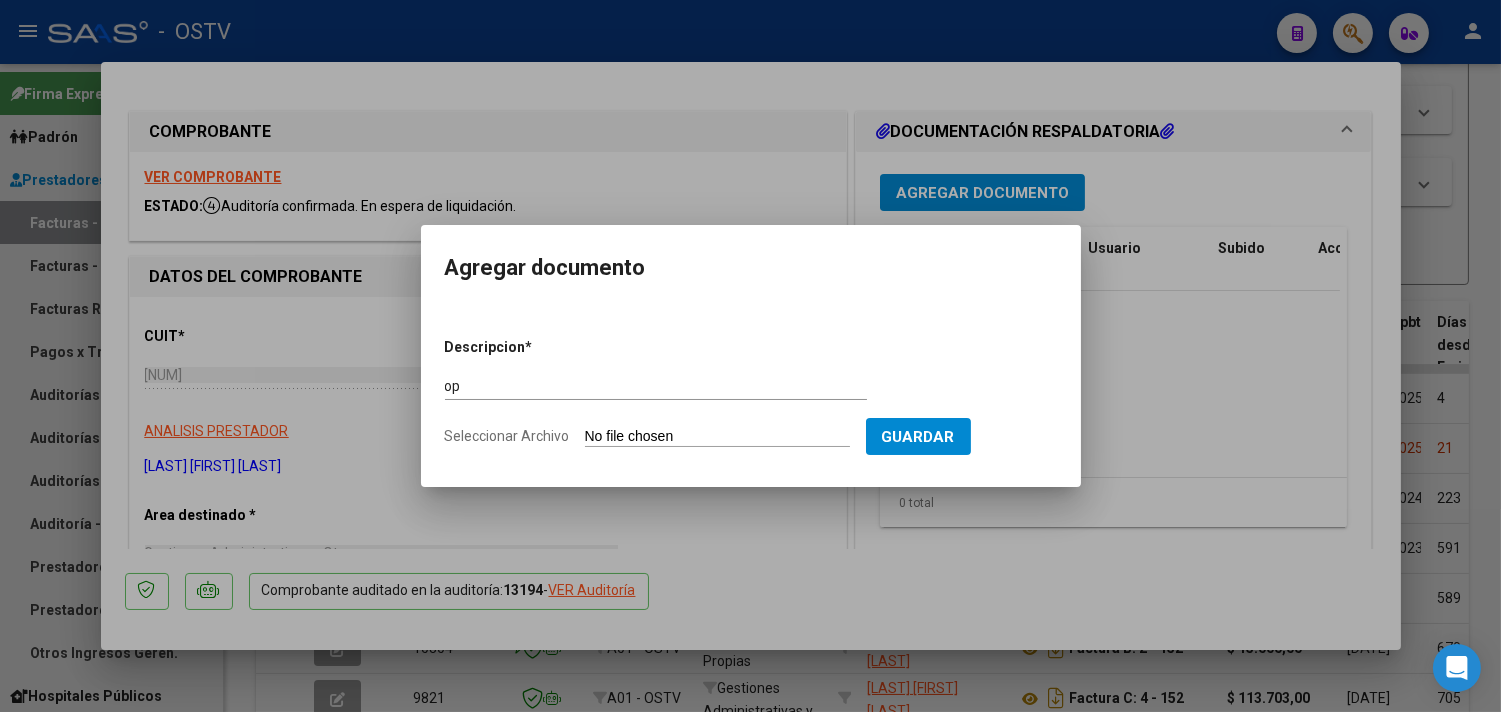 type on "C:\fakepath\OP 56783 [LAST].pdf" 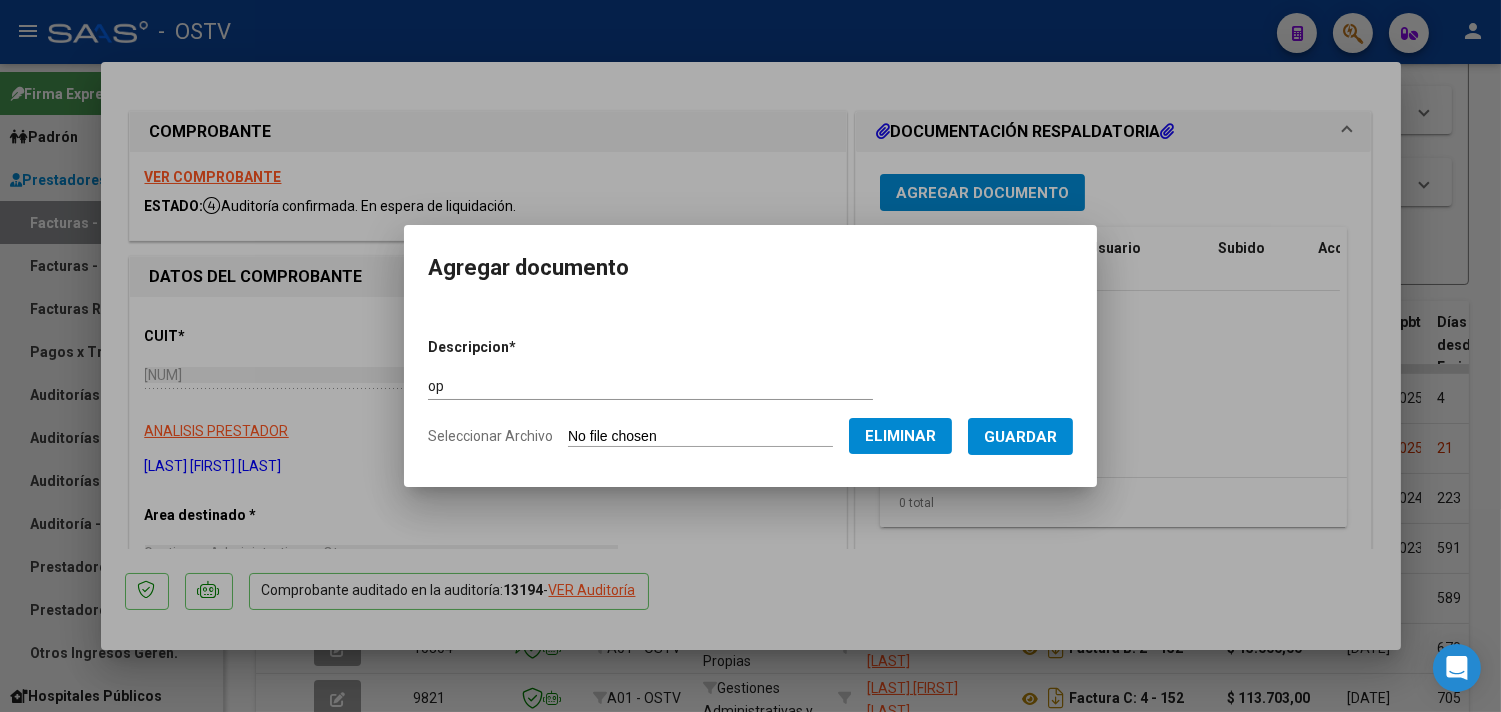 click on "Guardar" at bounding box center (1020, 437) 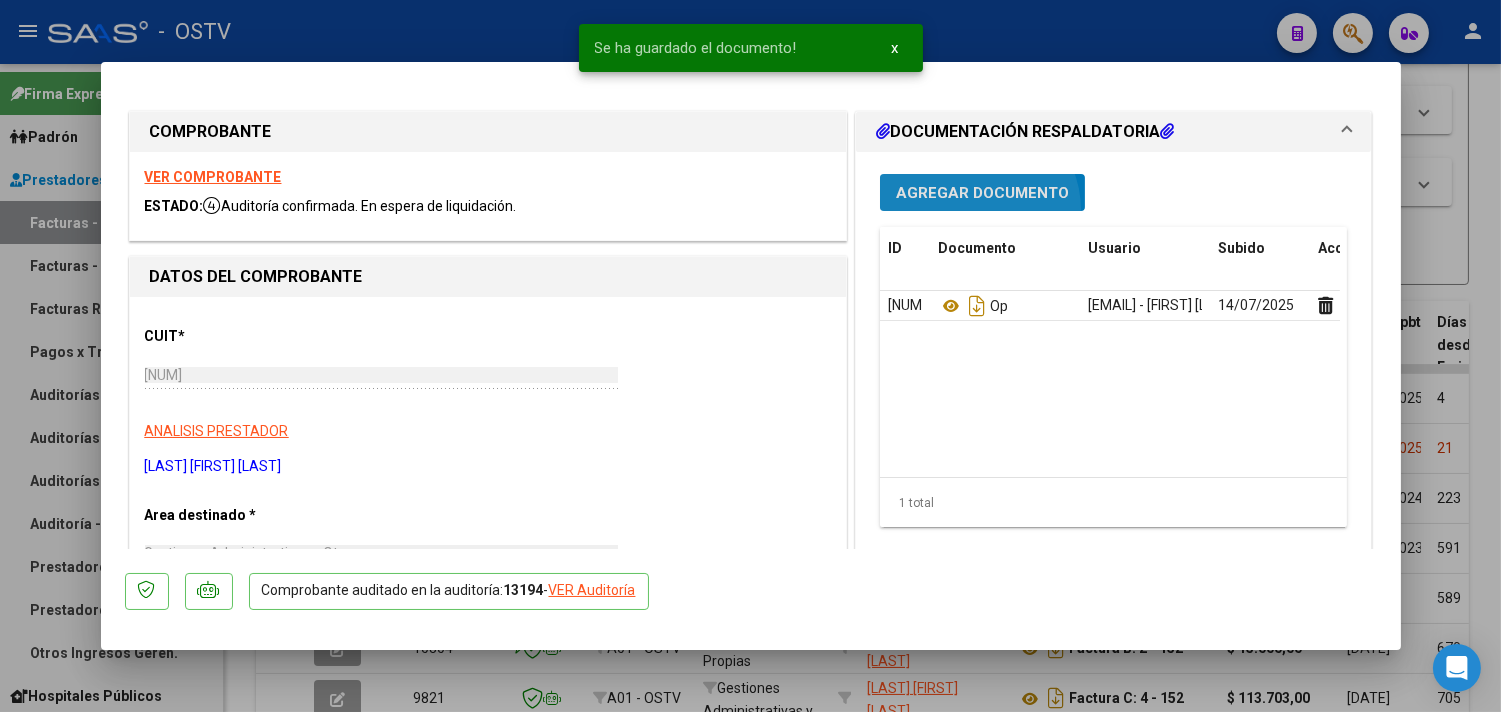 click on "Agregar Documento" at bounding box center (982, 192) 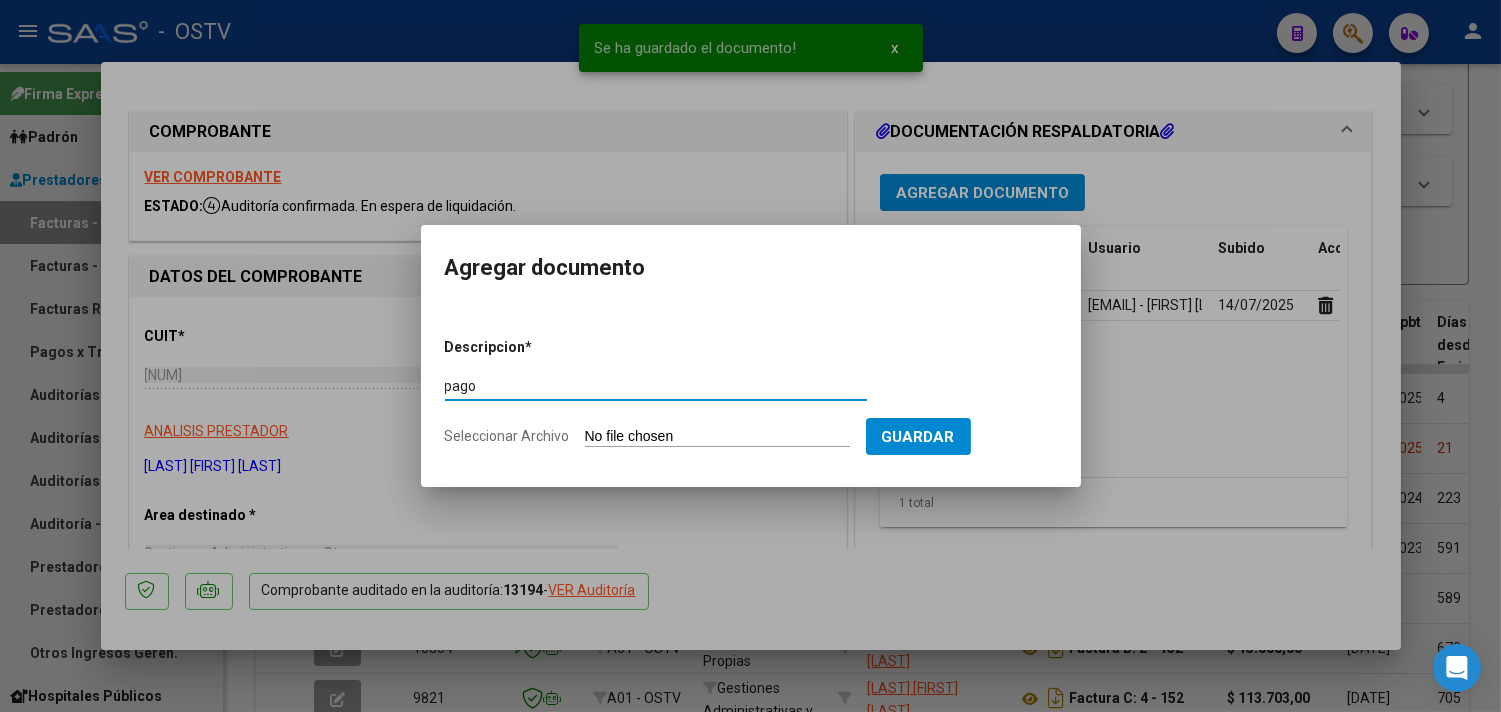type on "pago" 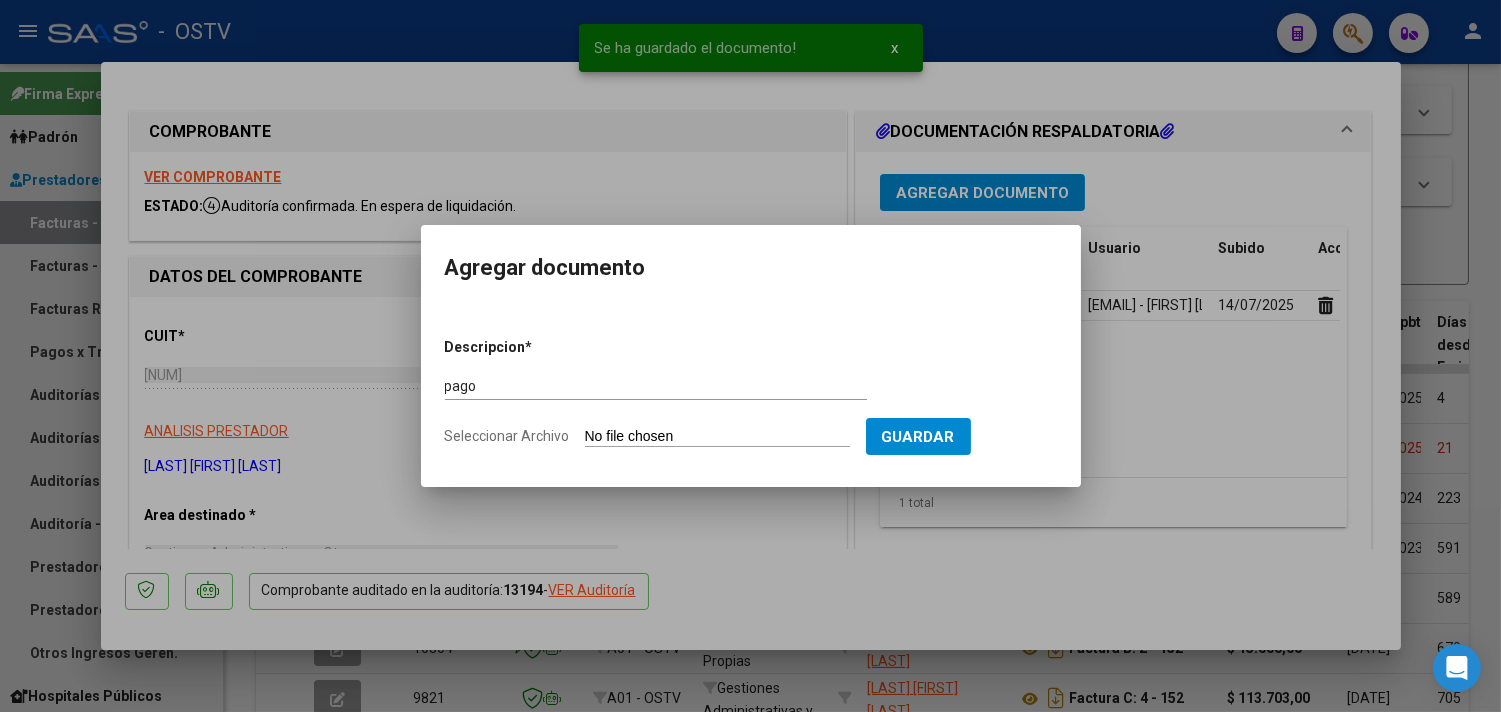 click on "Seleccionar Archivo" at bounding box center (717, 437) 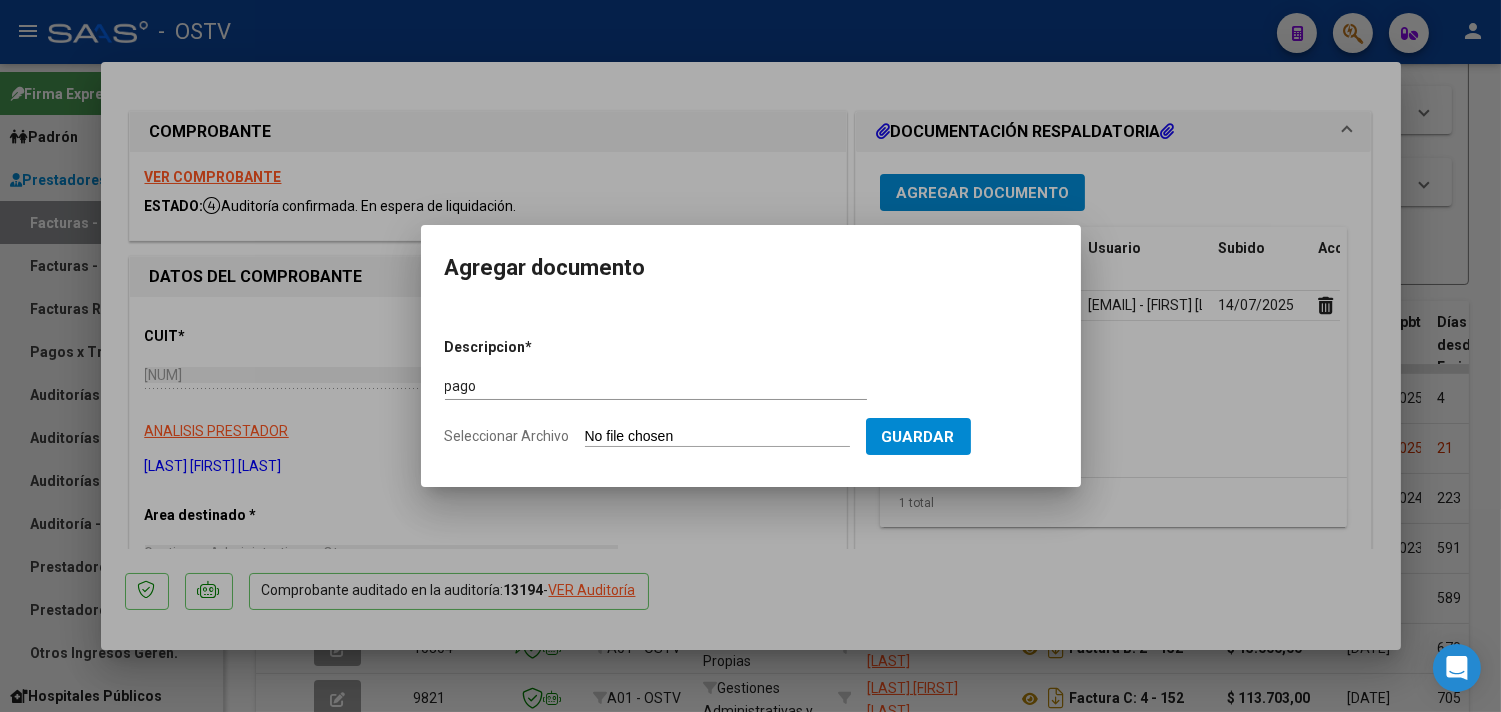 type on "C:\fakepath\Pago OP 56783 Turkopowicz.pdf" 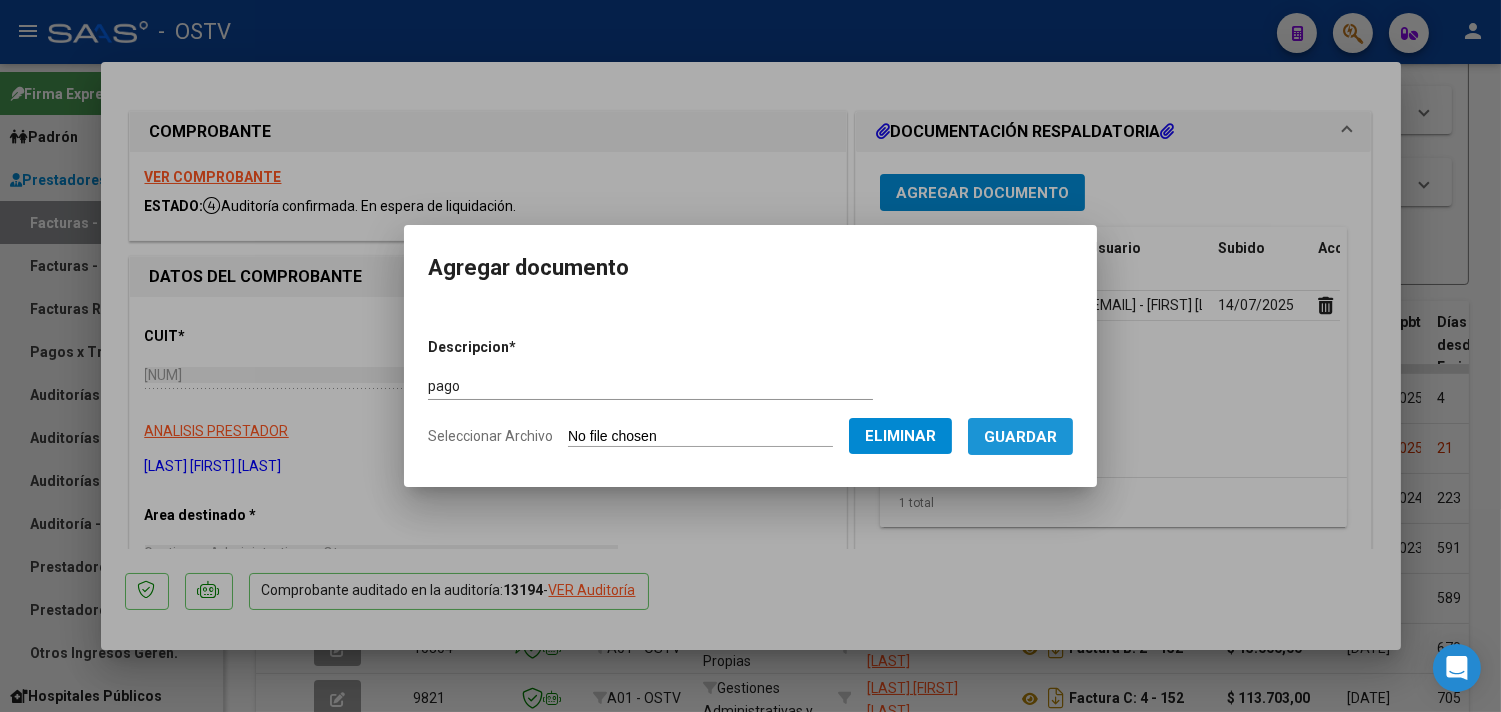 click on "Guardar" at bounding box center (1020, 437) 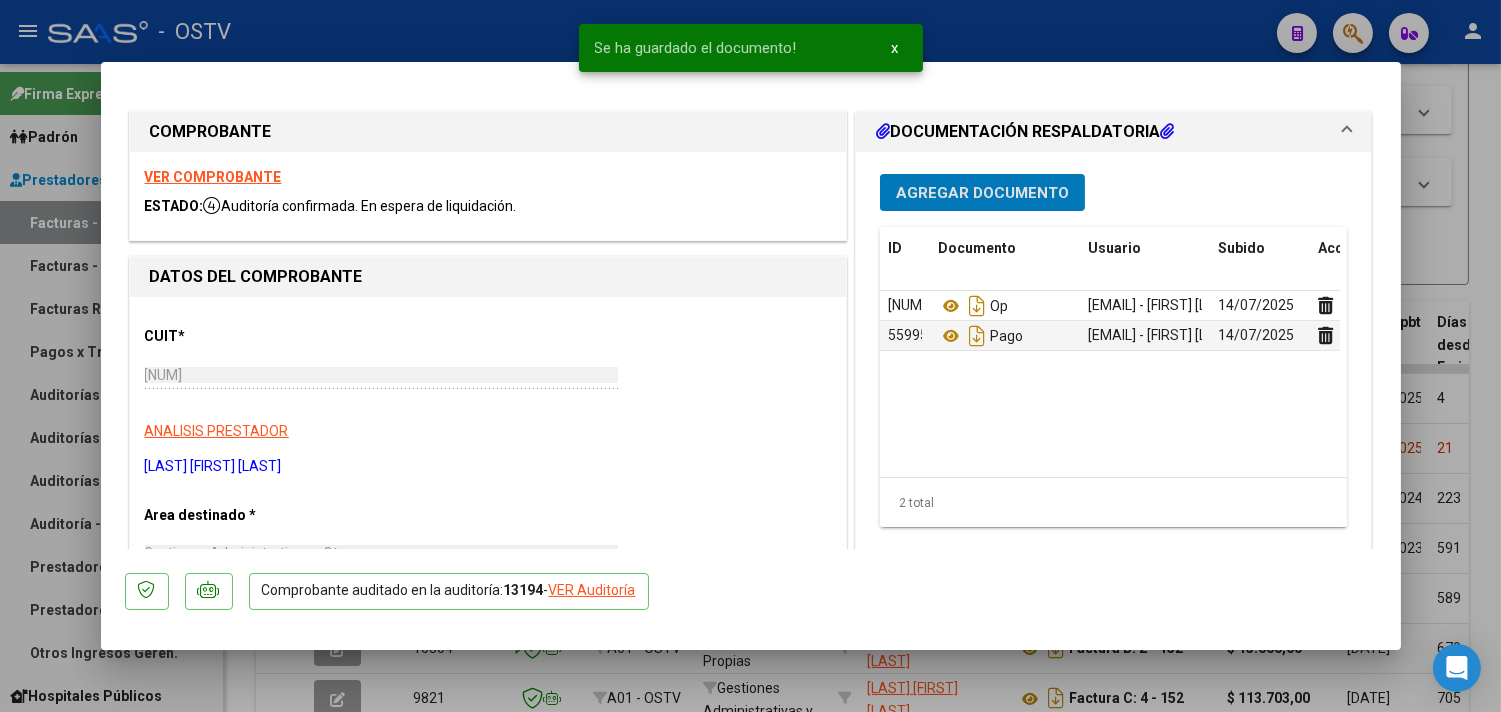 click at bounding box center (750, 356) 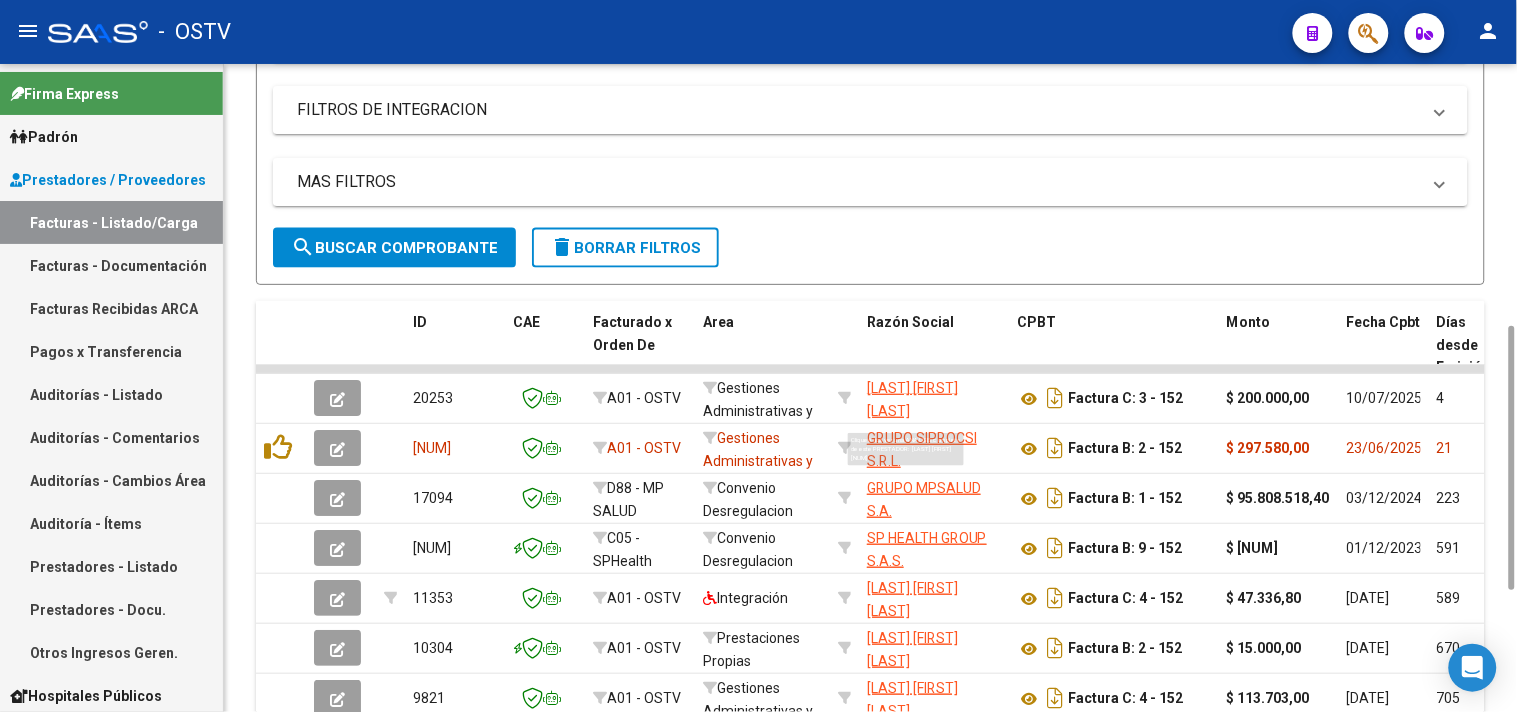 scroll, scrollTop: 197, scrollLeft: 0, axis: vertical 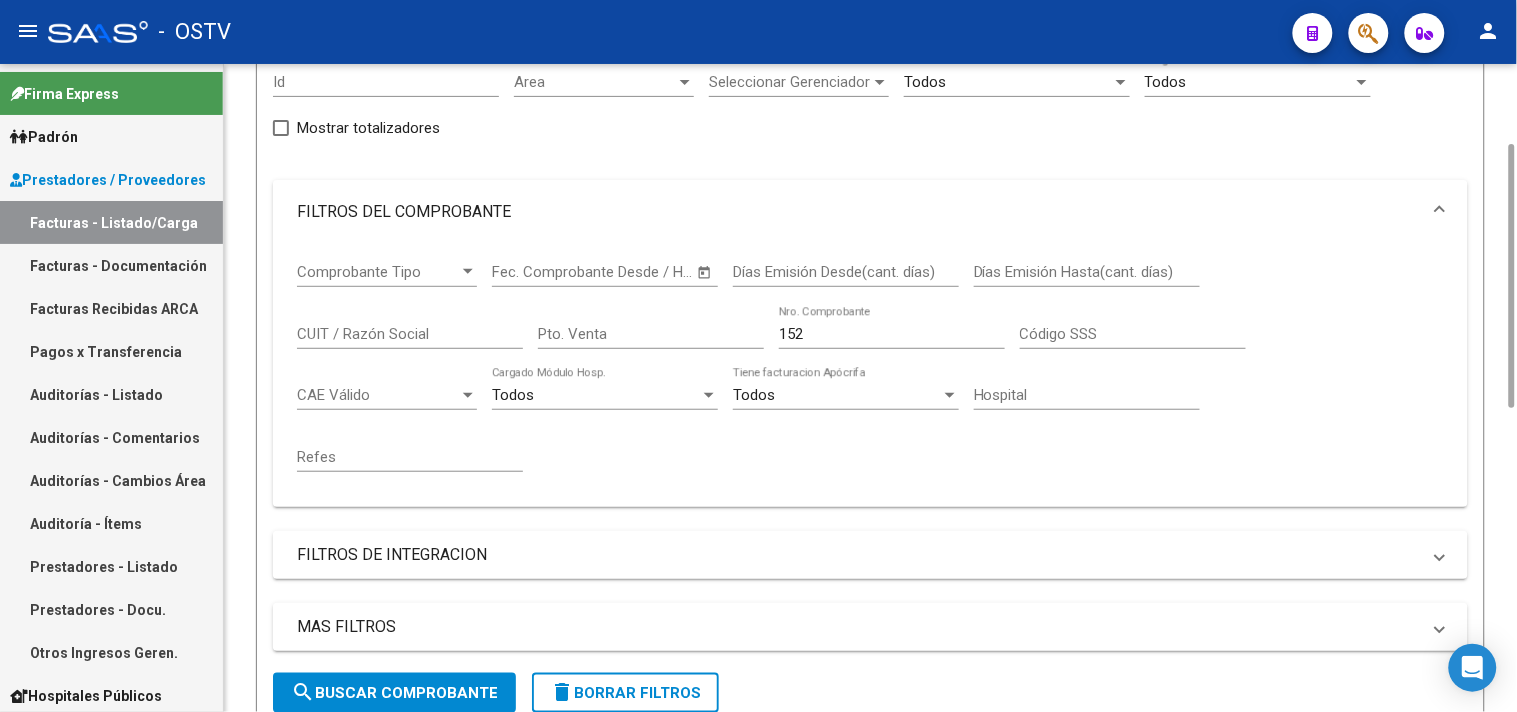 click on "[NUM] Nro. Comprobante" 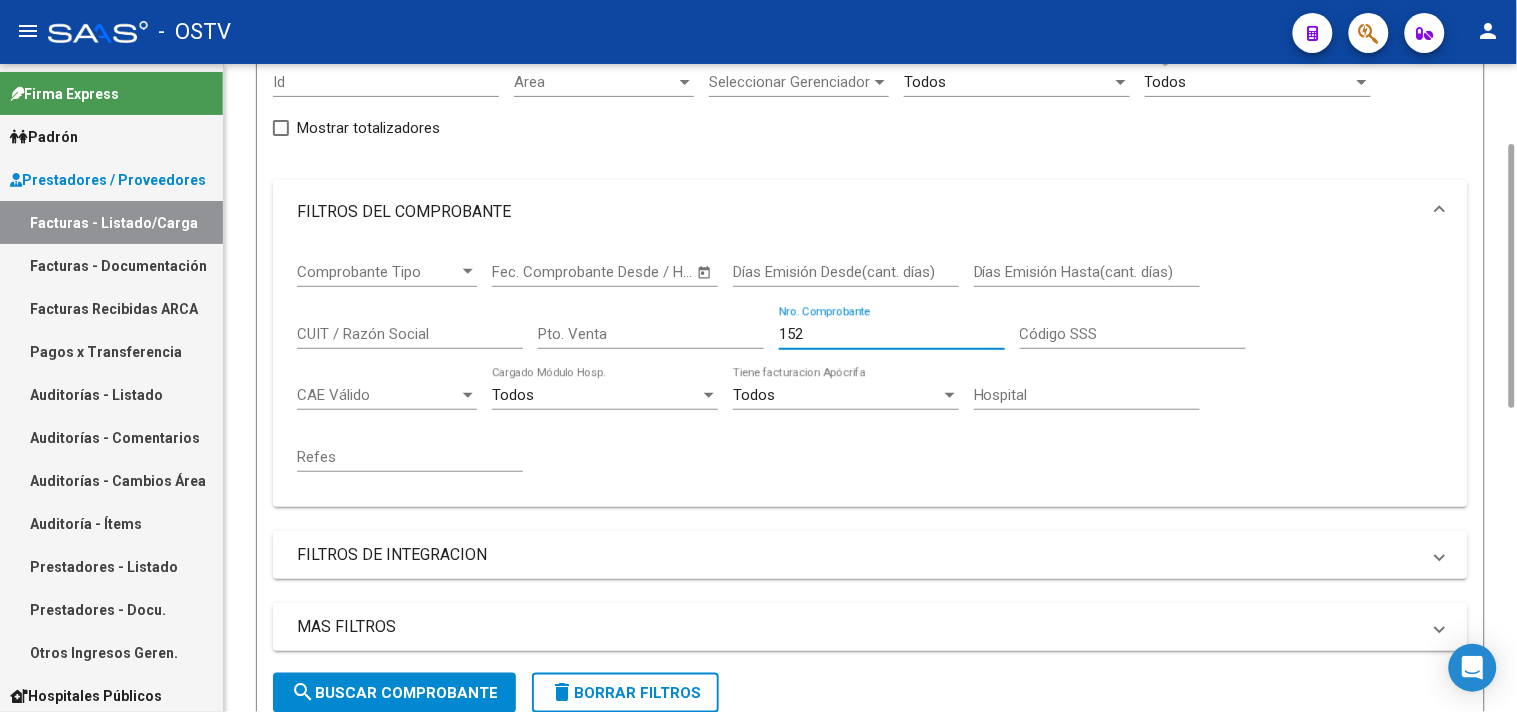 click on "152" at bounding box center (892, 334) 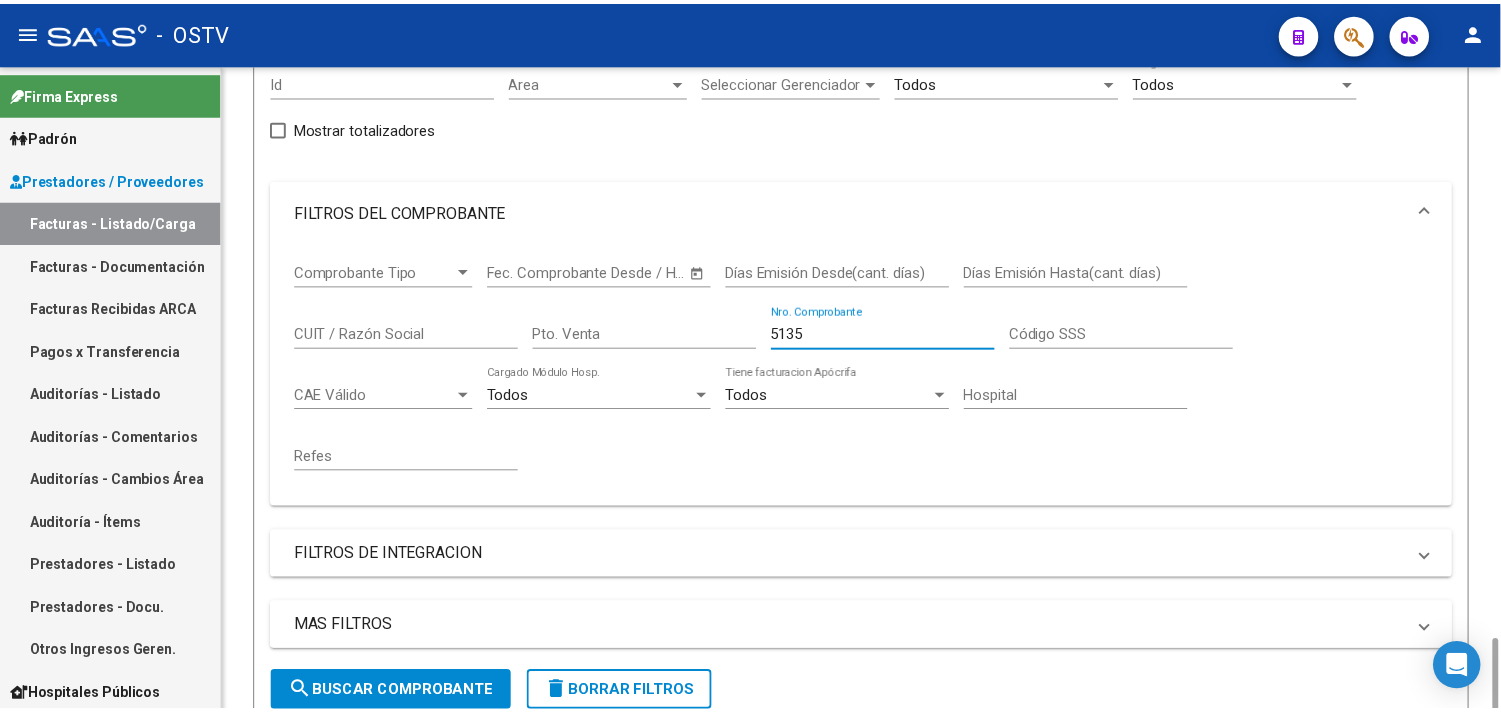 scroll, scrollTop: 493, scrollLeft: 0, axis: vertical 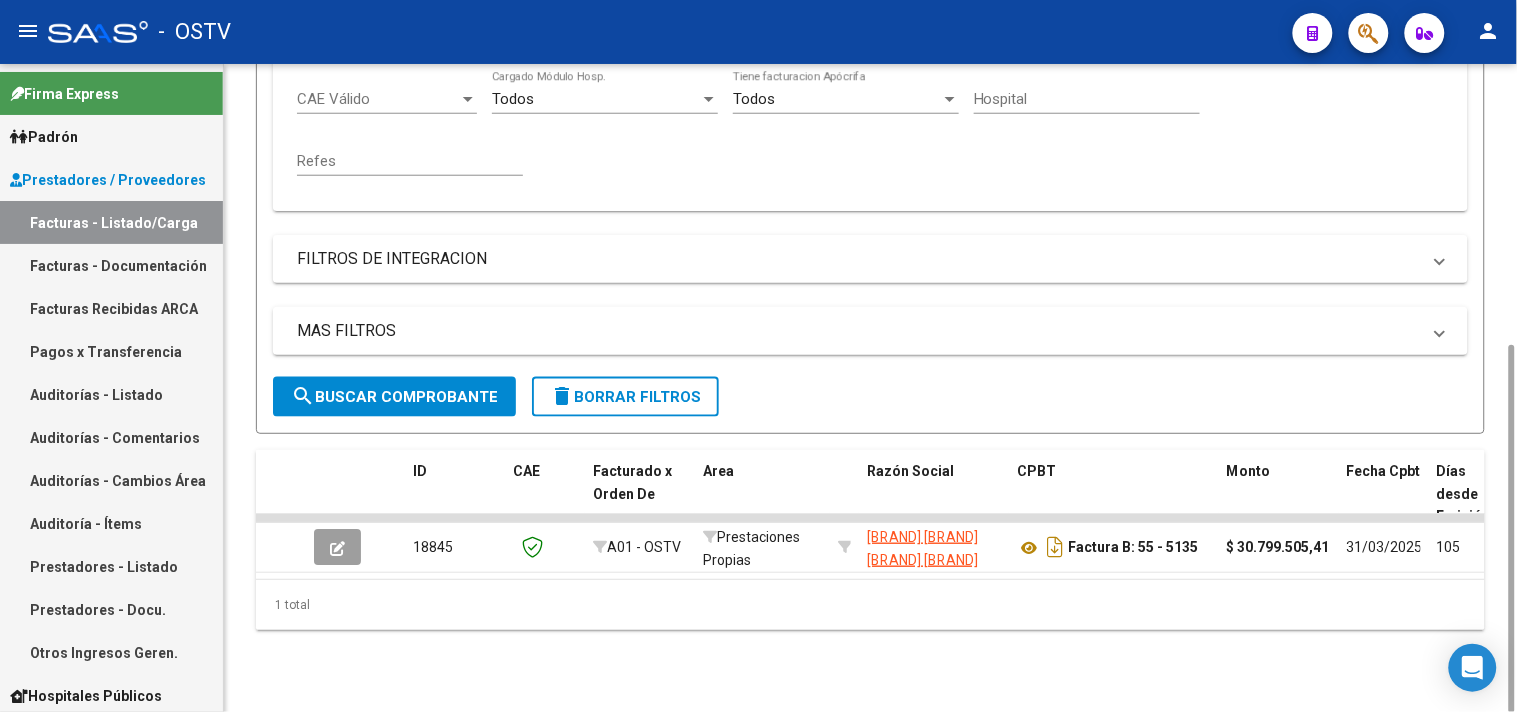 type on "5135" 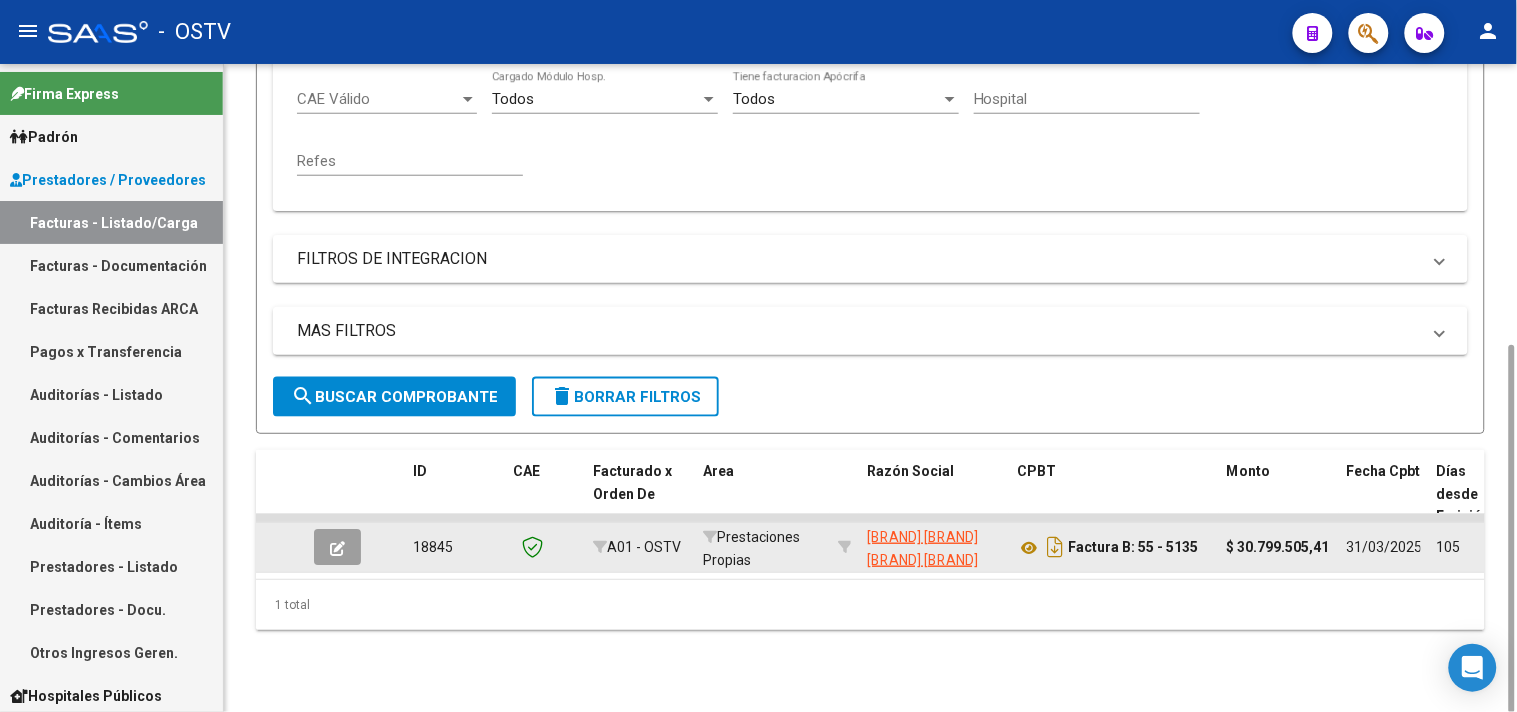 click 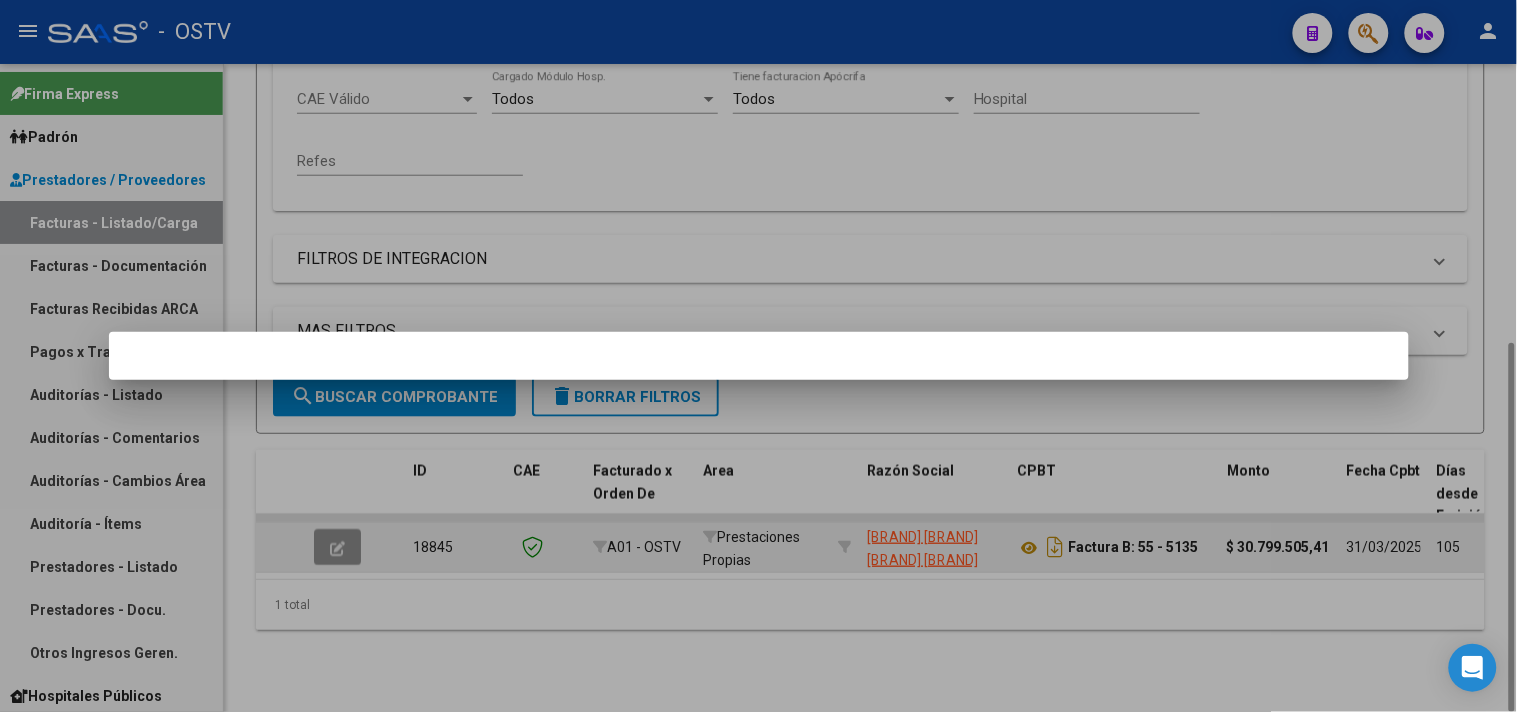 scroll, scrollTop: 492, scrollLeft: 0, axis: vertical 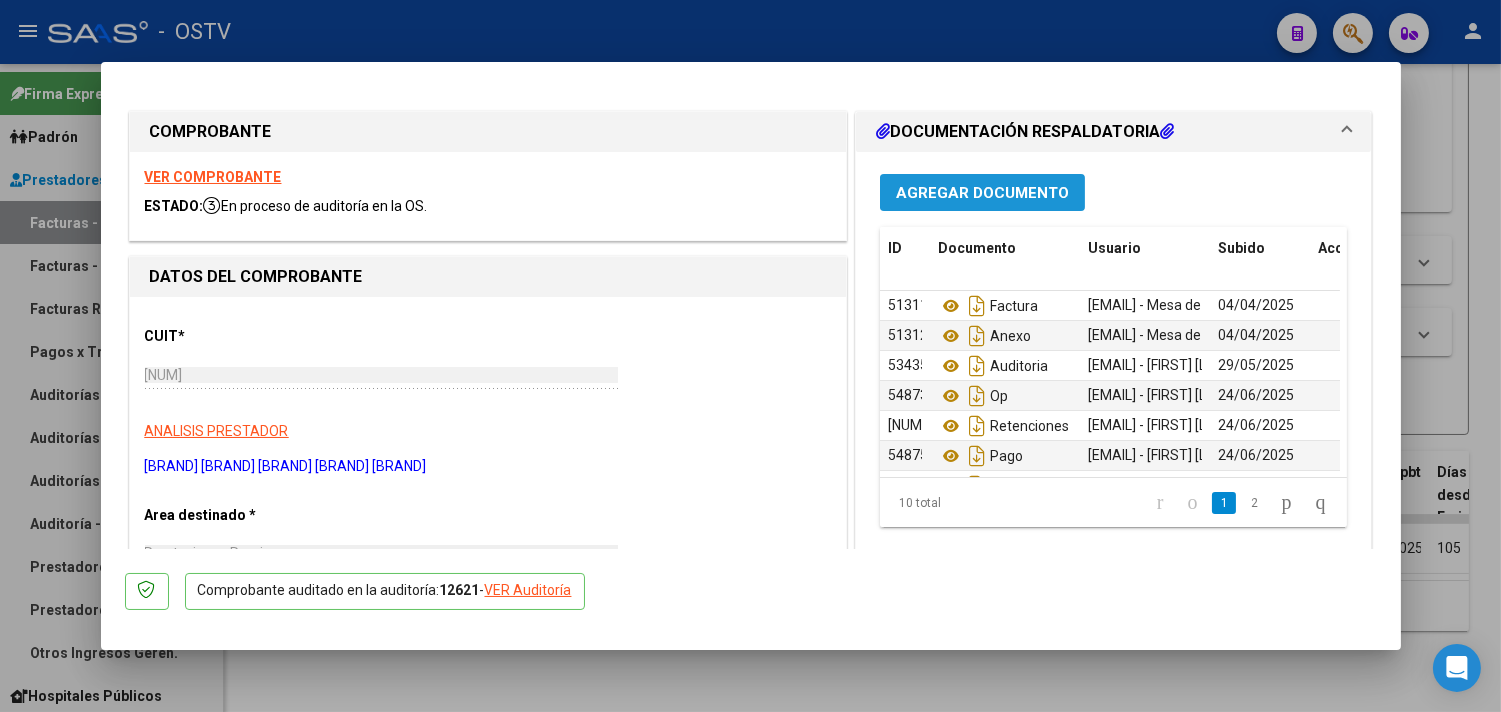 click on "Agregar Documento" at bounding box center [982, 193] 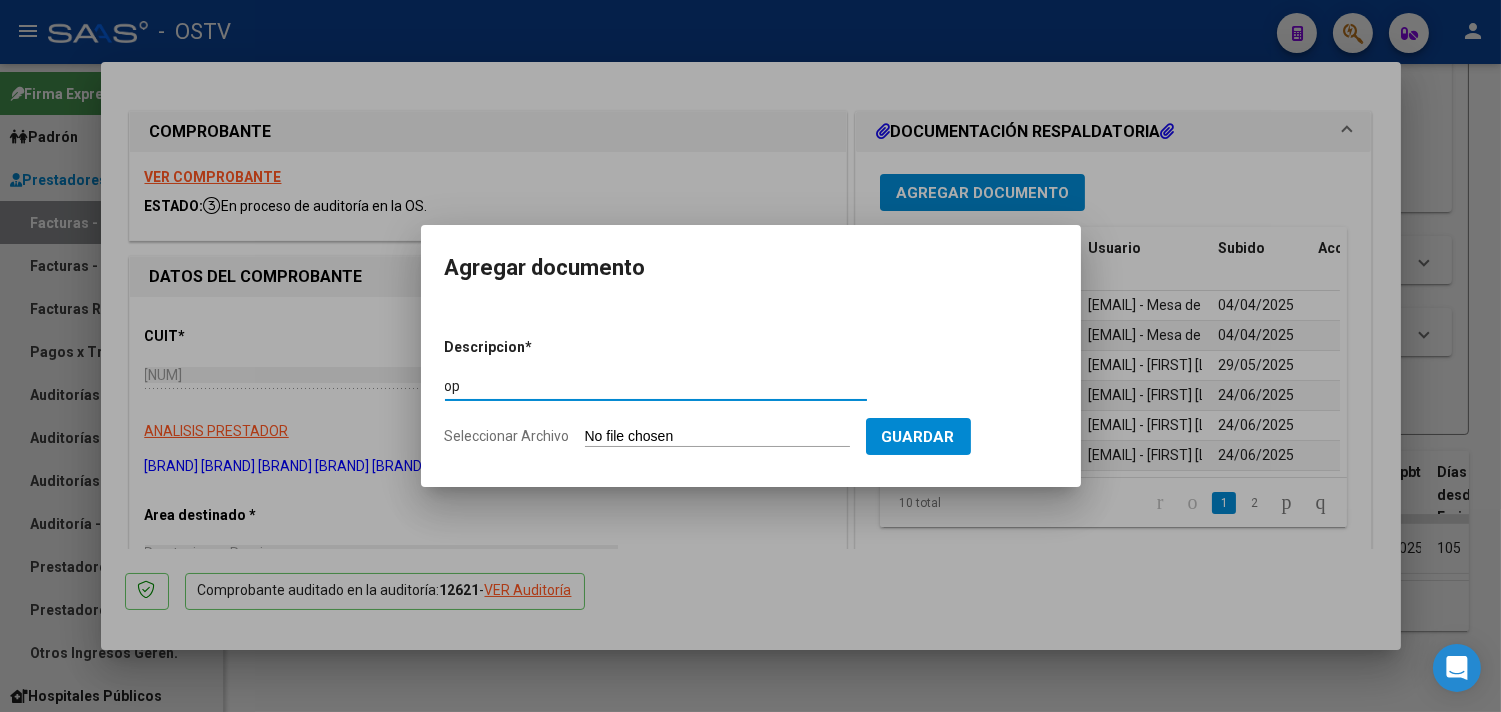 type on "op" 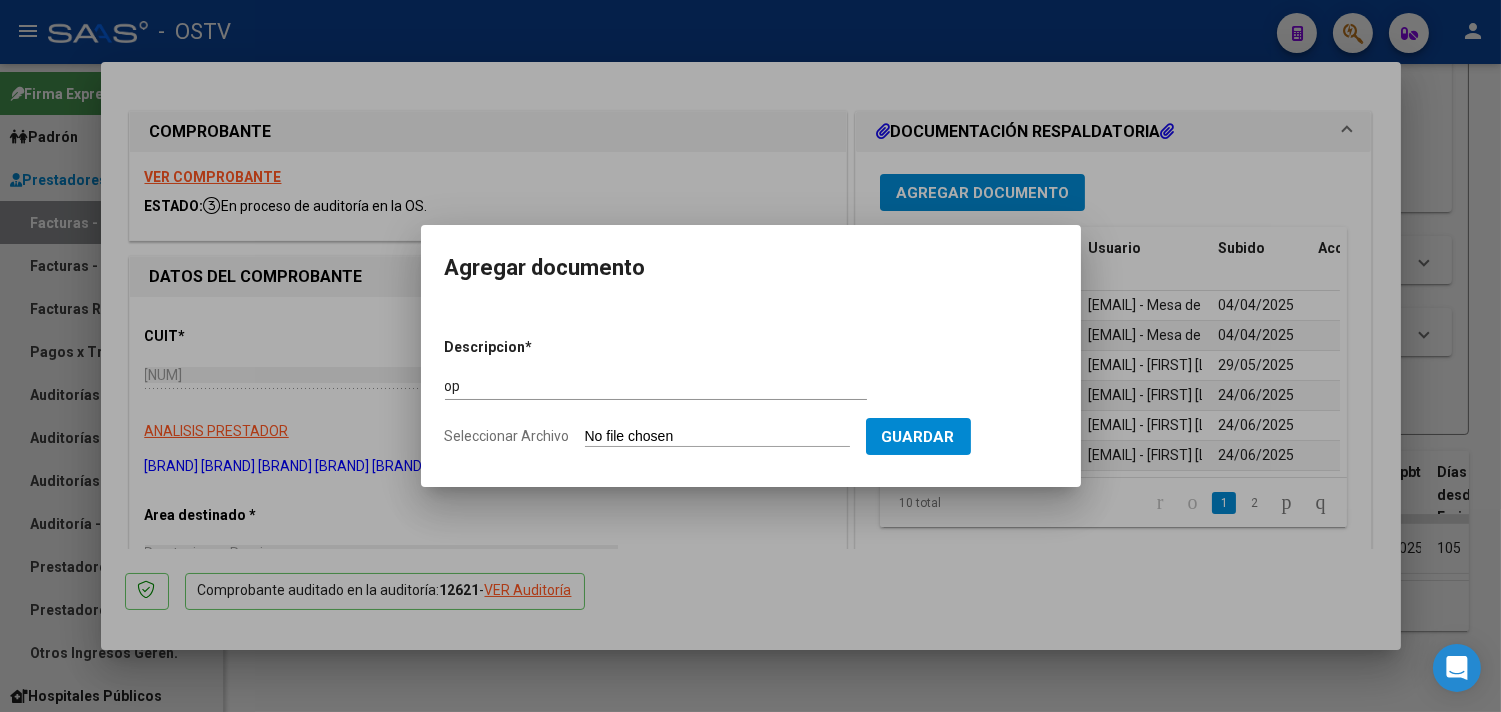 click on "Seleccionar Archivo" at bounding box center (717, 437) 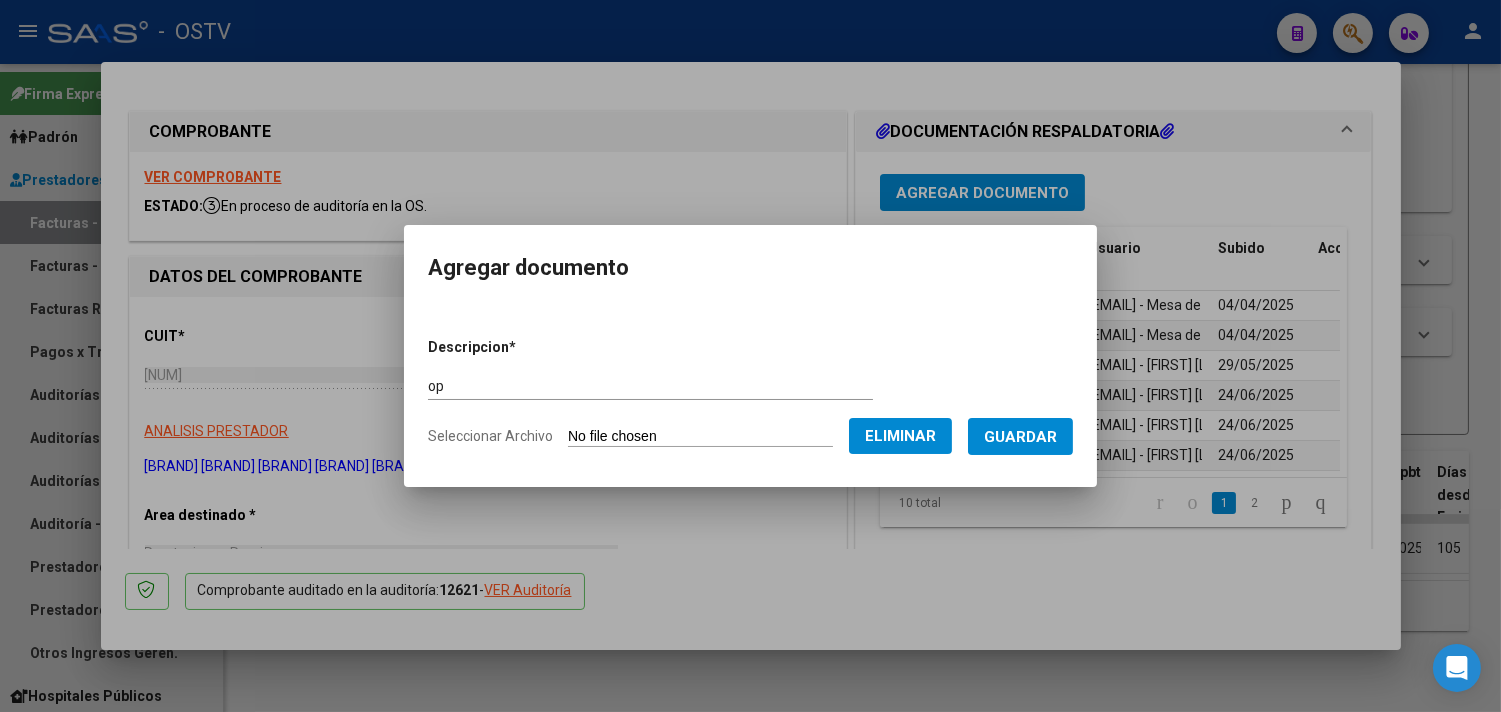 click on "Guardar" at bounding box center [1020, 436] 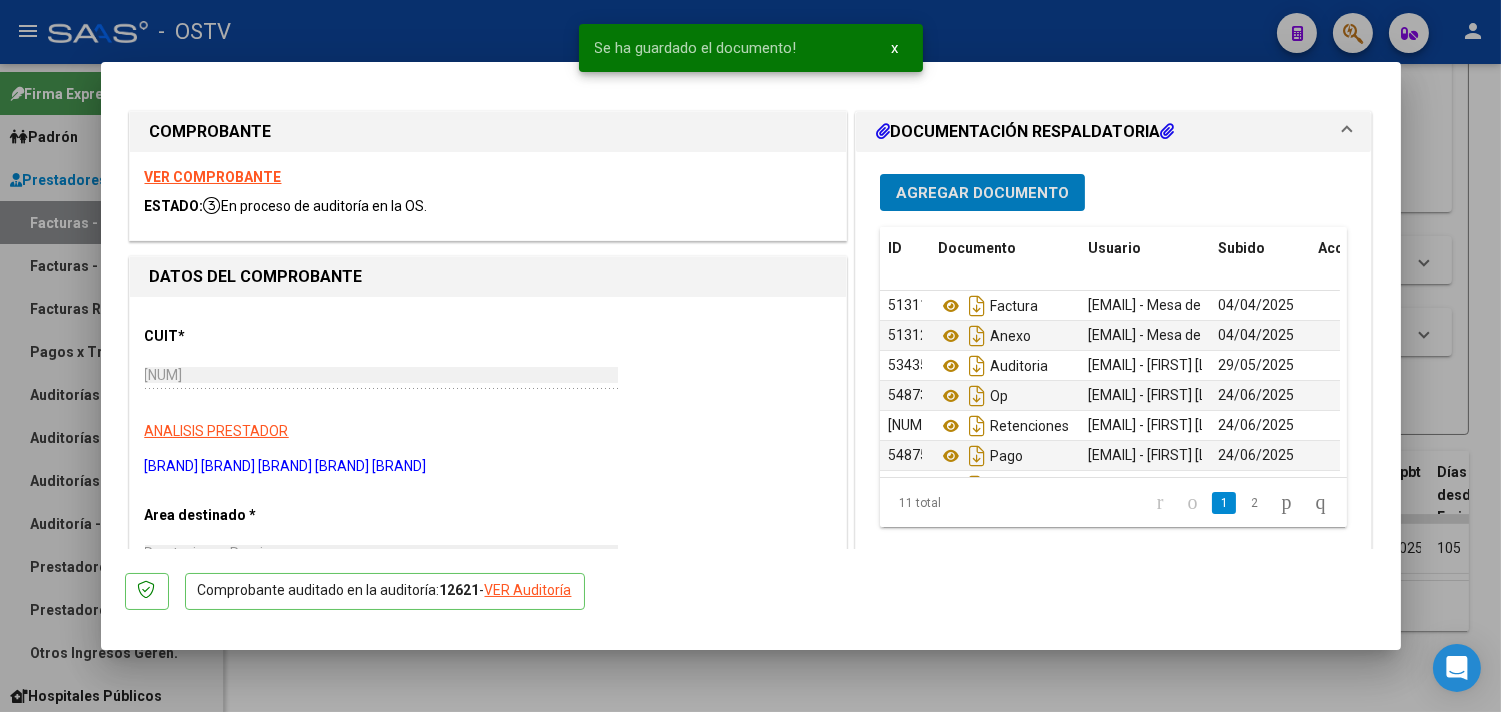 click on "Agregar Documento" at bounding box center (982, 192) 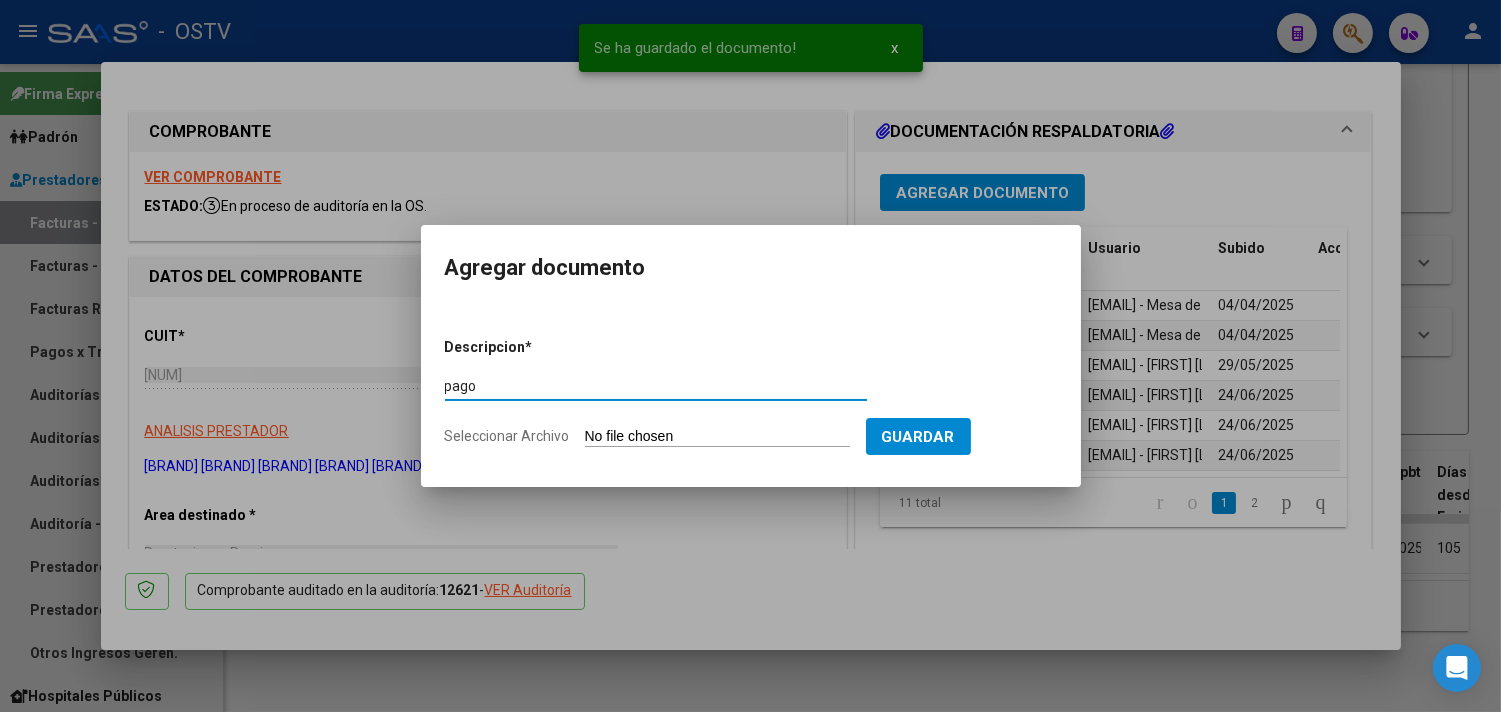 type on "pago" 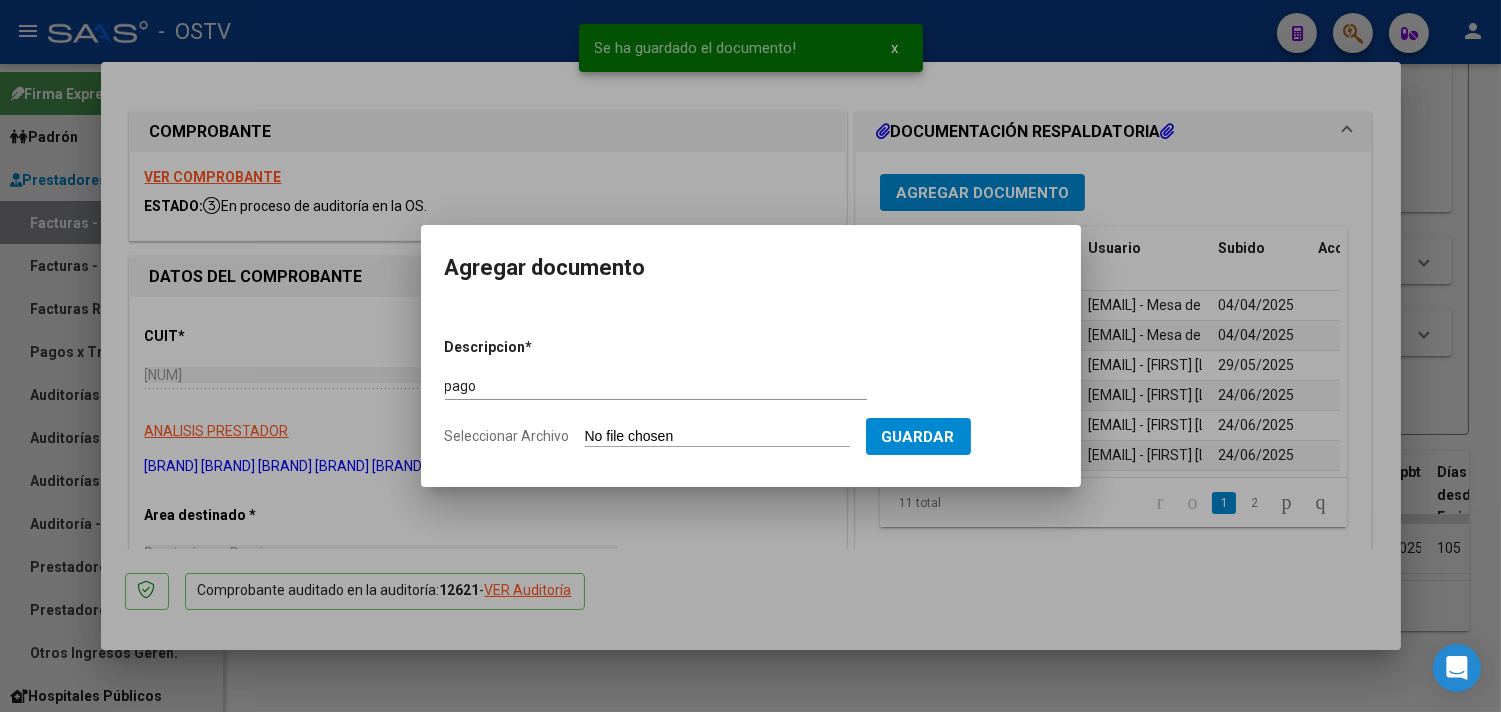click on "Descripcion  *   pago Escriba aquí una descripcion  Seleccionar Archivo Guardar" at bounding box center (751, 392) 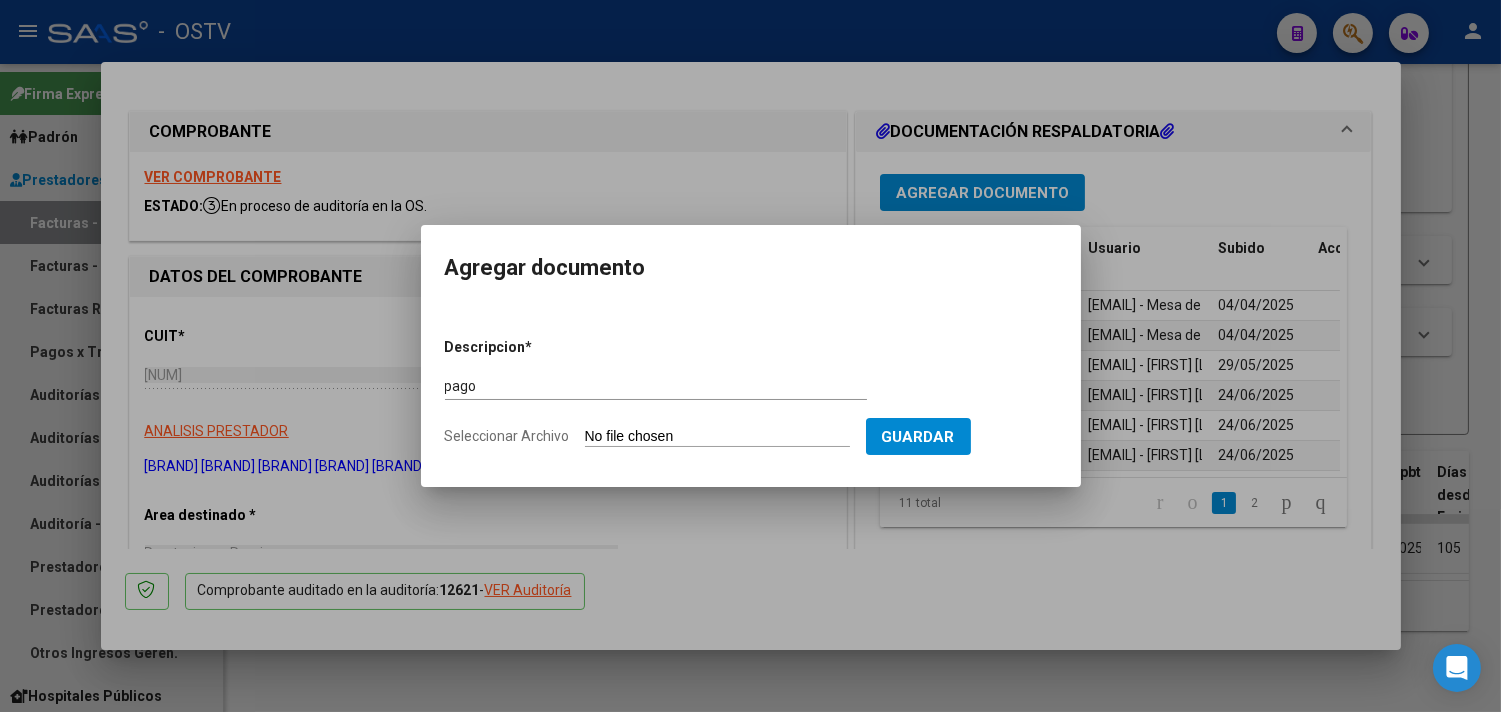 type on "C:\fakepath\OP 56780 [BRAND] [BRAND].pdf" 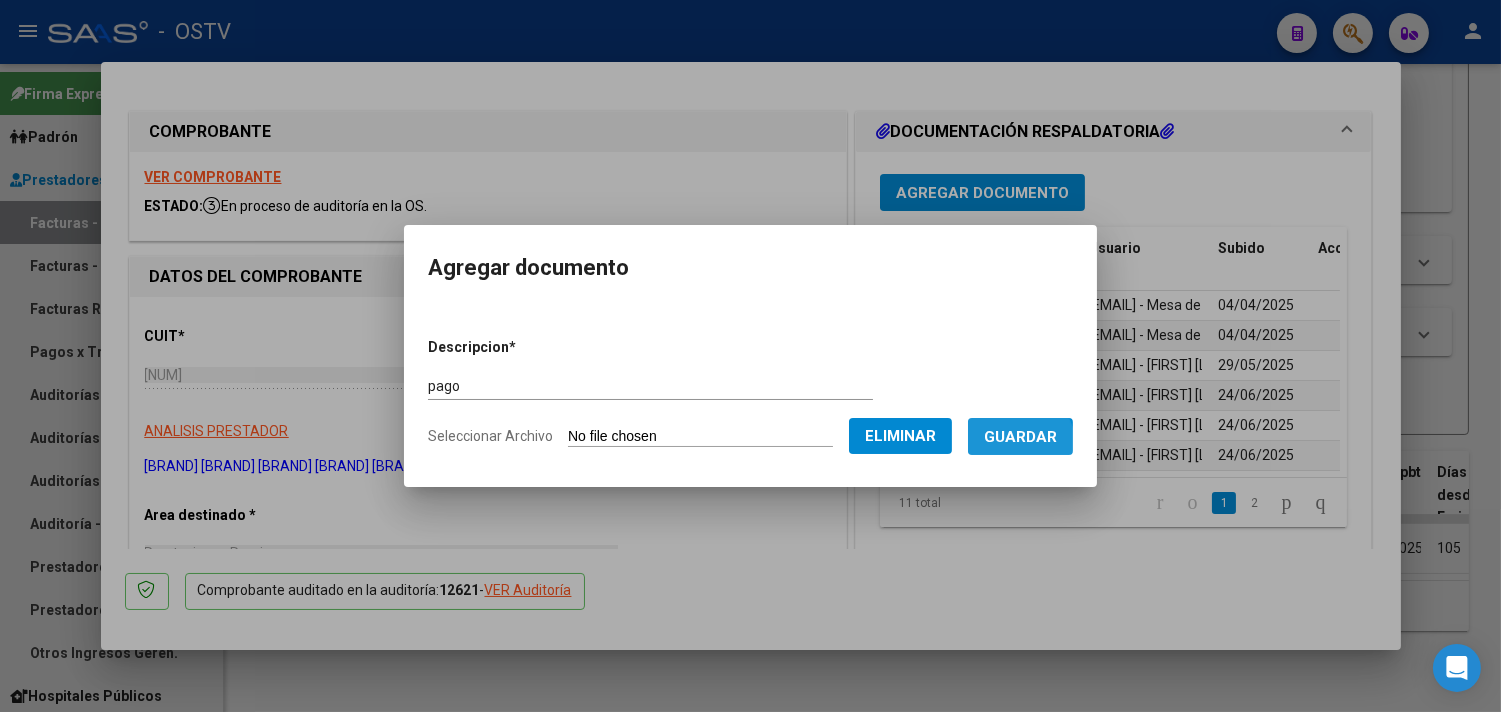 click on "Guardar" at bounding box center (1020, 436) 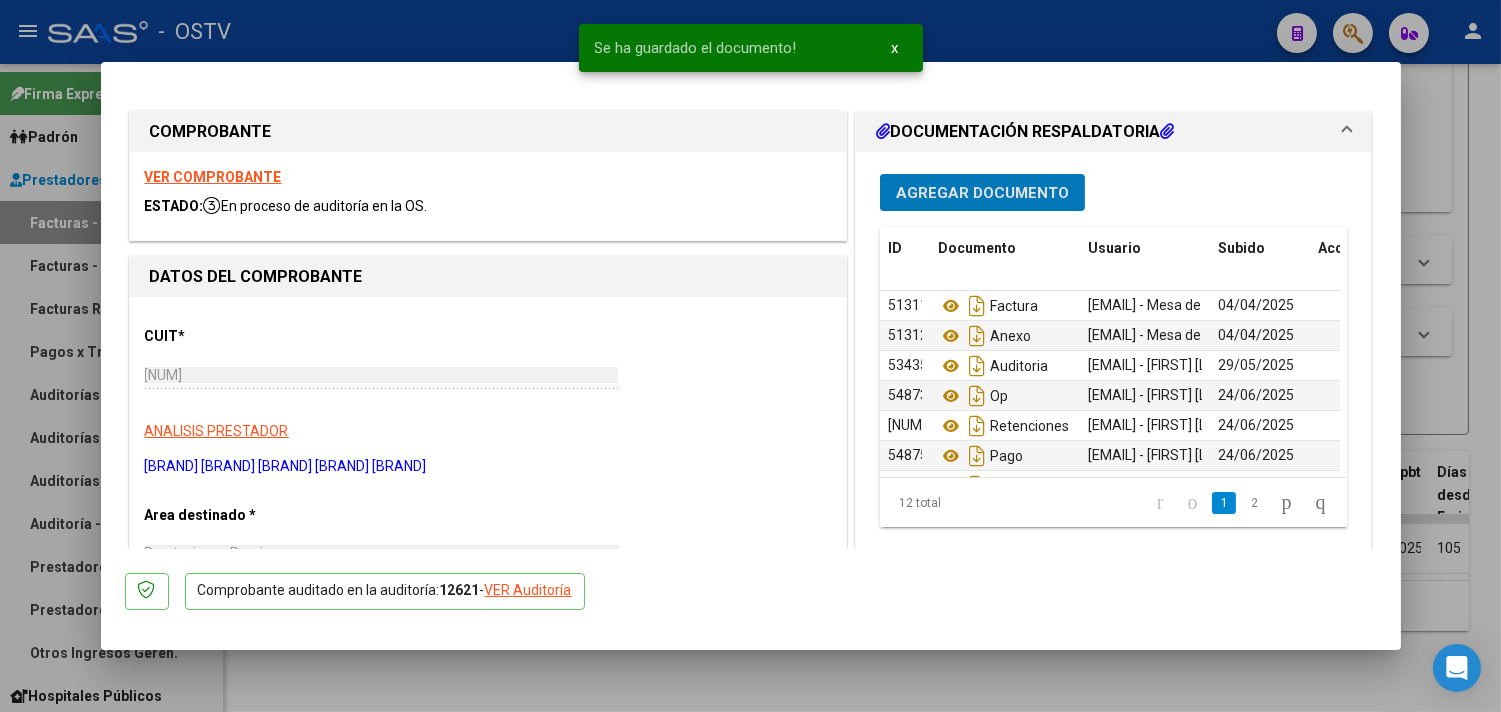 click on "Agregar Documento" at bounding box center (982, 192) 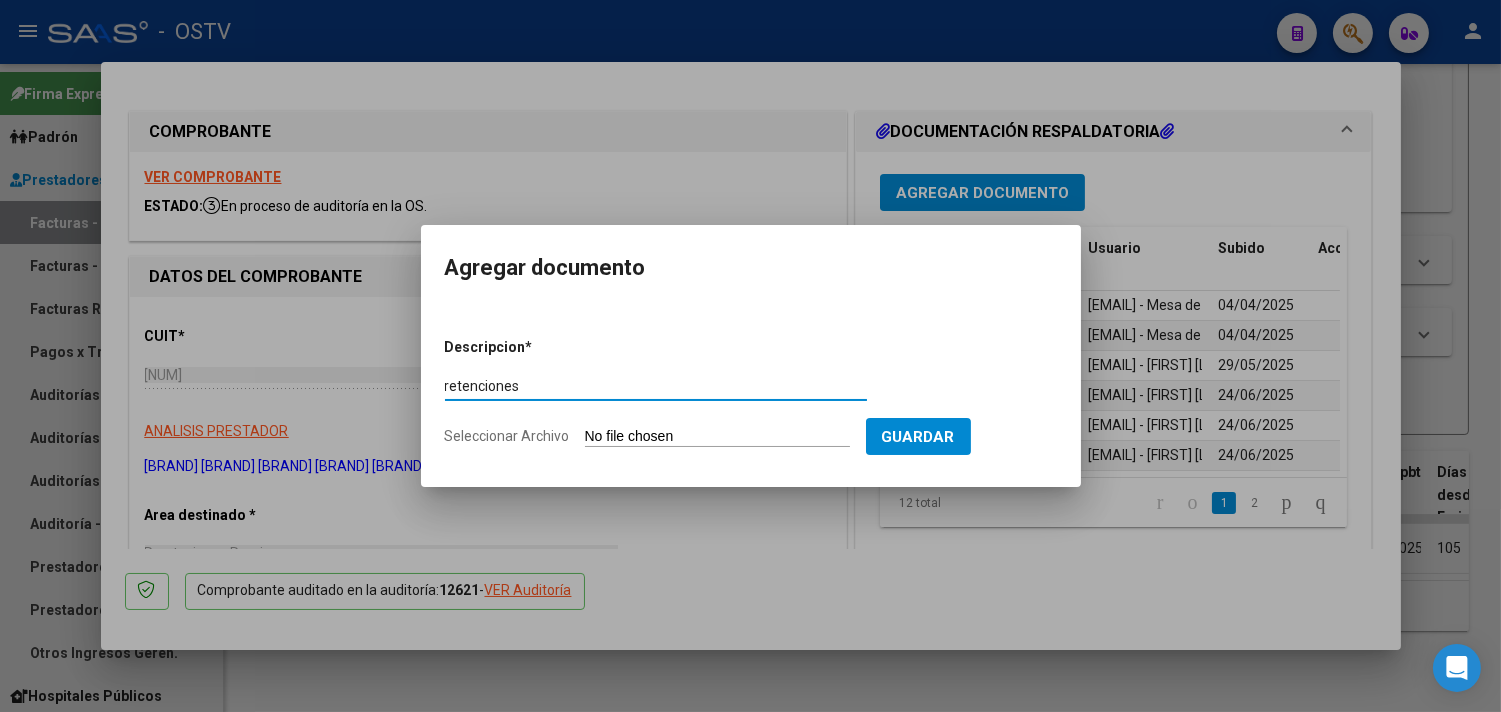 type on "retenciones" 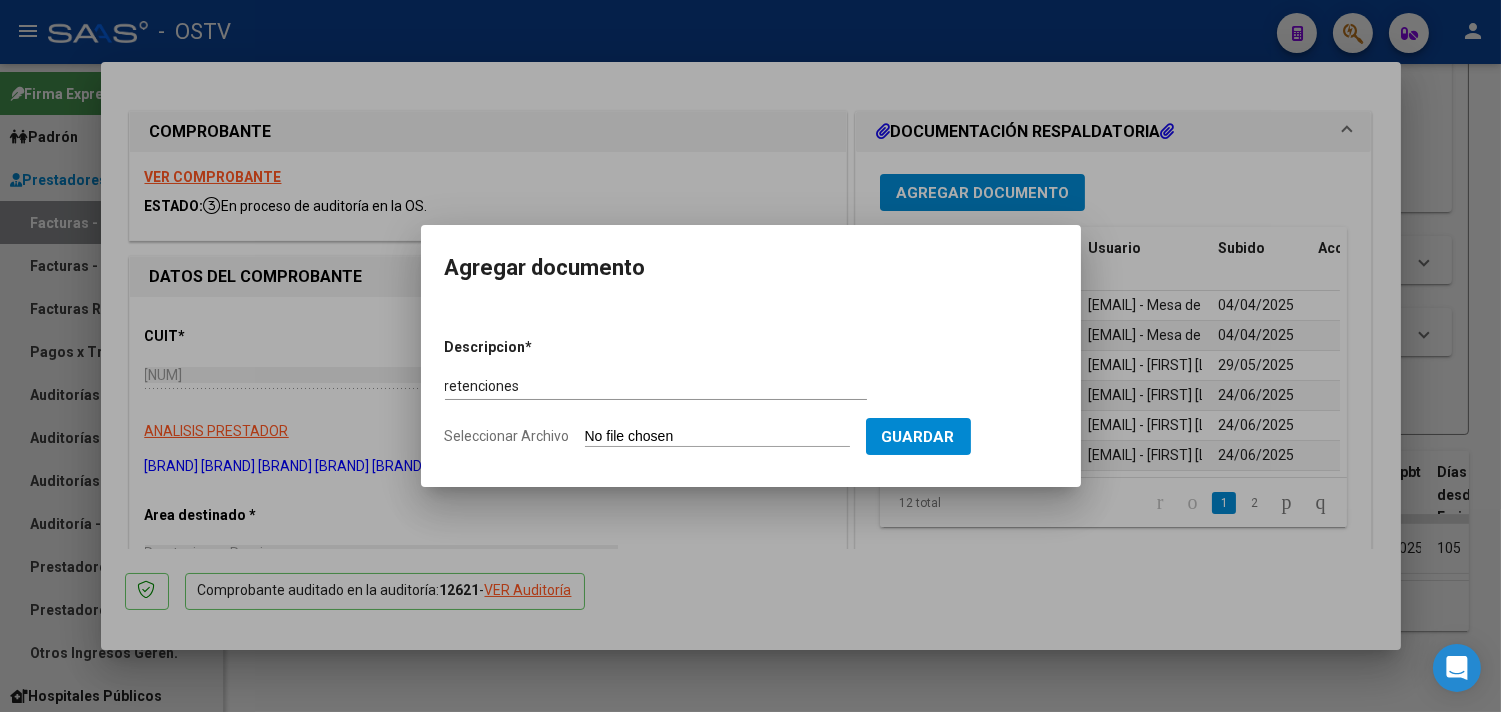 click on "Seleccionar Archivo" at bounding box center (717, 437) 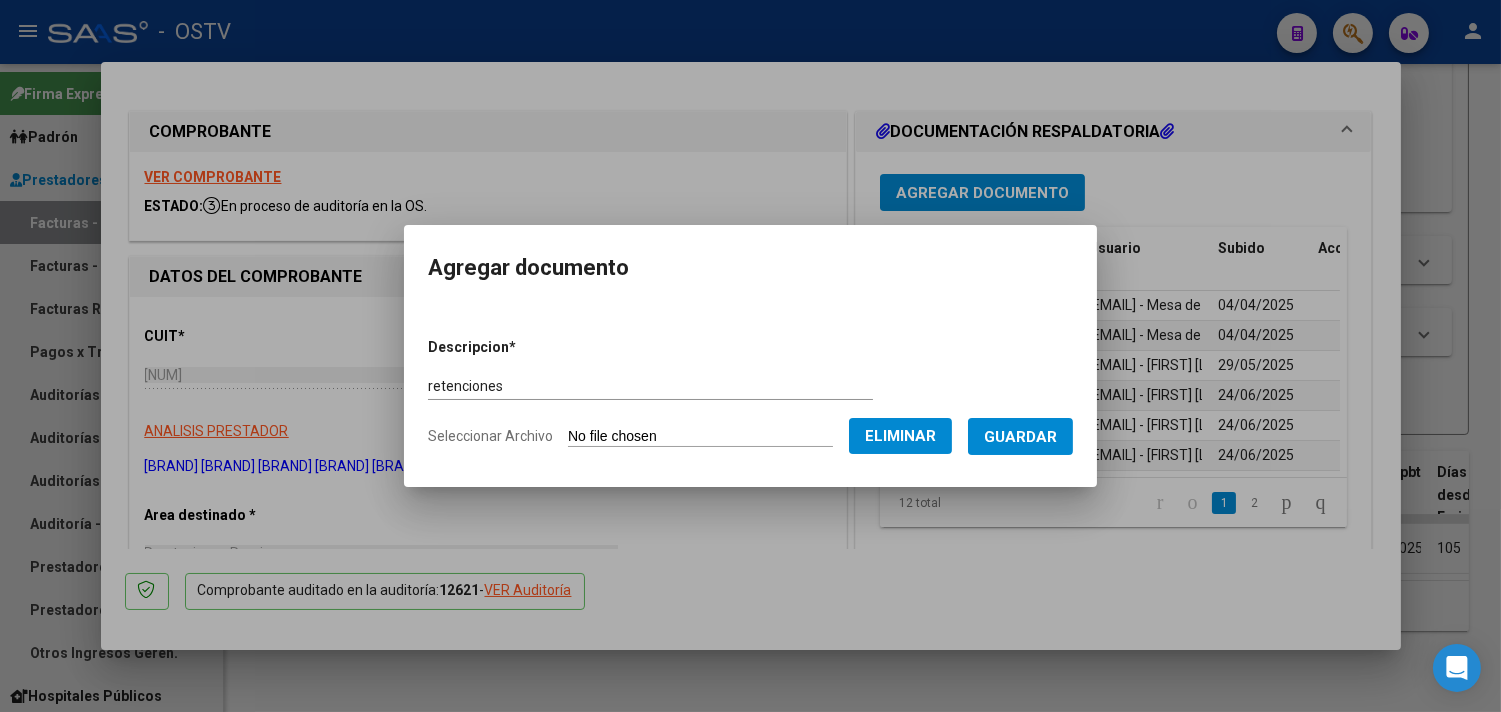 click on "Guardar" at bounding box center (1020, 437) 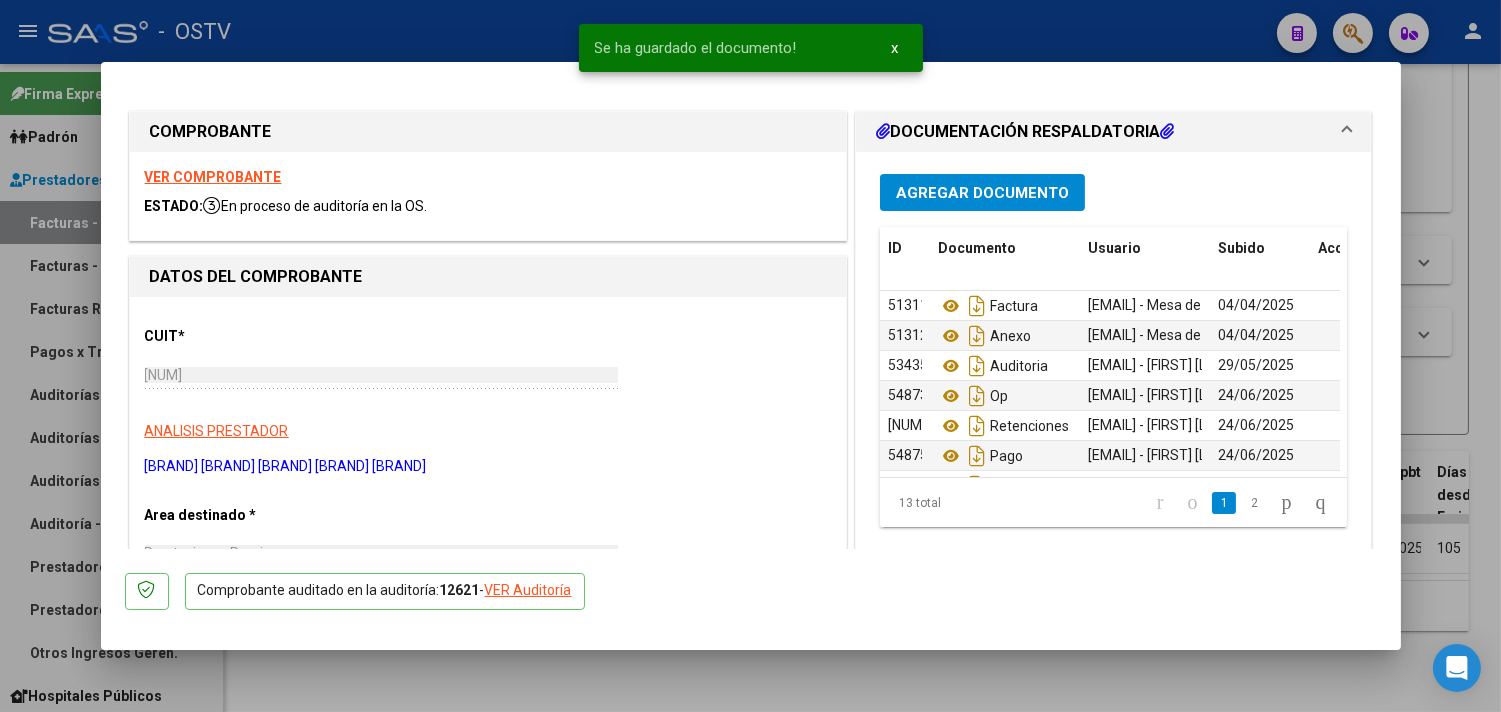 click at bounding box center [750, 356] 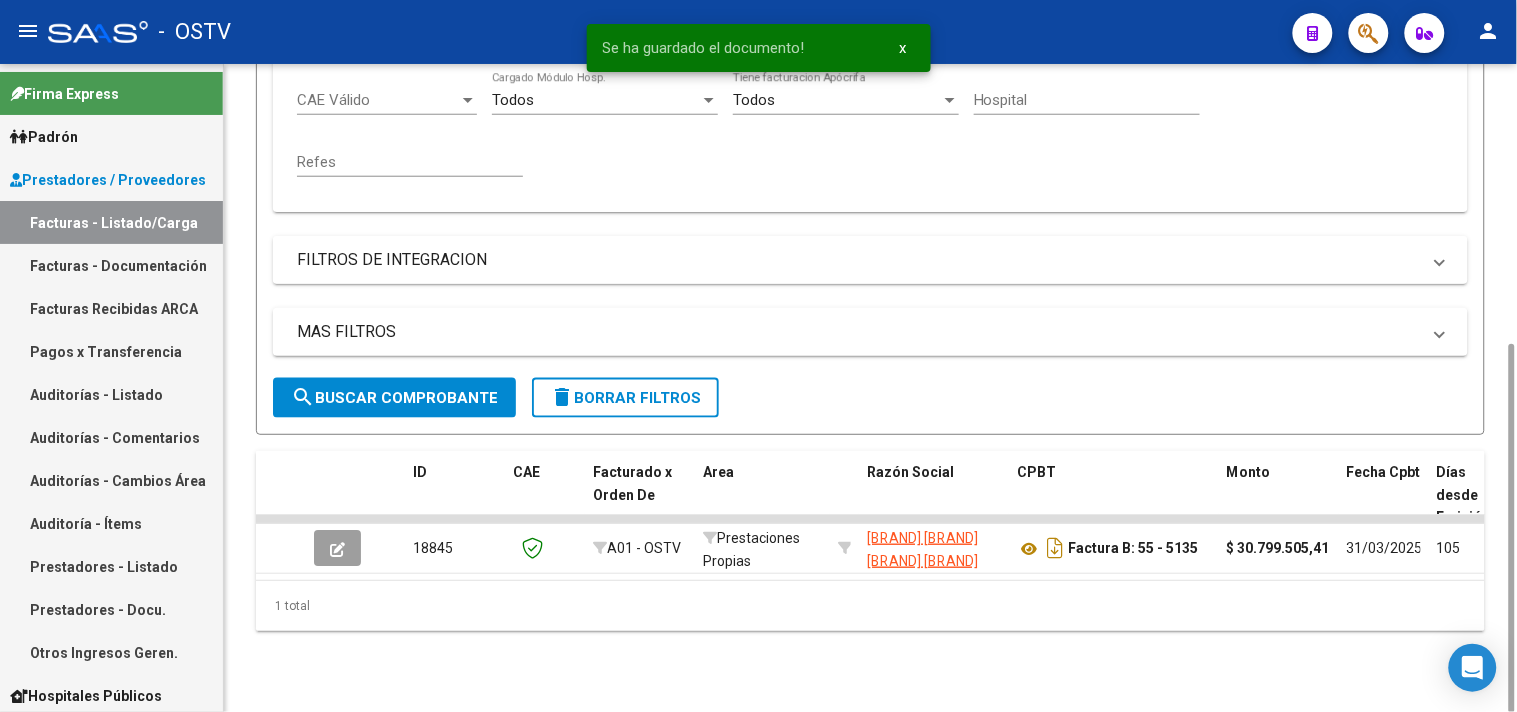 scroll, scrollTop: 270, scrollLeft: 0, axis: vertical 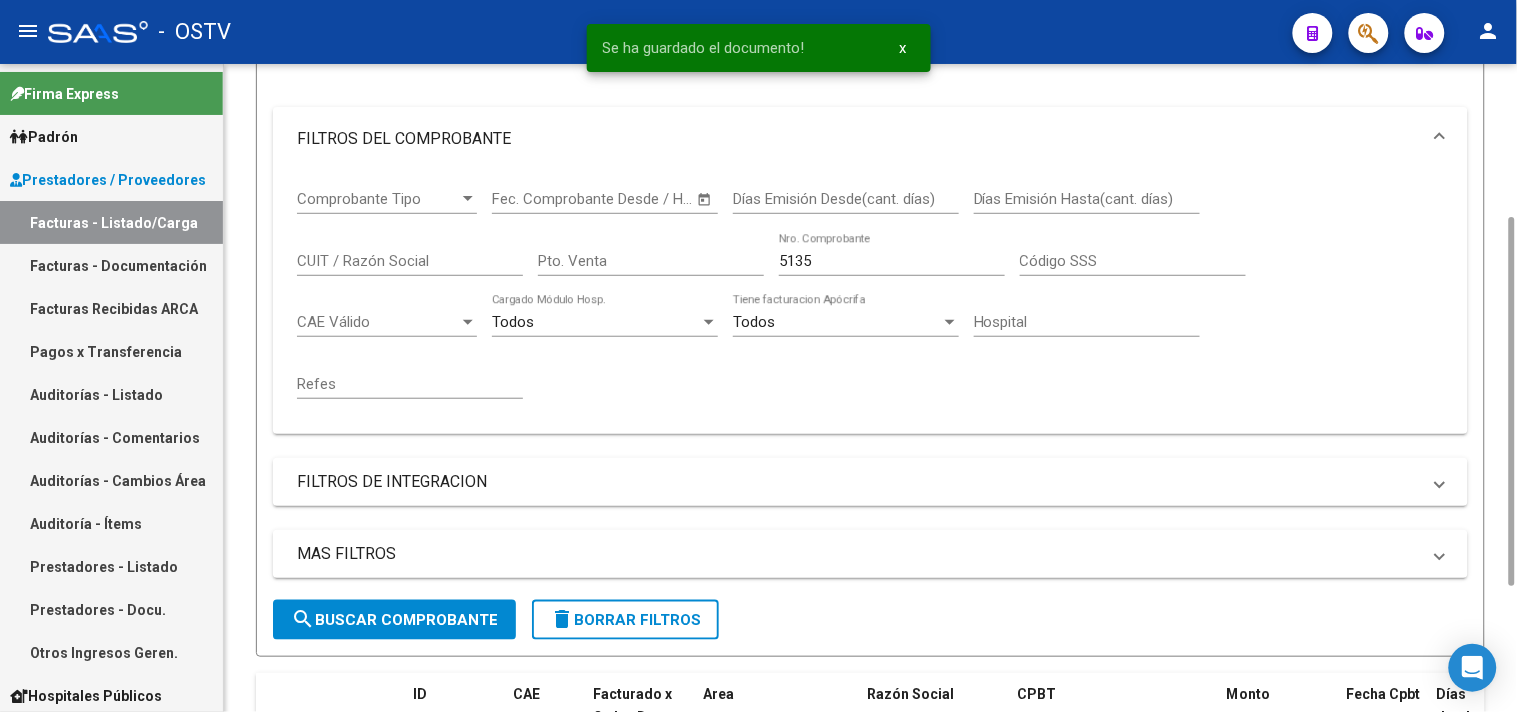 click on "5135" at bounding box center [892, 261] 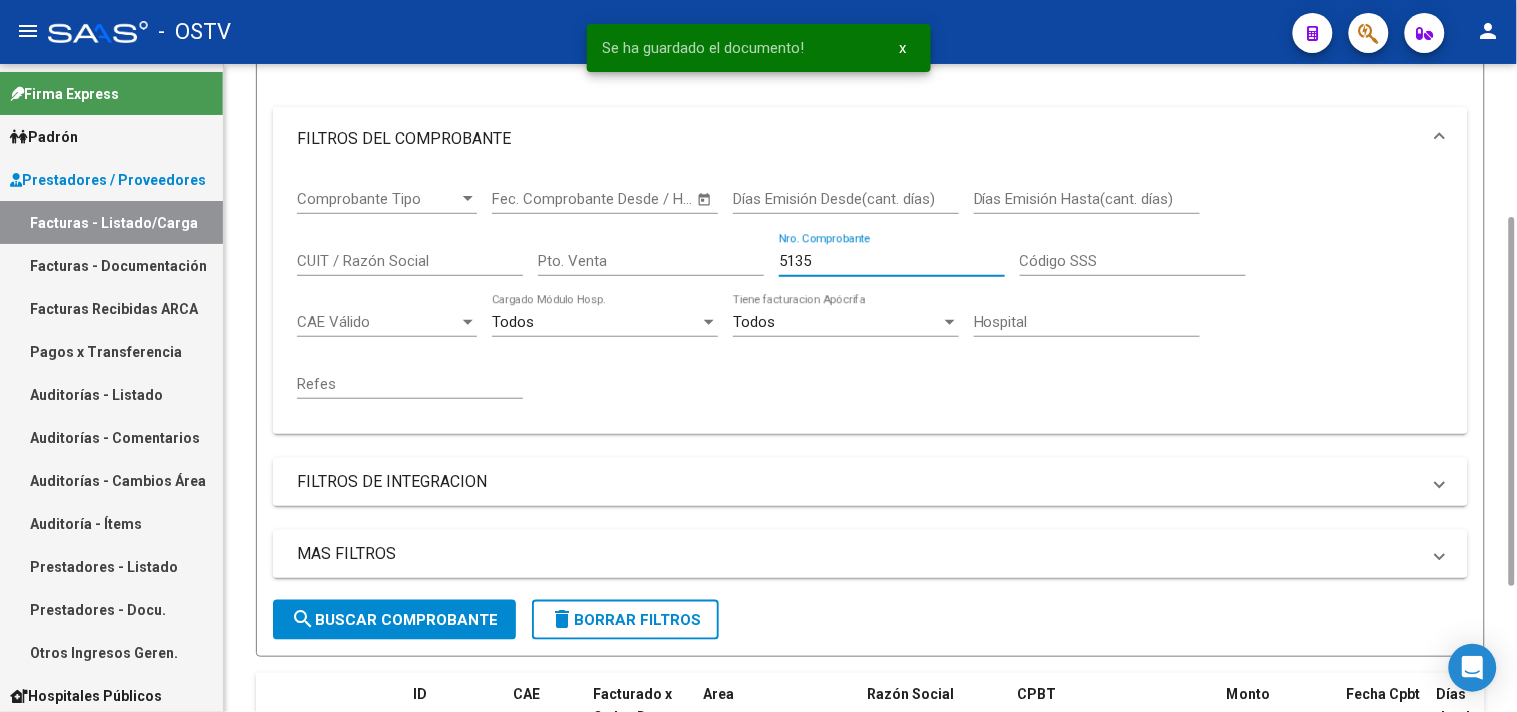 click on "5135" at bounding box center (892, 261) 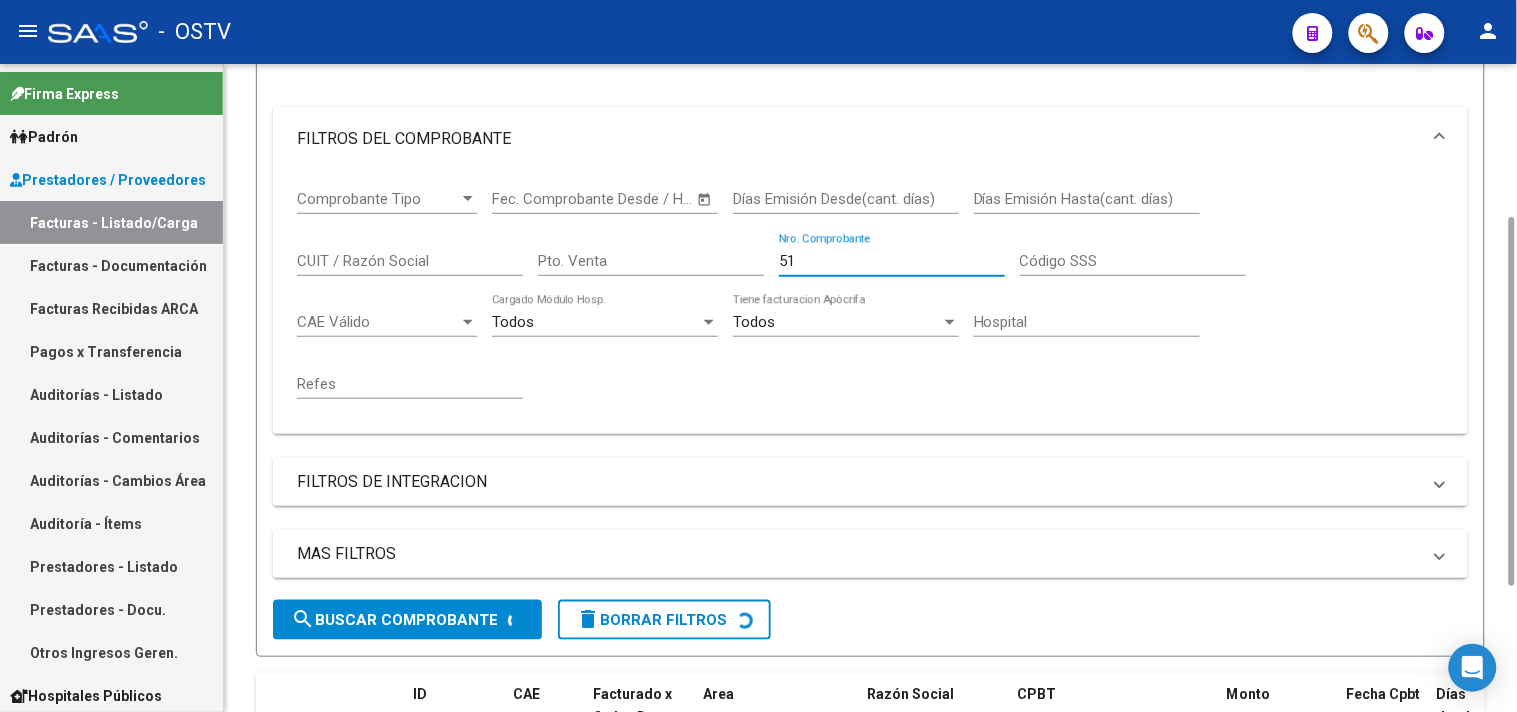 type on "5" 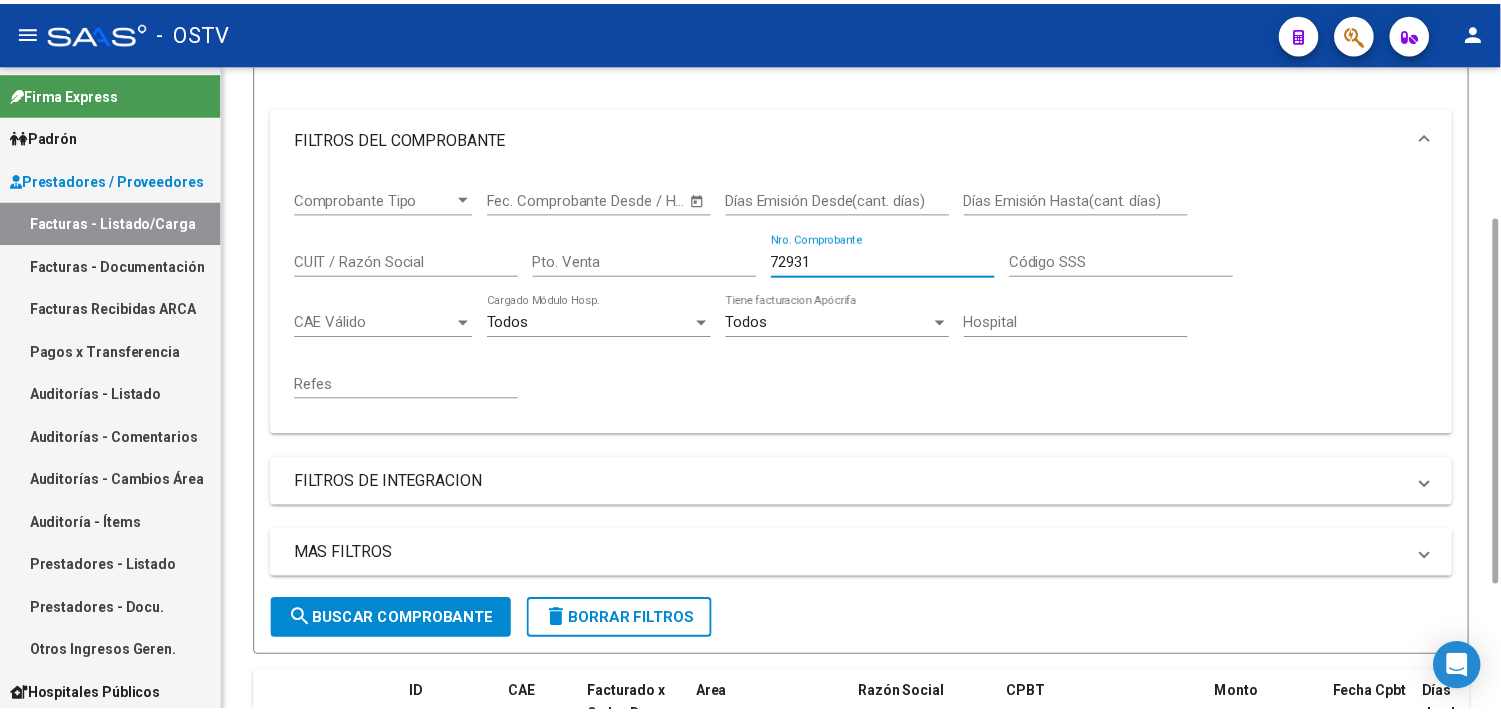 scroll, scrollTop: 493, scrollLeft: 0, axis: vertical 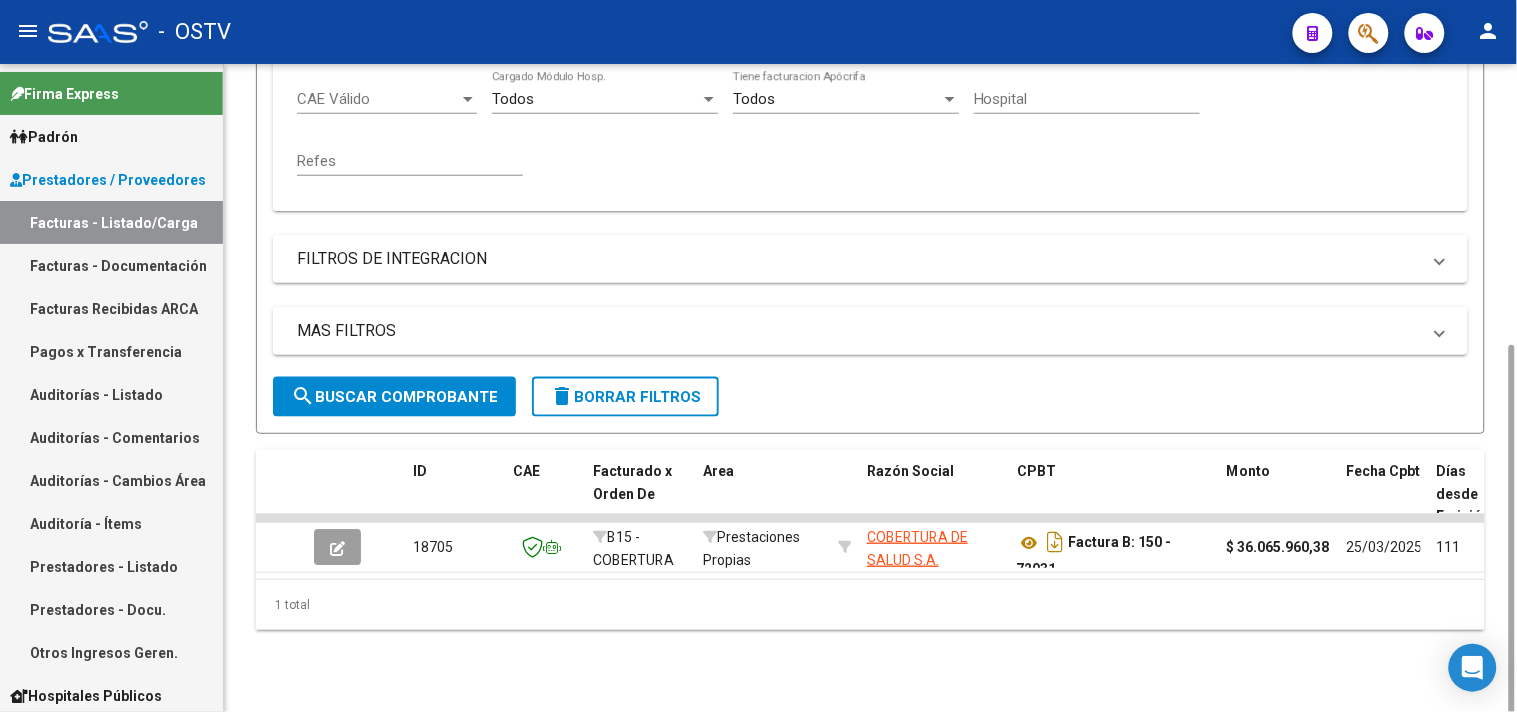 type on "72931" 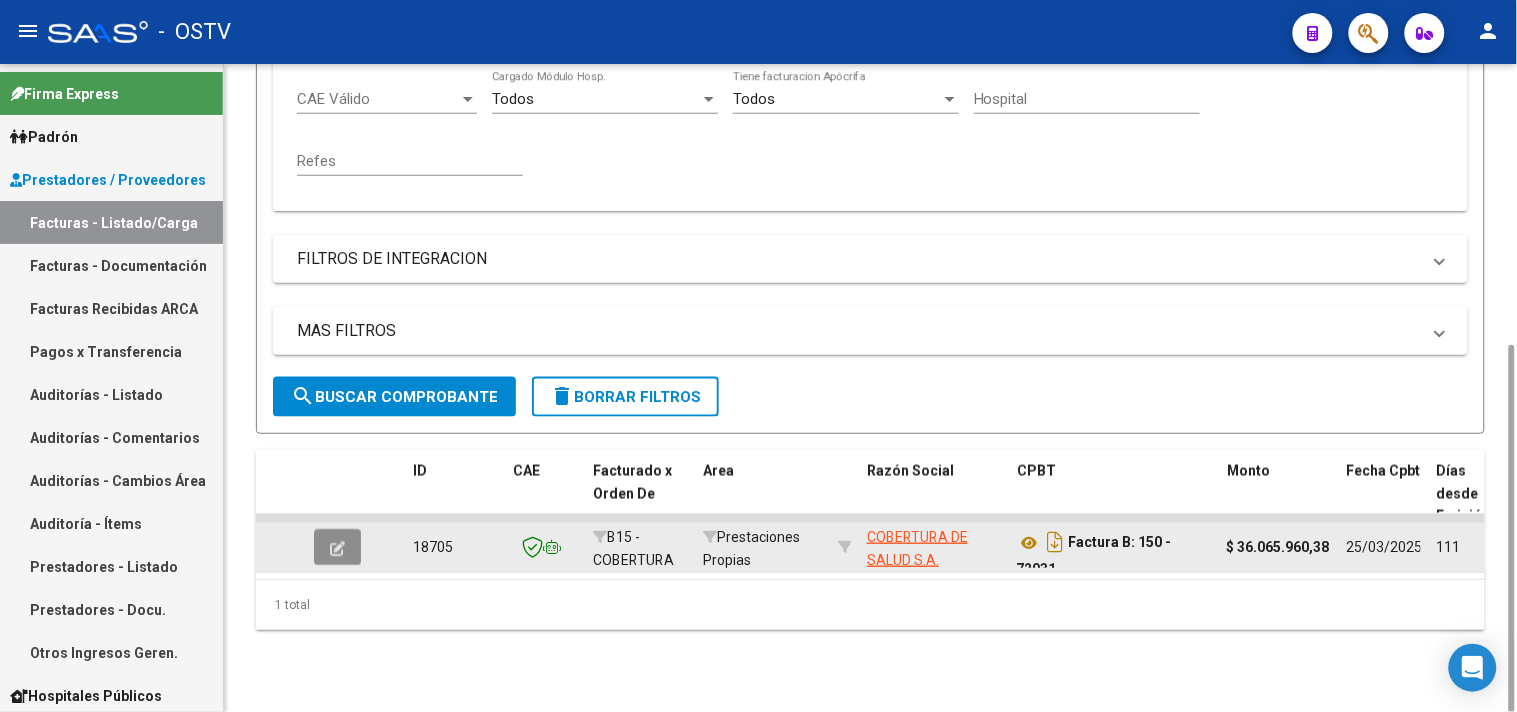 click 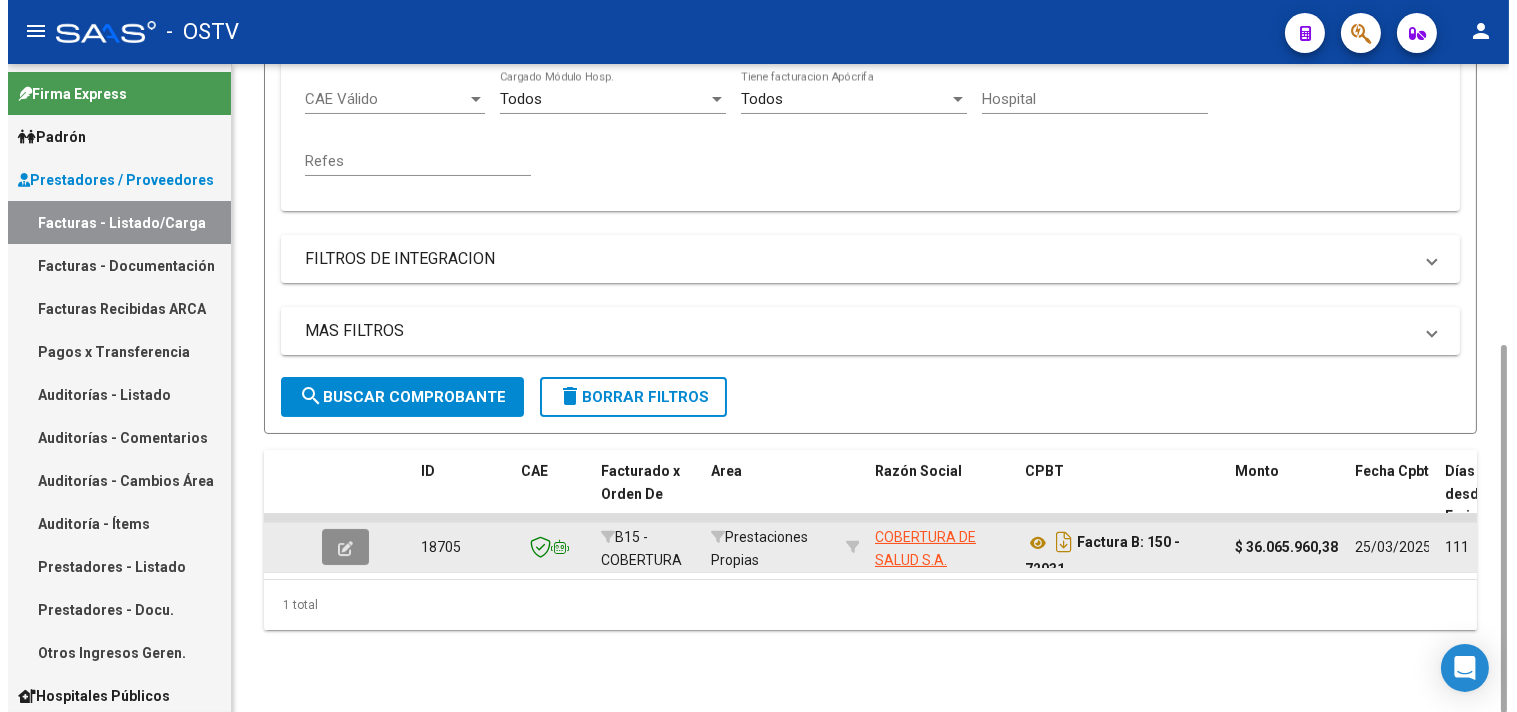 scroll, scrollTop: 492, scrollLeft: 0, axis: vertical 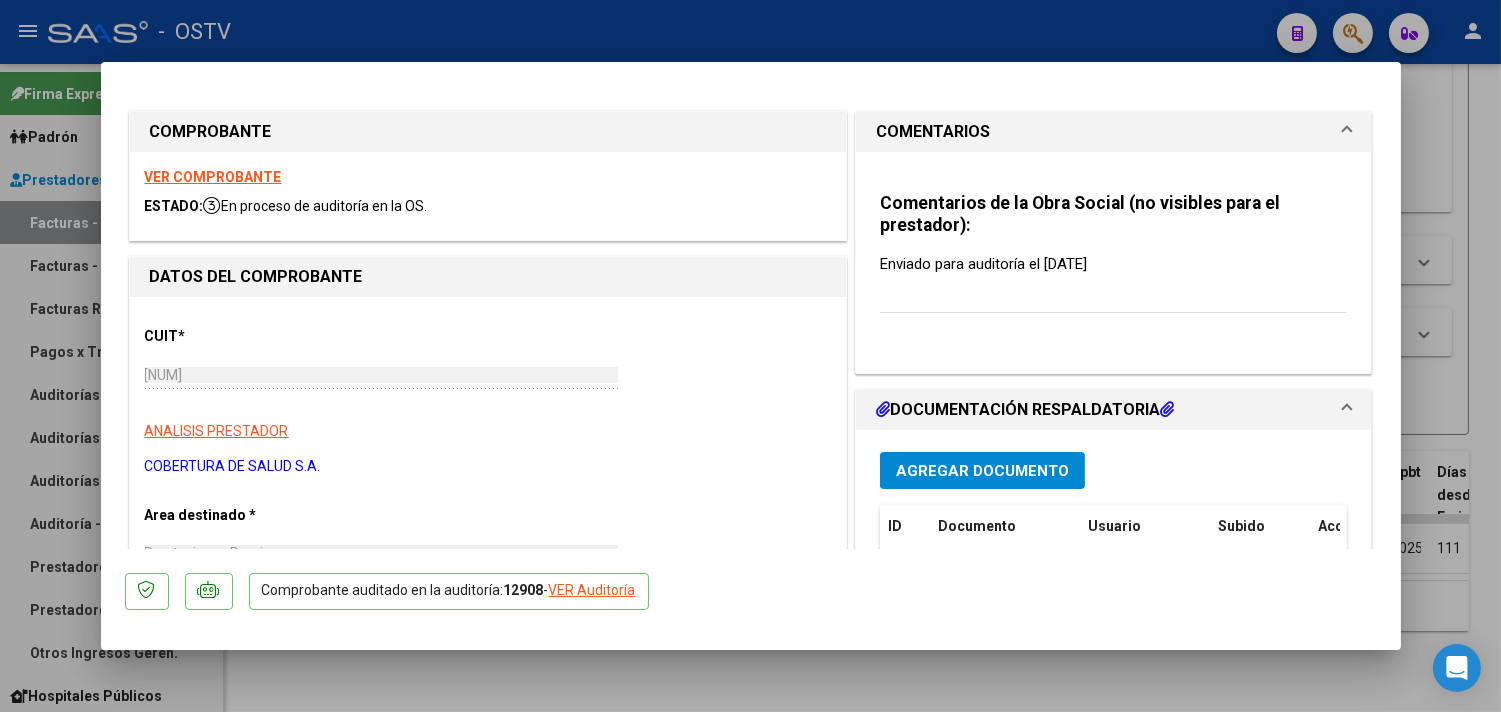 click on "Agregar Documento" at bounding box center [982, 471] 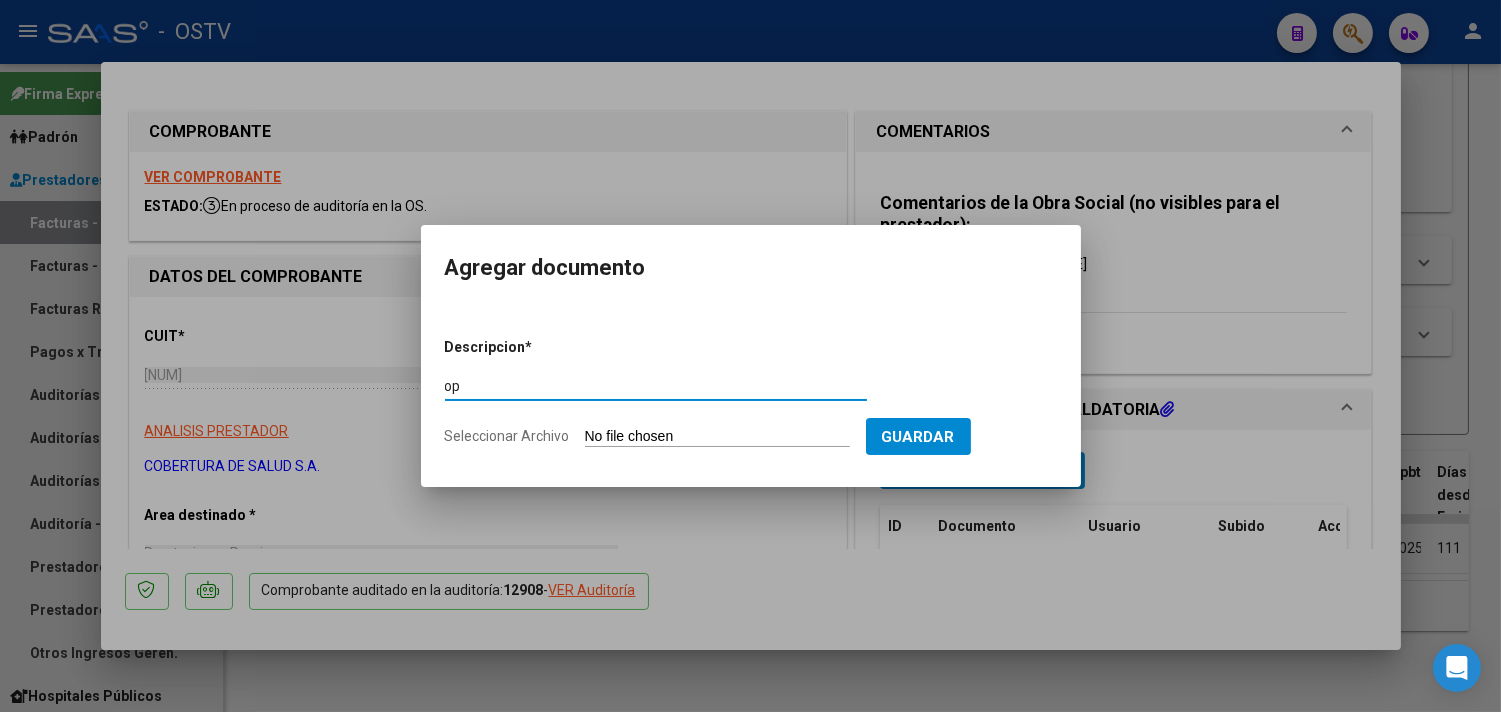 type on "op" 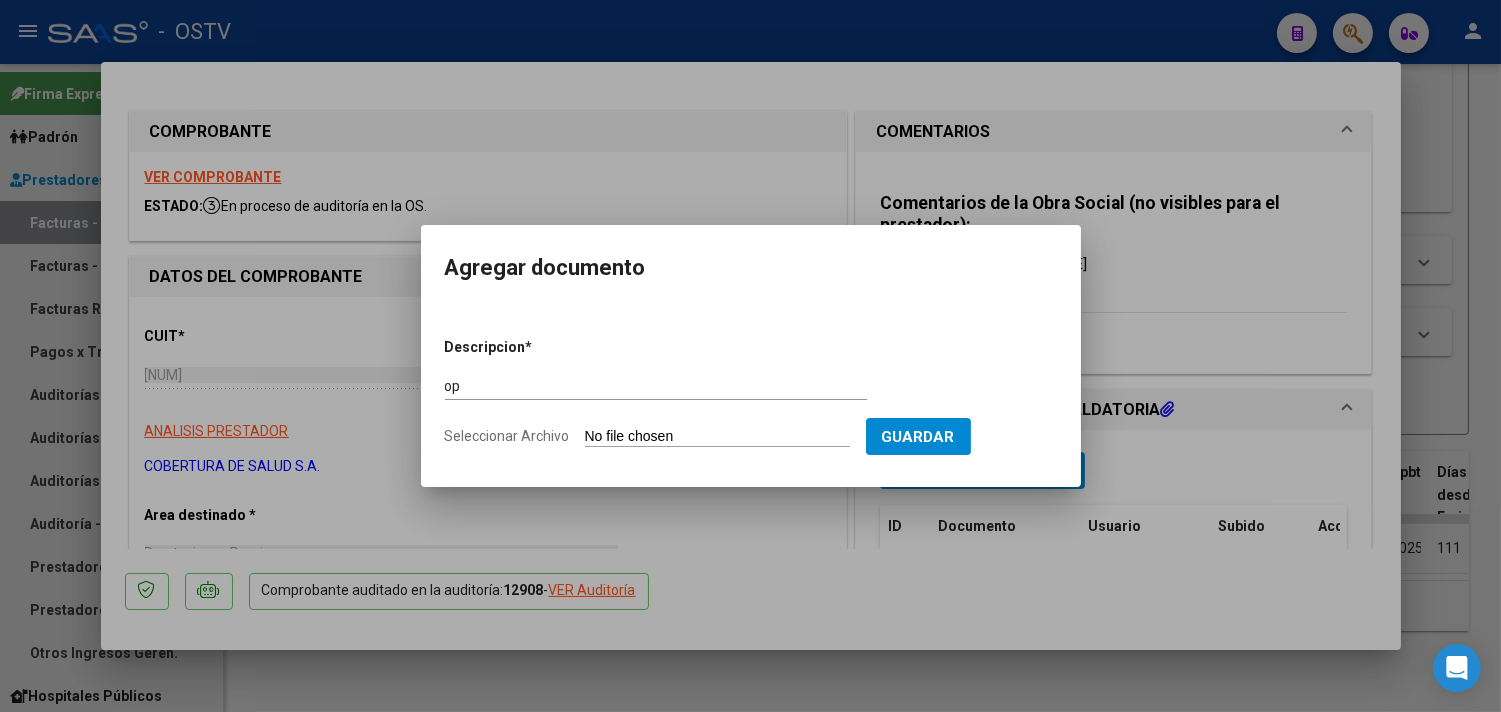 type on "C:\fakepath\OP 56781 [BRAND].pdf" 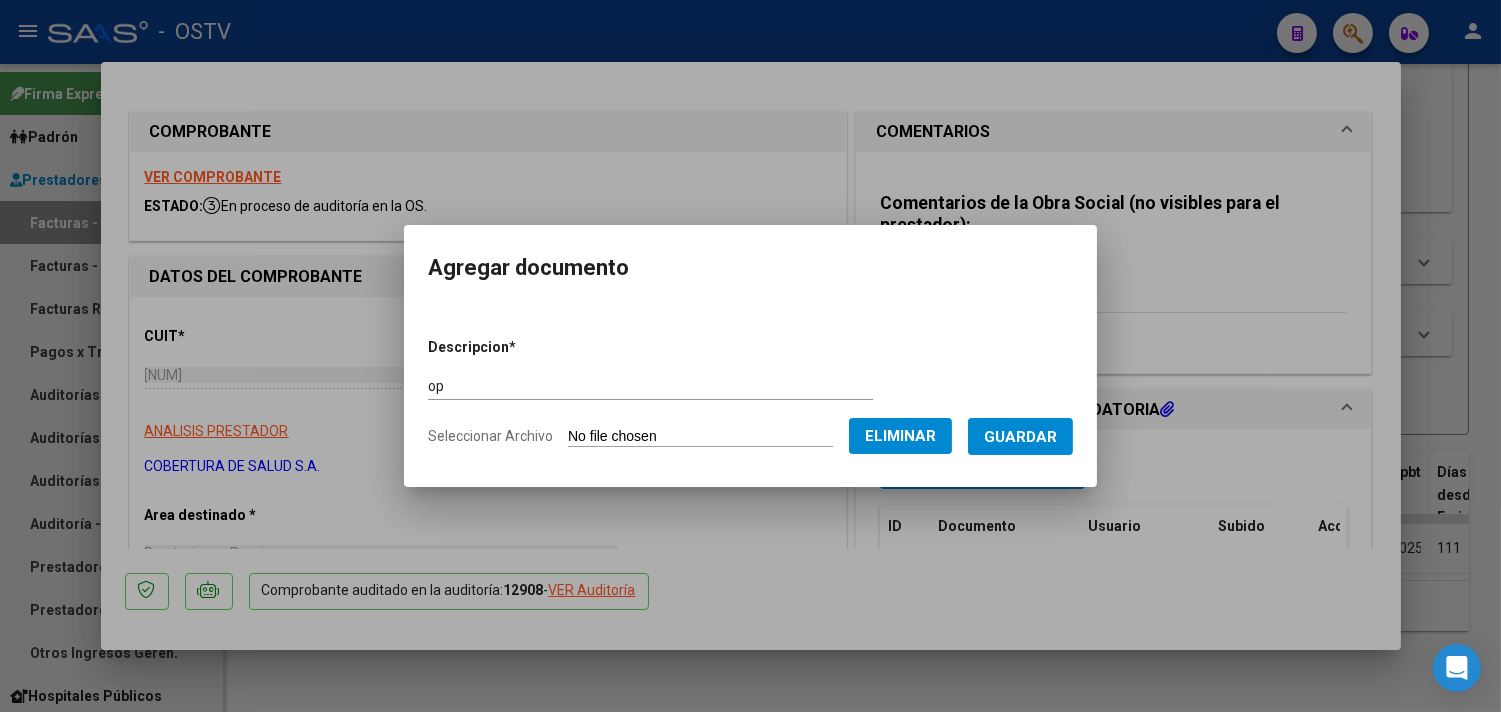 click on "Guardar" at bounding box center [1020, 437] 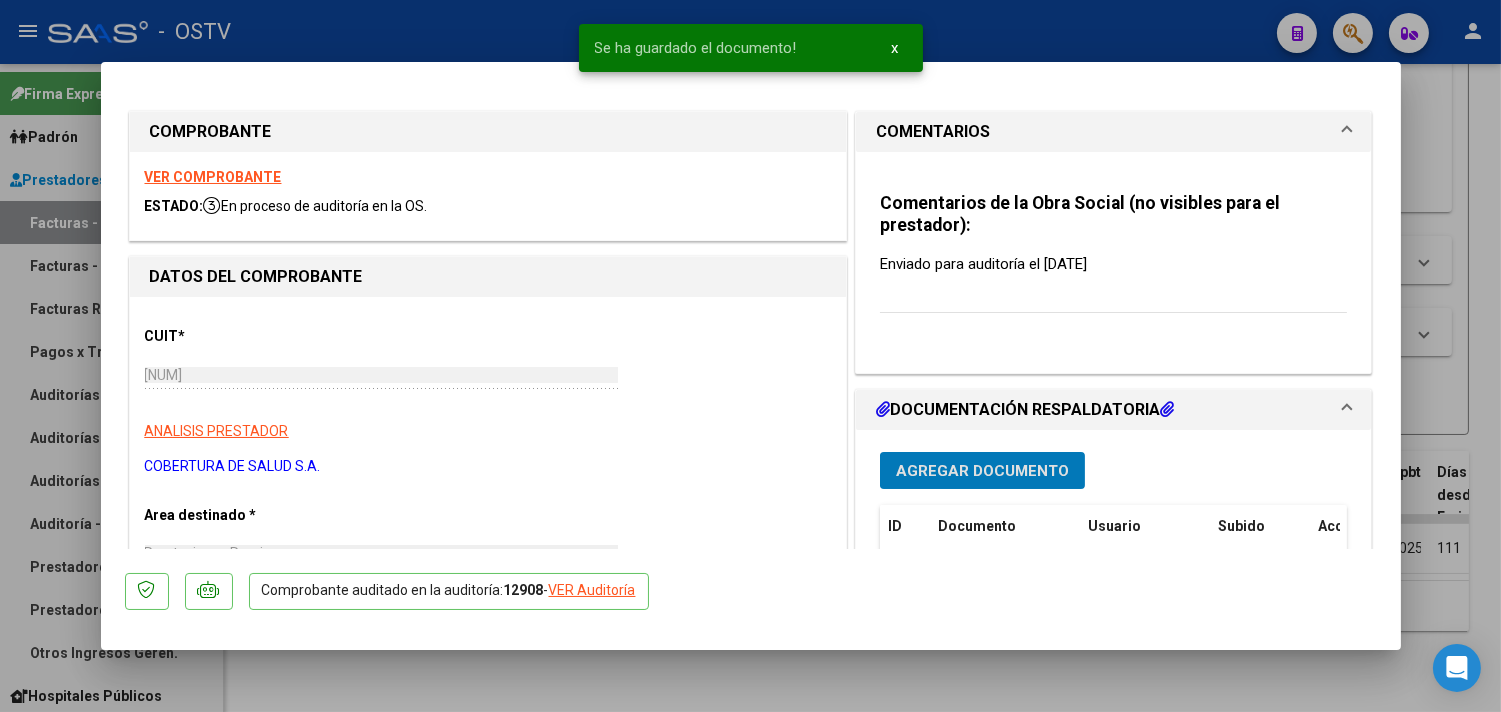 click on "Agregar Documento" at bounding box center [982, 470] 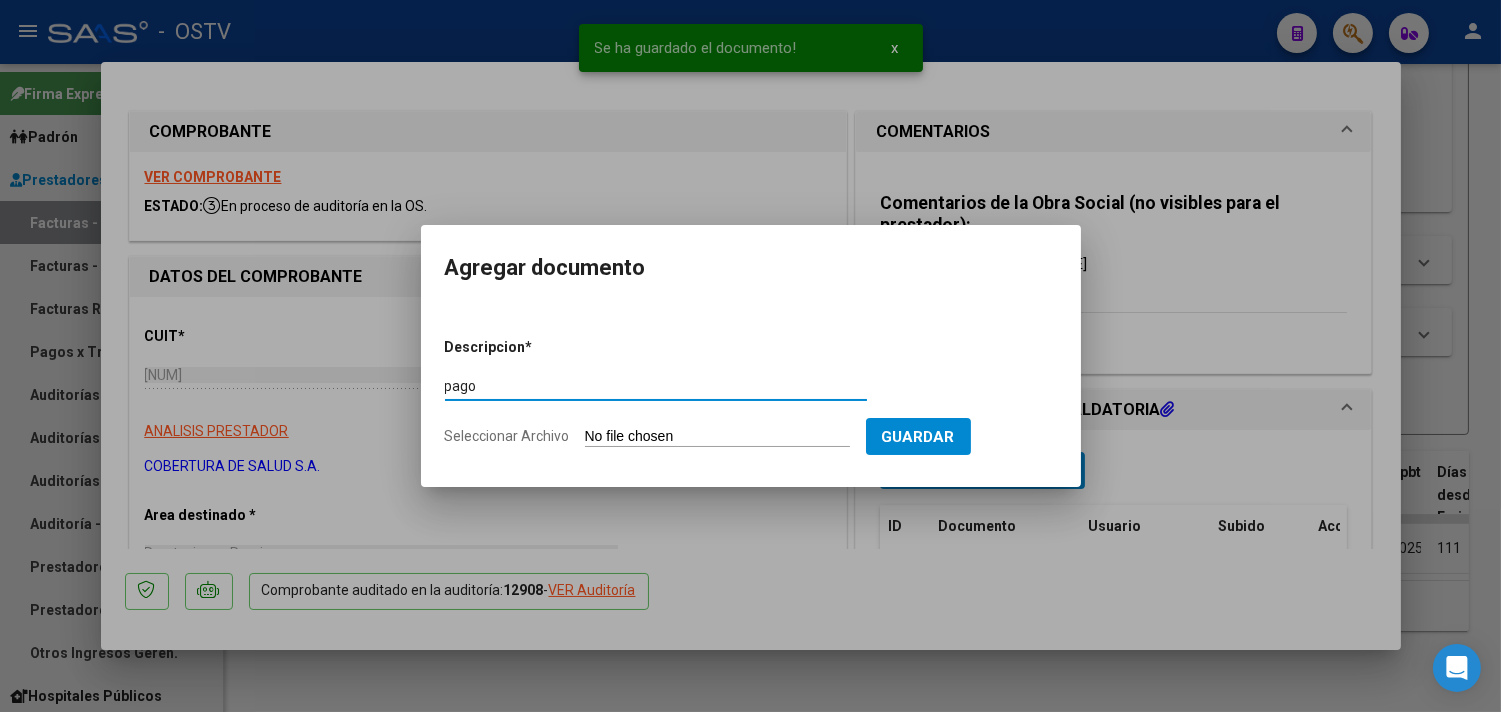 type on "pago" 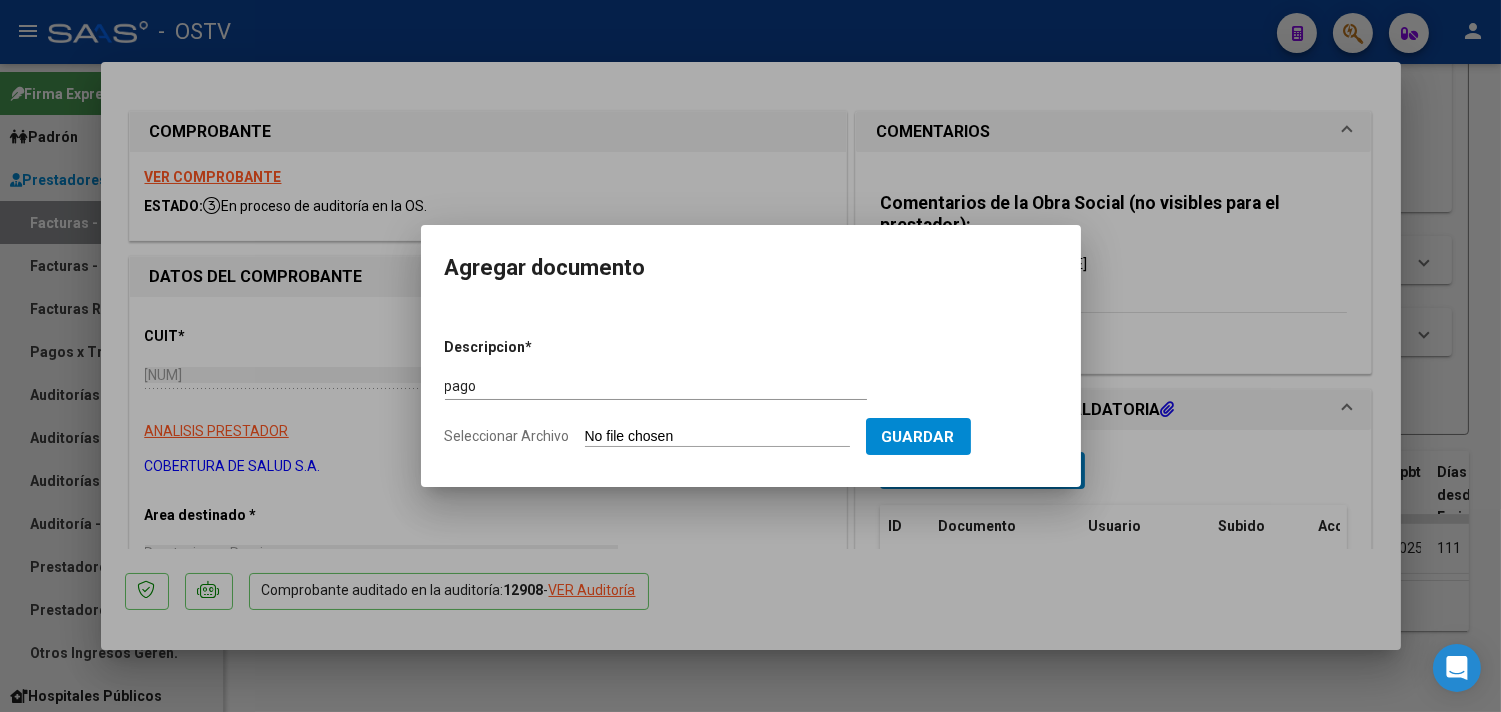 type on "C:\fakepath\Pago OP 56781 [BRAND].pdf" 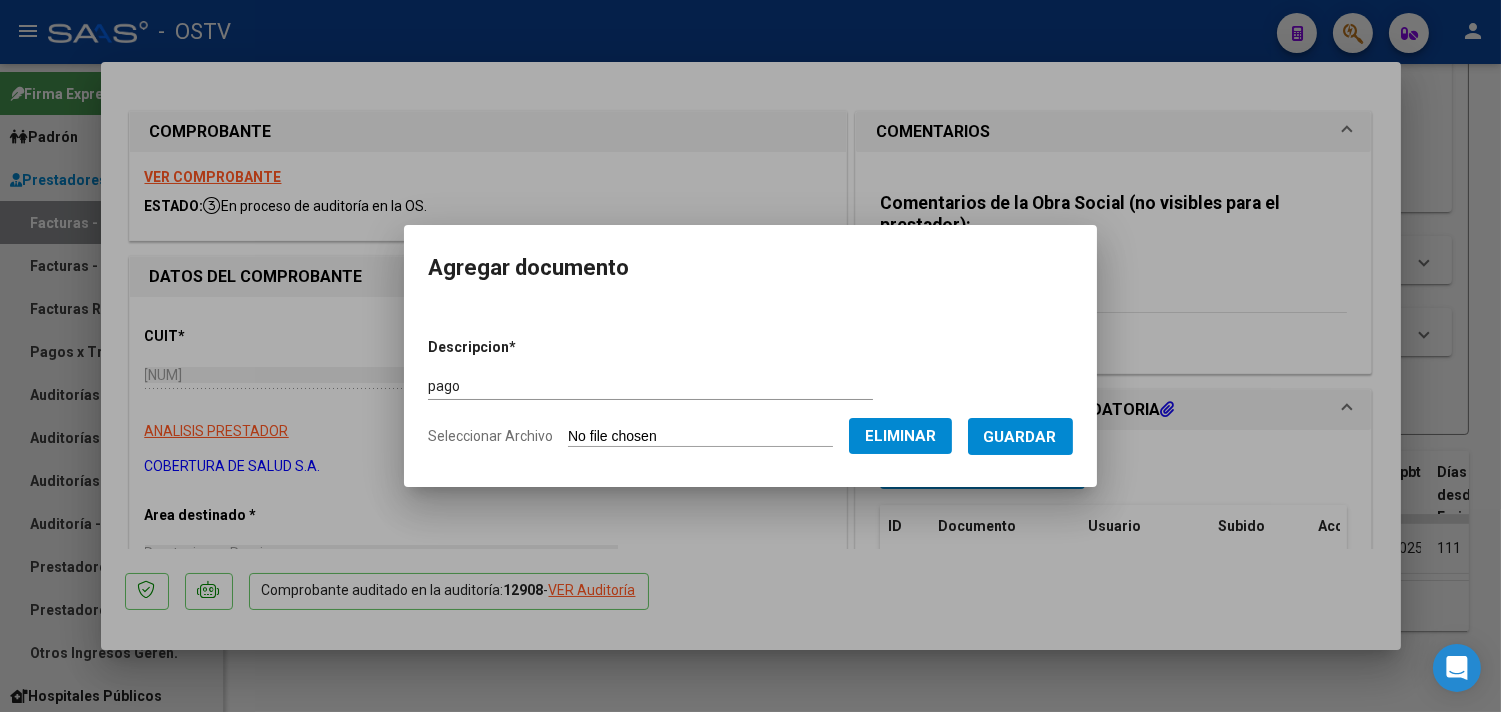 click on "Descripcion  *   pago Escriba aquí una descripcion  Seleccionar Archivo Eliminar Guardar" at bounding box center (750, 392) 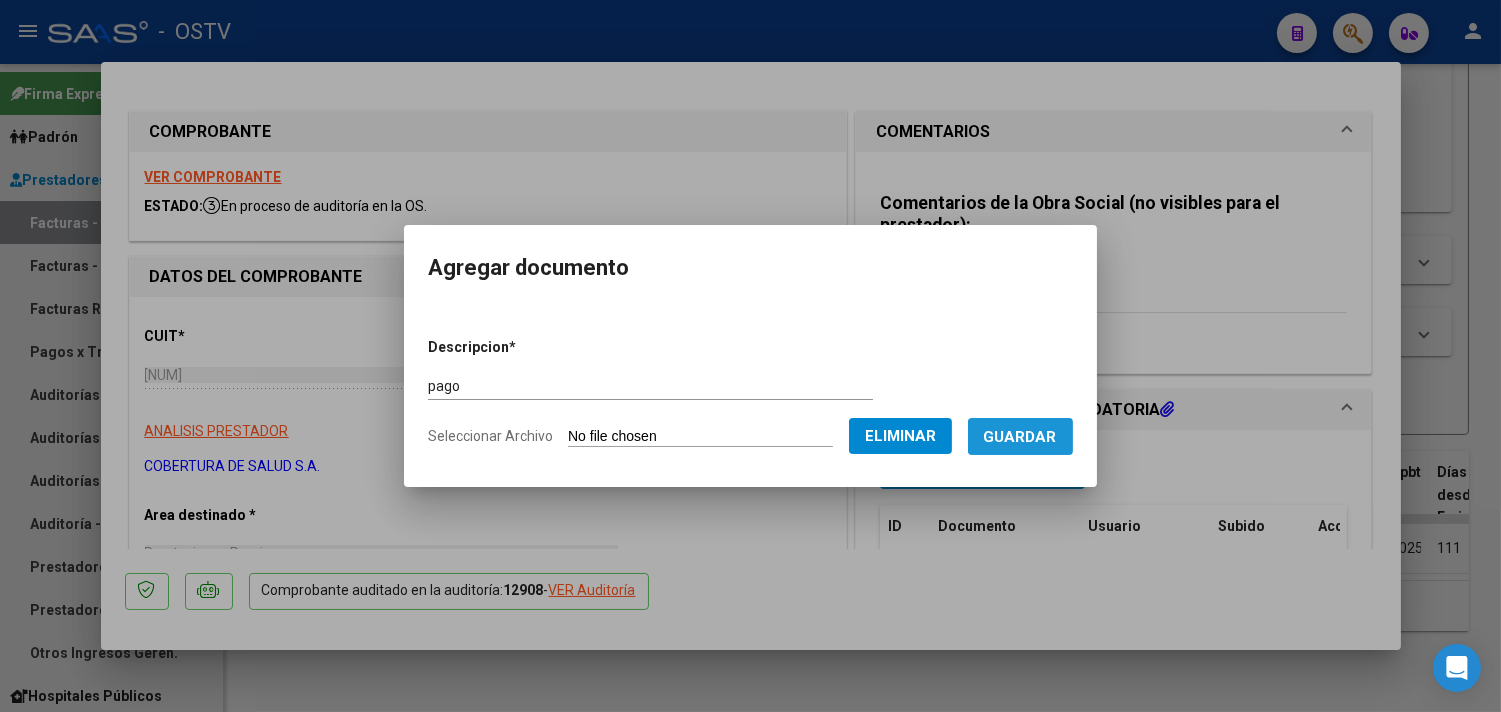 click on "Guardar" at bounding box center (1020, 437) 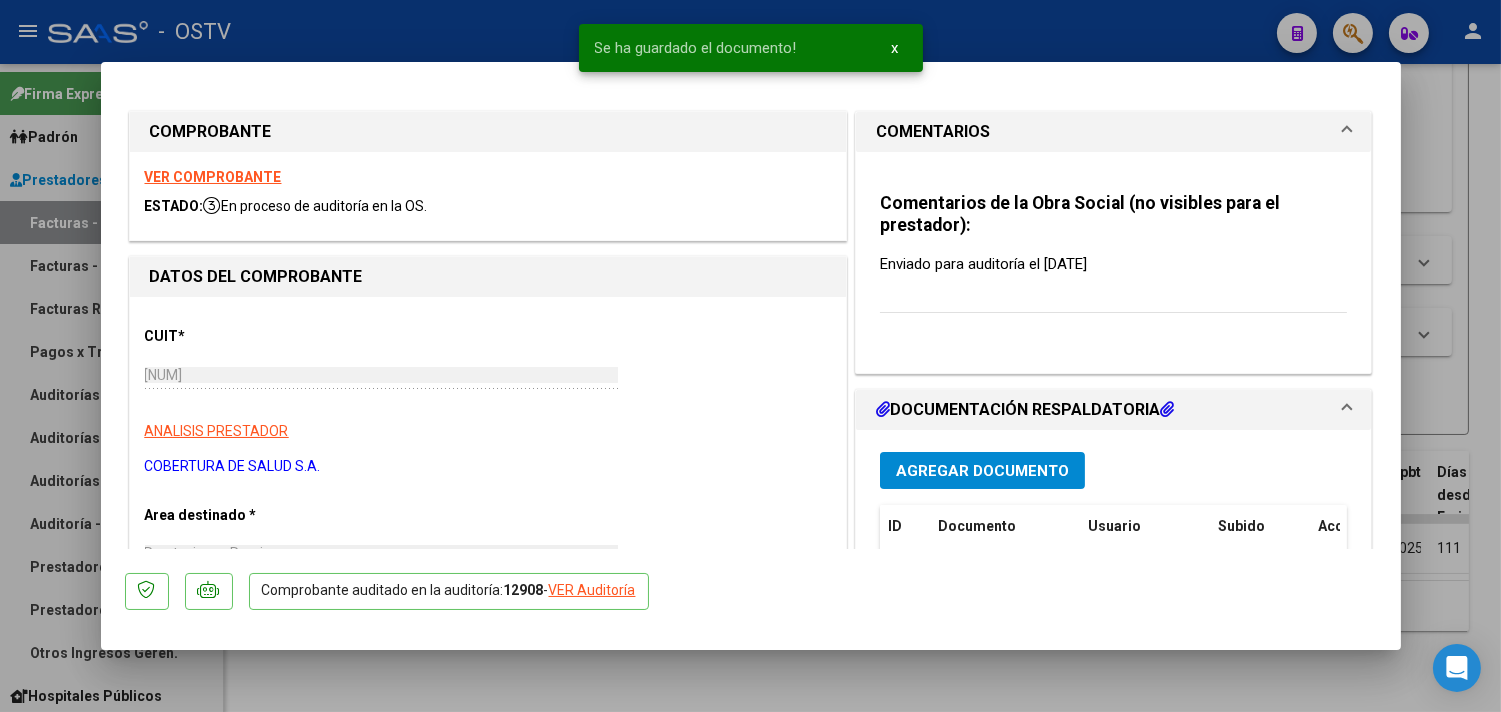 click at bounding box center (750, 356) 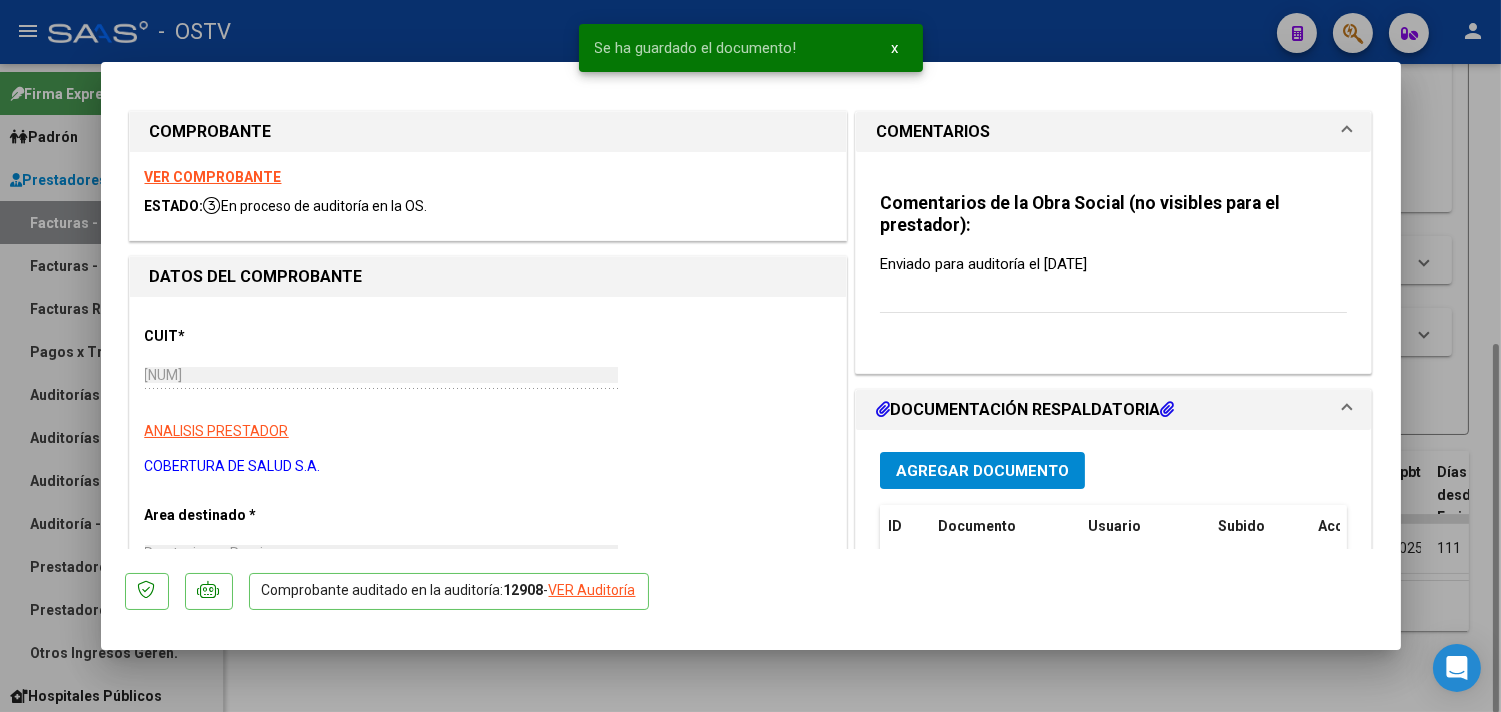type 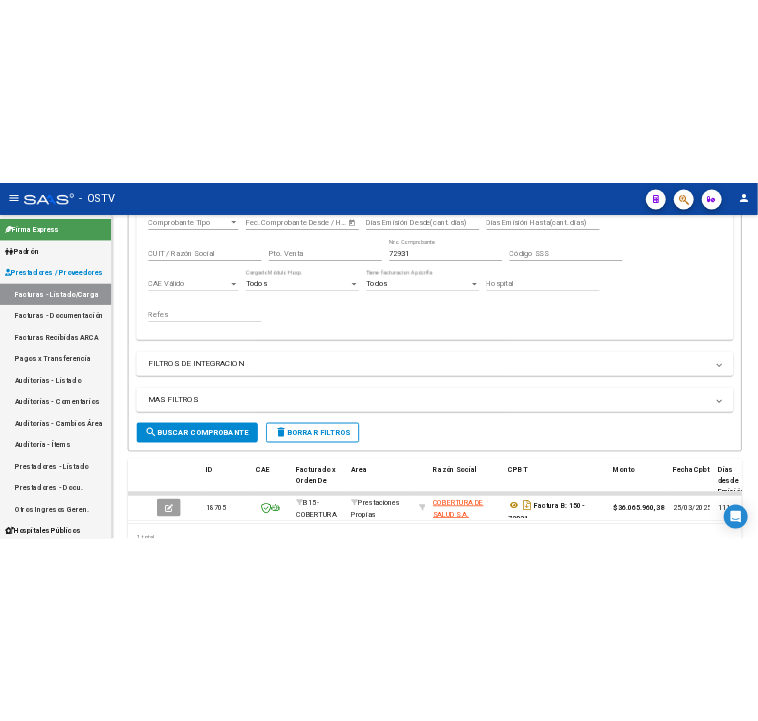 scroll, scrollTop: 0, scrollLeft: 0, axis: both 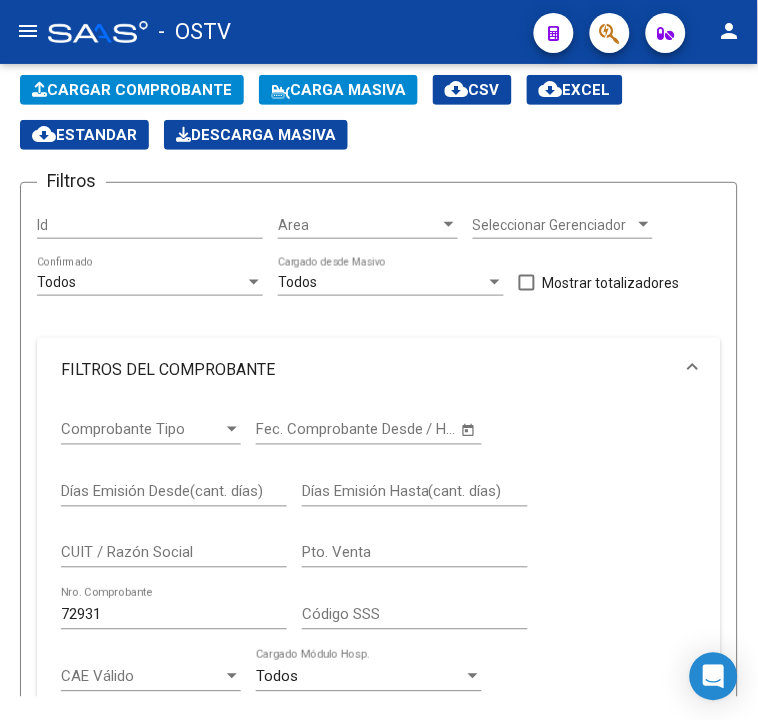 click on "Días Emisión Hasta(cant. días)" at bounding box center [415, 492] 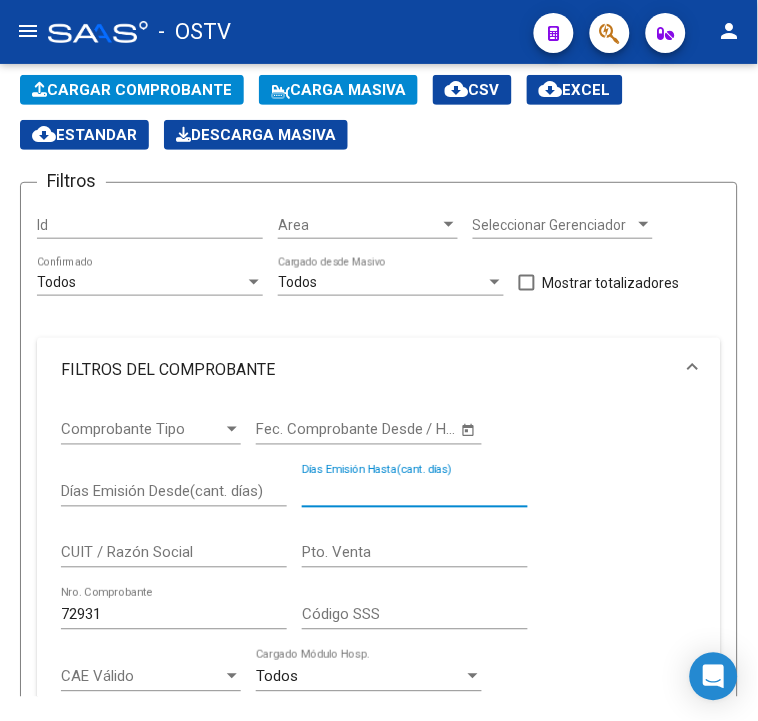 click on "[NUM] Nro. Comprobante" 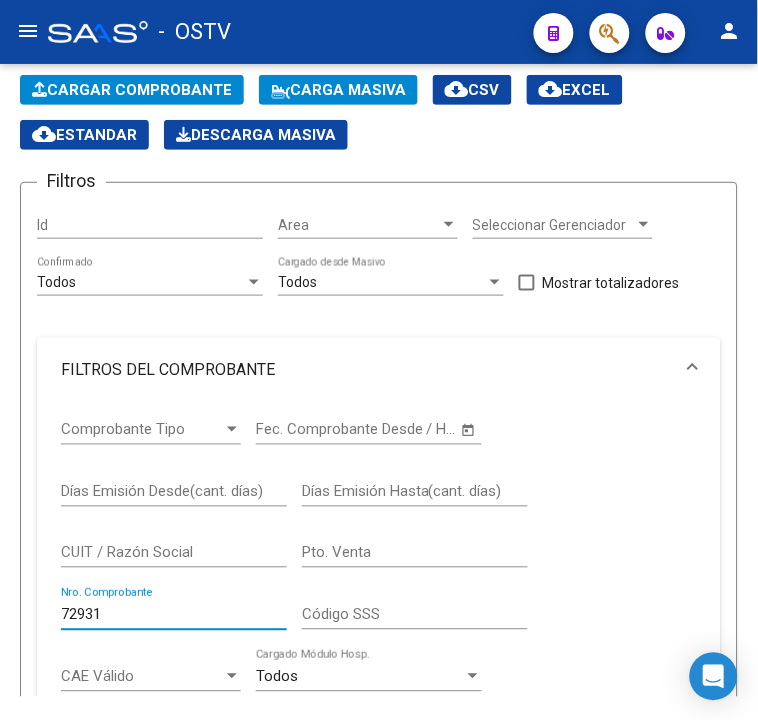 click on "72931" at bounding box center [174, 615] 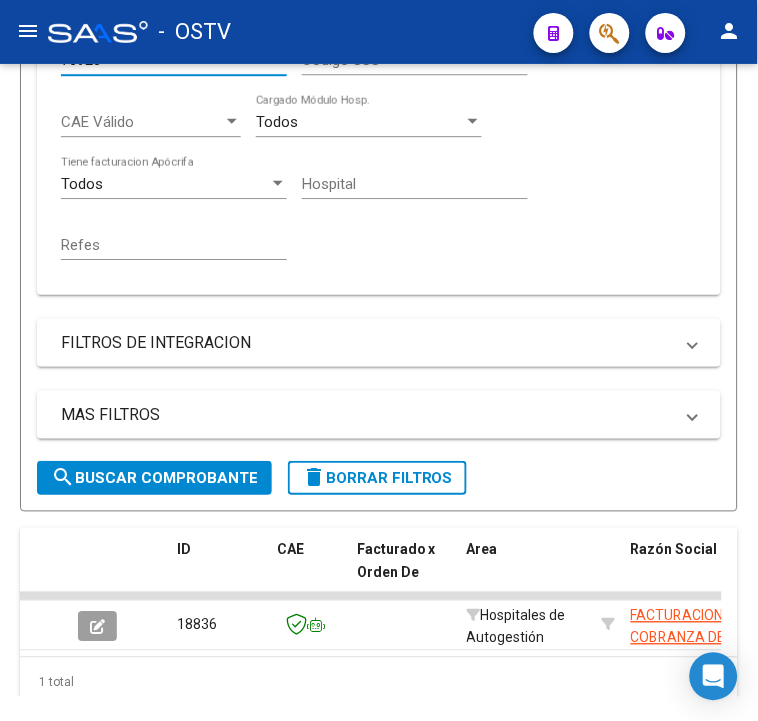 scroll, scrollTop: 763, scrollLeft: 0, axis: vertical 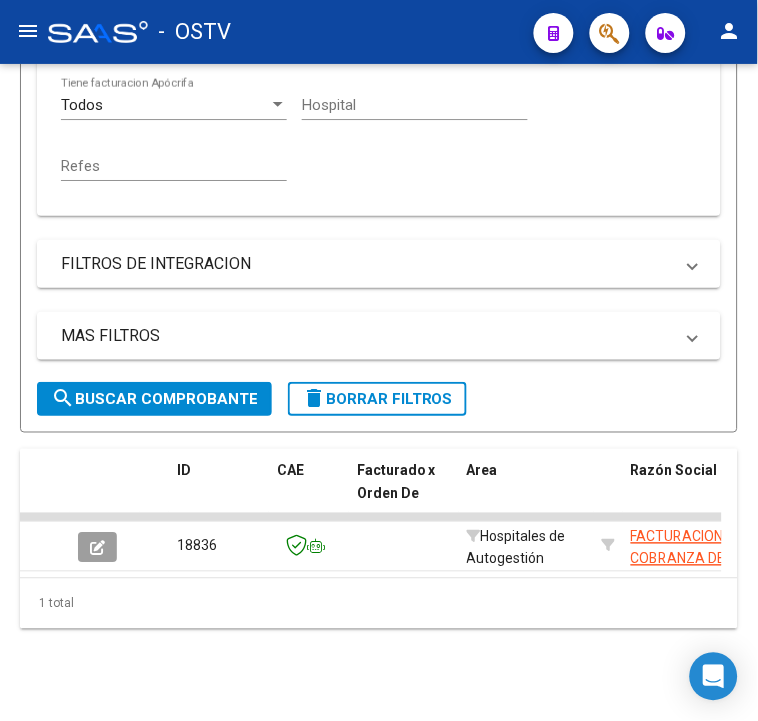 type on "76923" 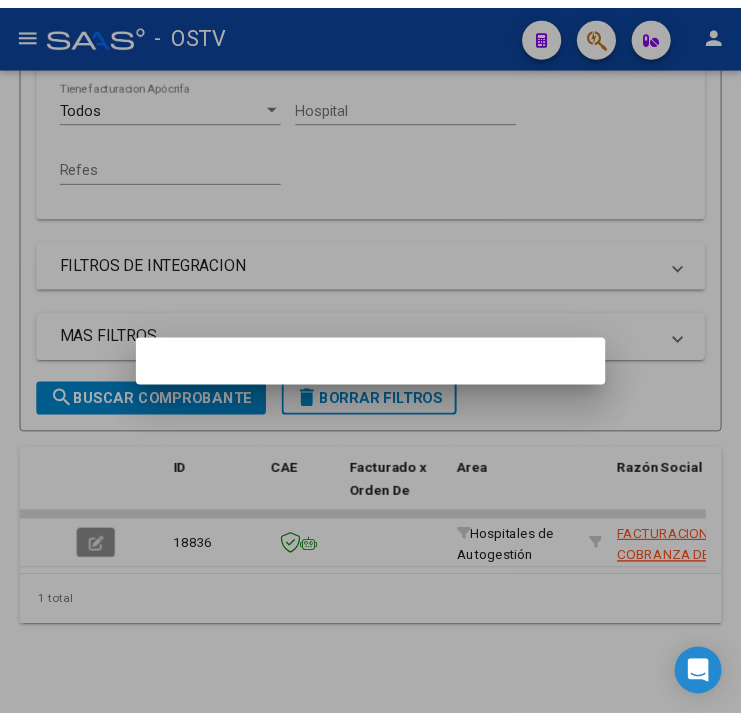 scroll, scrollTop: 803, scrollLeft: 0, axis: vertical 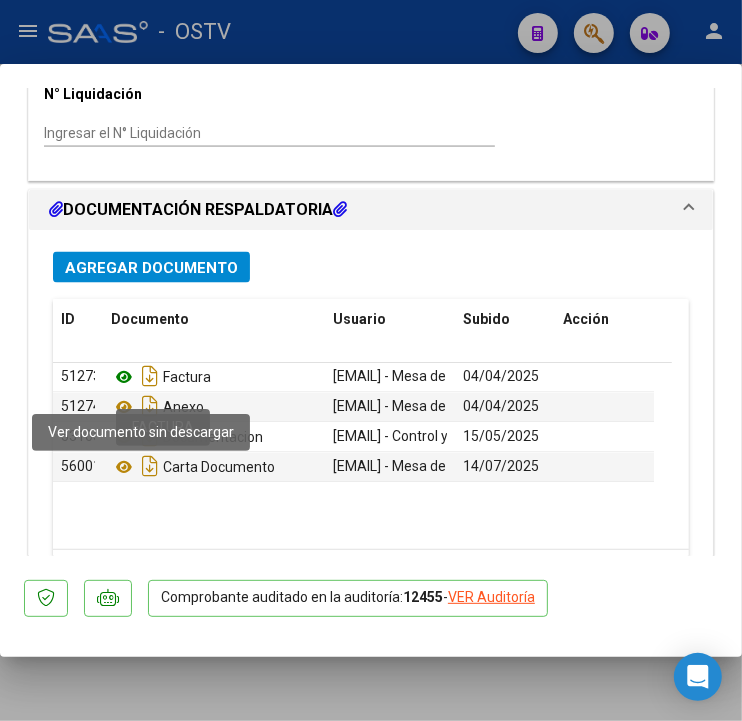 click 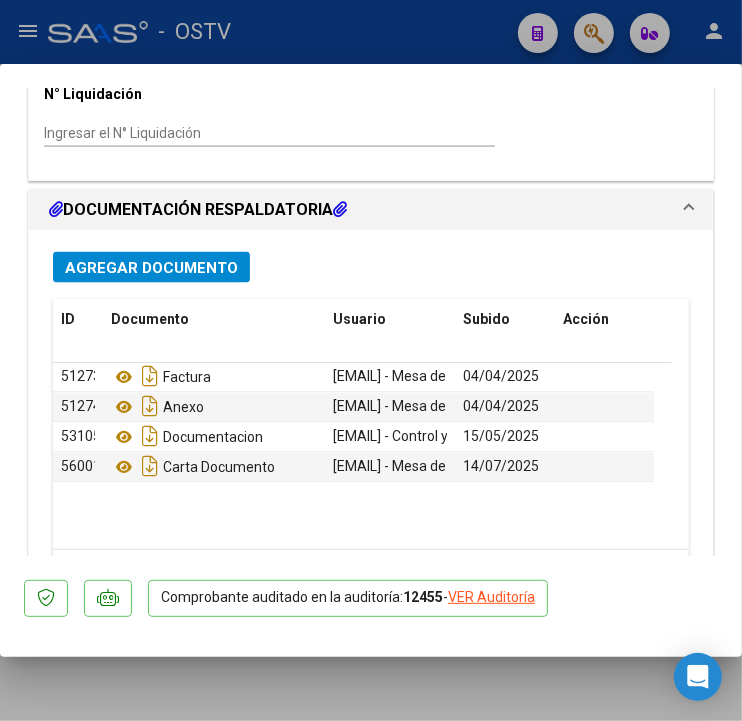 click on "COMPROBANTE VER COMPROBANTE       ESTADO:   En proceso de auditoría en la OS.  DATOS DEL COMPROBANTE CUIT  *   [NUM] Ingresar CUIT  ANALISIS PRESTADOR  FACTURACION Y COBRANZA DE LOS EFECTORES PUBLICOS S.E.  ARCA Padrón  Area destinado * Hospitales de Autogestión Seleccionar Area  Comprobante Tipo * Factura B Seleccionar Tipo Punto de Venta  *   1 Ingresar el Nro.  Número  *   [NUM] Ingresar el Nro.  Monto  *   $ [NUM] Ingresar el monto  Fecha del Cpbt.  *   [DATE] Ingresar la fecha  CAE / CAEA (no ingrese CAI)    [NUM] Ingresar el CAE o CAEA (no ingrese CAI)  Fecha Recibido  *   [DATE] Ingresar la fecha  Fecha de Vencimiento    [DATE] Ingresar la fecha  Ref. Externa    Ingresar la ref.  N° Liquidación    Ingresar el N° Liquidación   DOCUMENTACIÓN RESPALDATORIA  Agregar Documento ID Documento Usuario Subido Acción [NUM]  Factura   [EMAIL]  [DATE]  [NUM]  Anexo   [EMAIL] [NUM] ID" at bounding box center [371, 361] 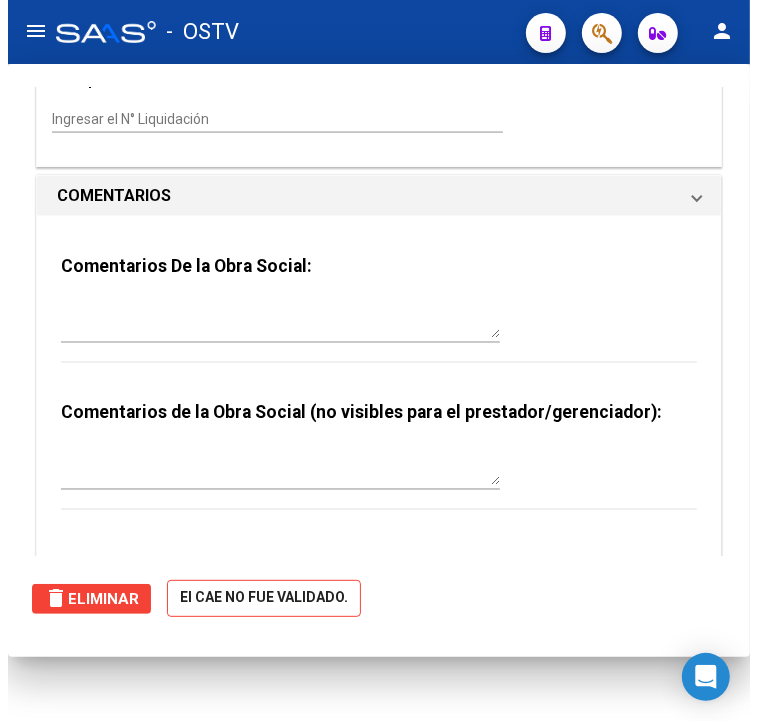 scroll, scrollTop: 0, scrollLeft: 0, axis: both 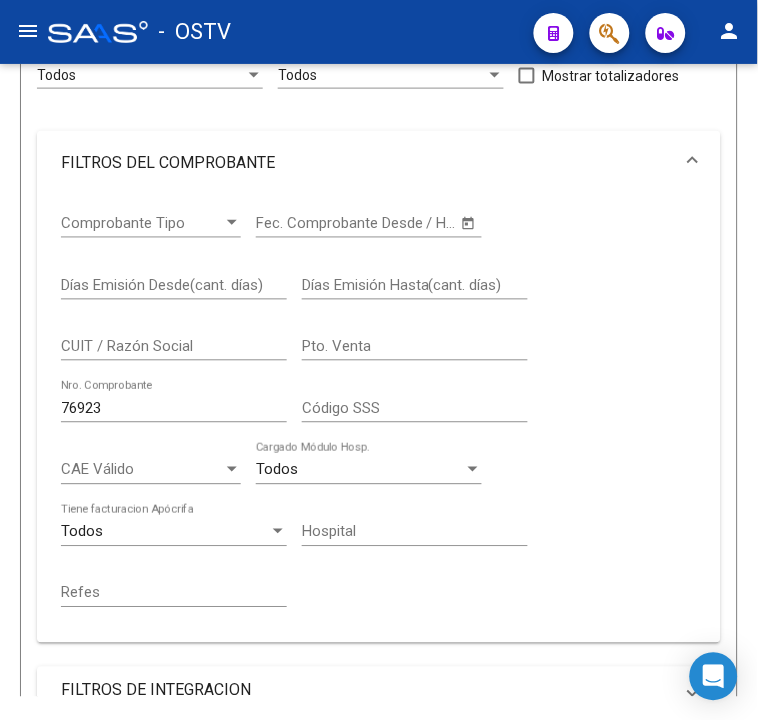 click on "76923" at bounding box center (174, 408) 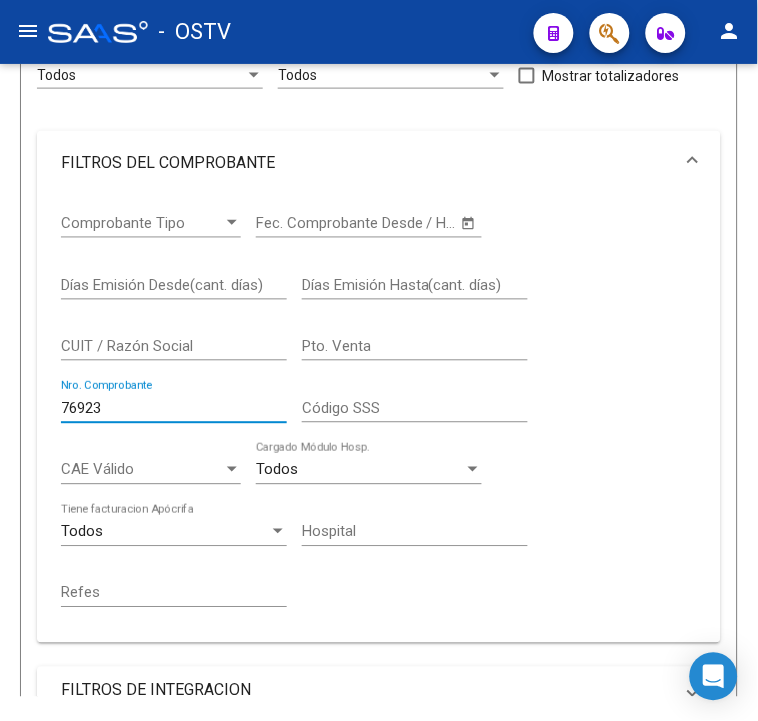 click on "76923" at bounding box center (174, 408) 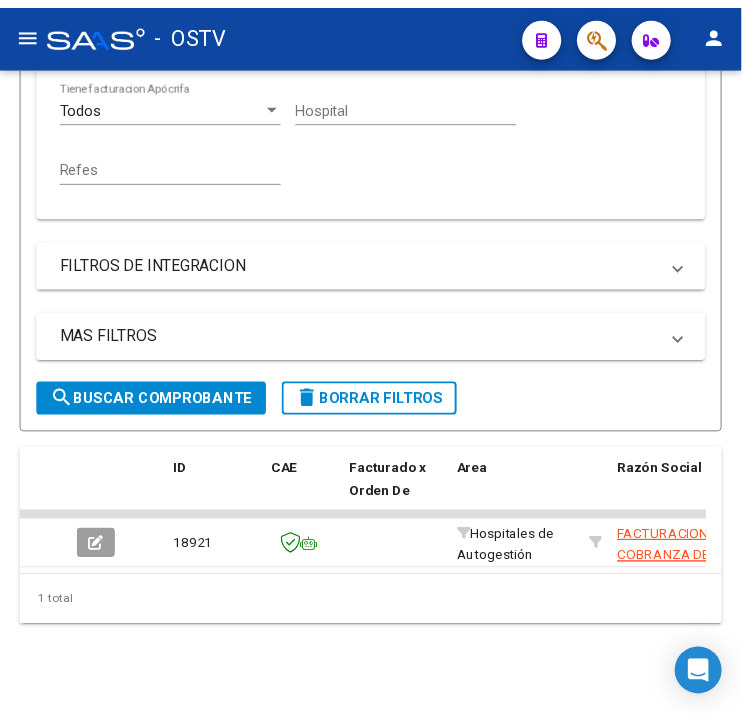 scroll, scrollTop: 763, scrollLeft: 0, axis: vertical 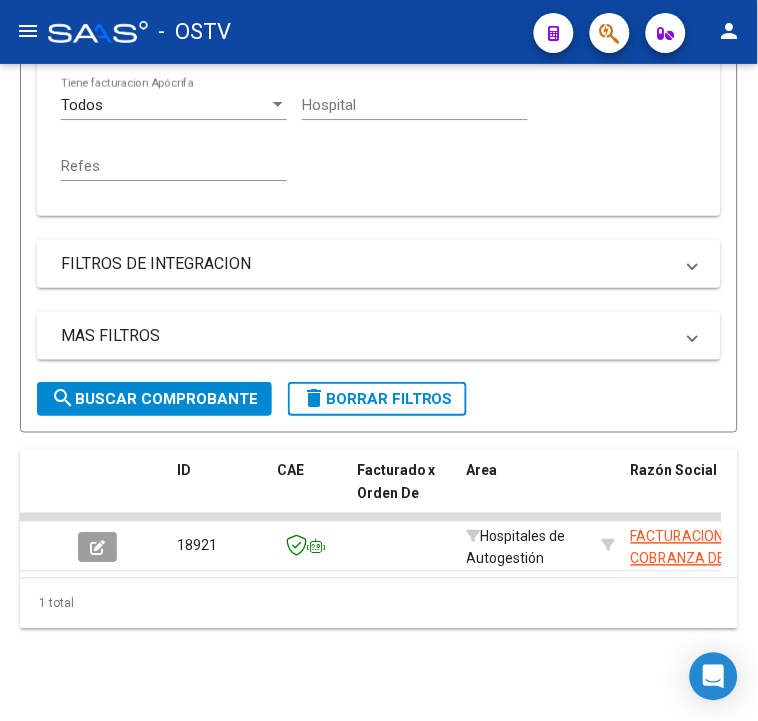 type on "77204" 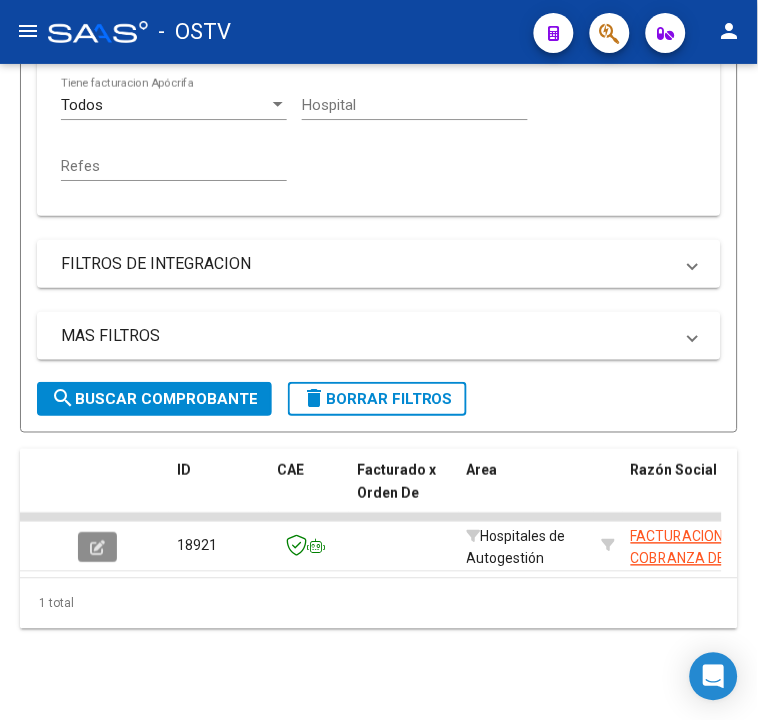 click 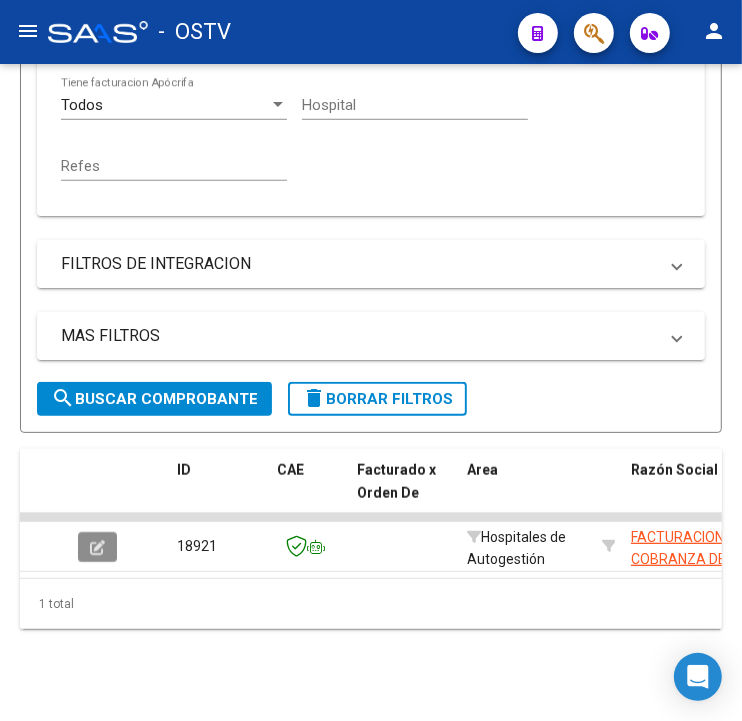 scroll, scrollTop: 803, scrollLeft: 0, axis: vertical 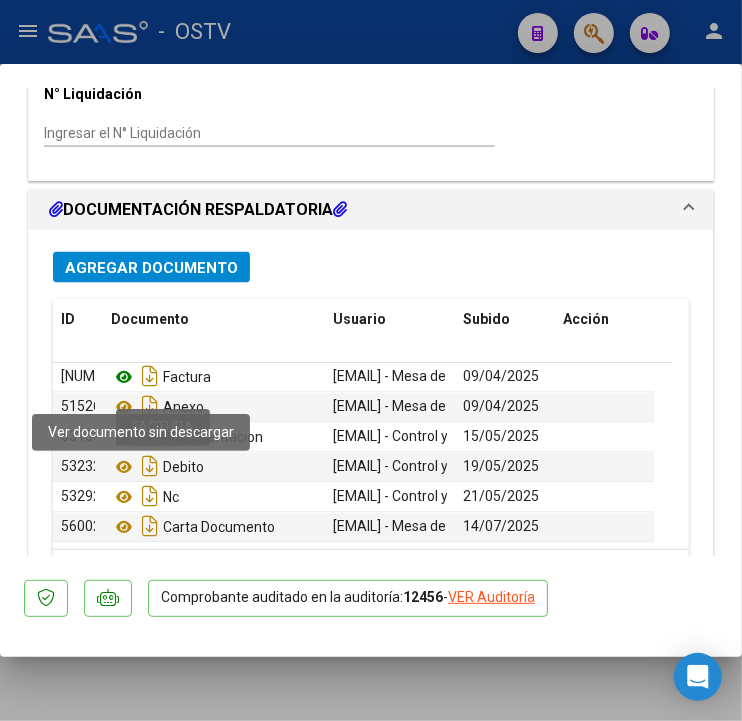 click 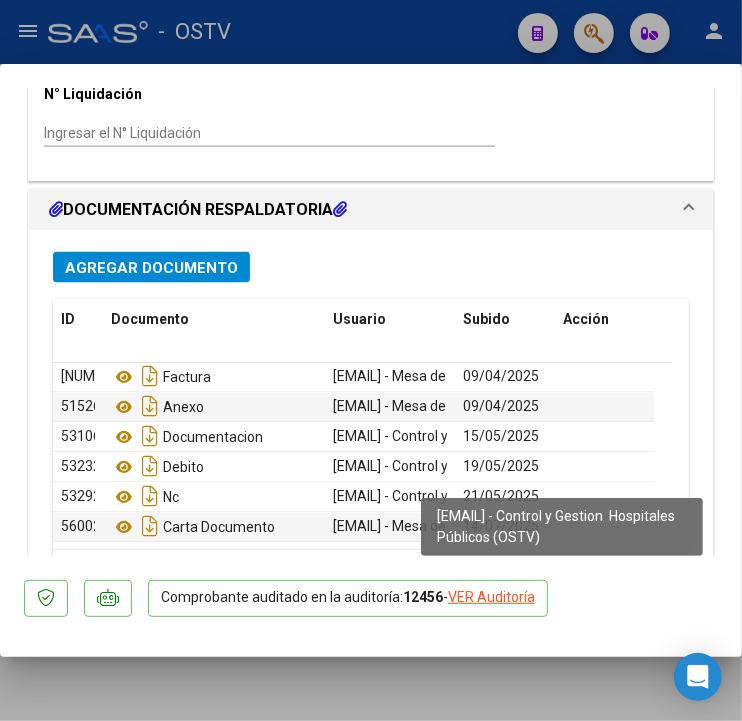 scroll, scrollTop: 1, scrollLeft: 0, axis: vertical 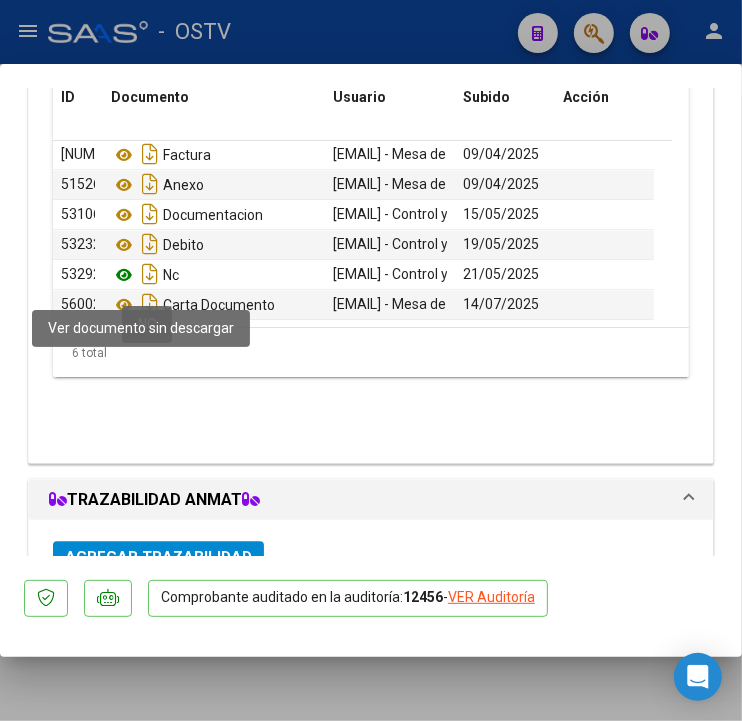 click 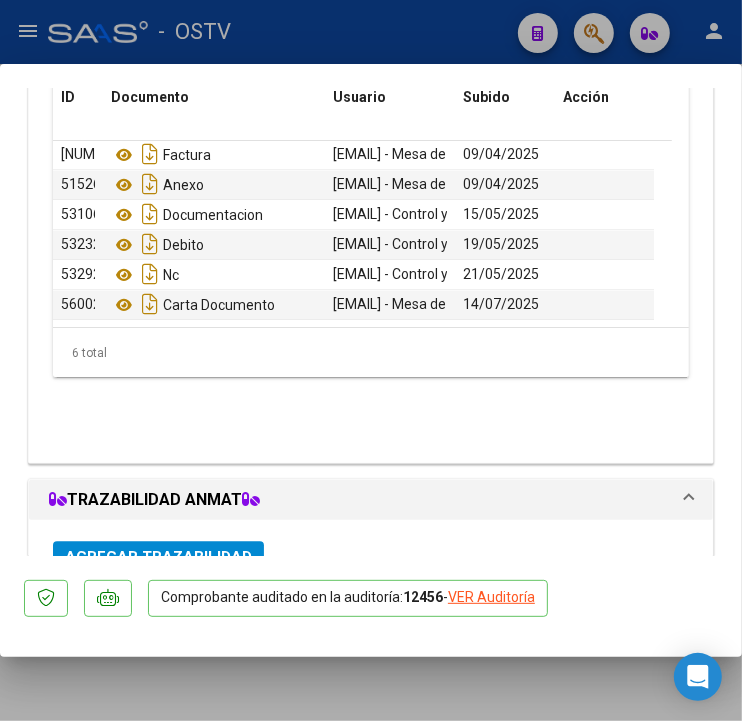 click at bounding box center [371, 360] 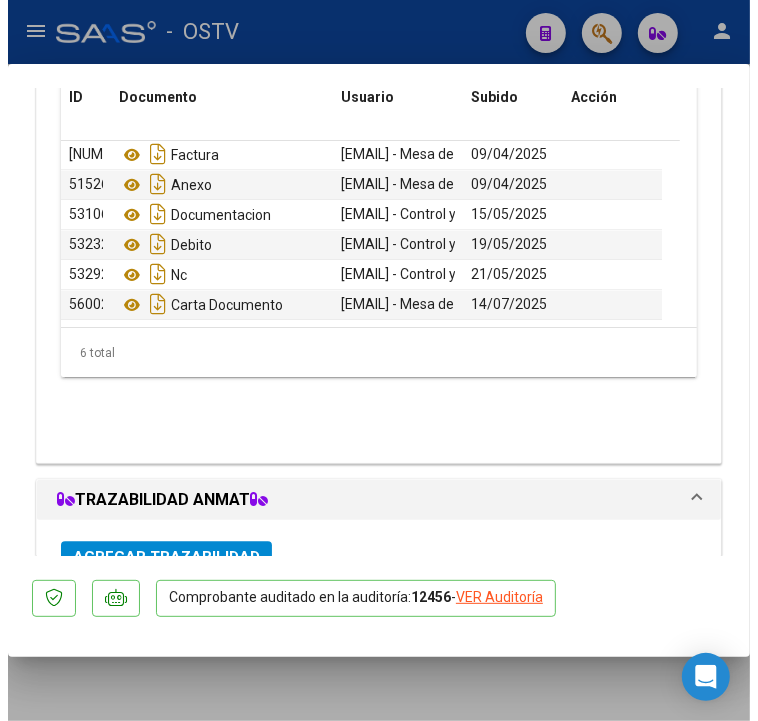 scroll, scrollTop: 0, scrollLeft: 0, axis: both 